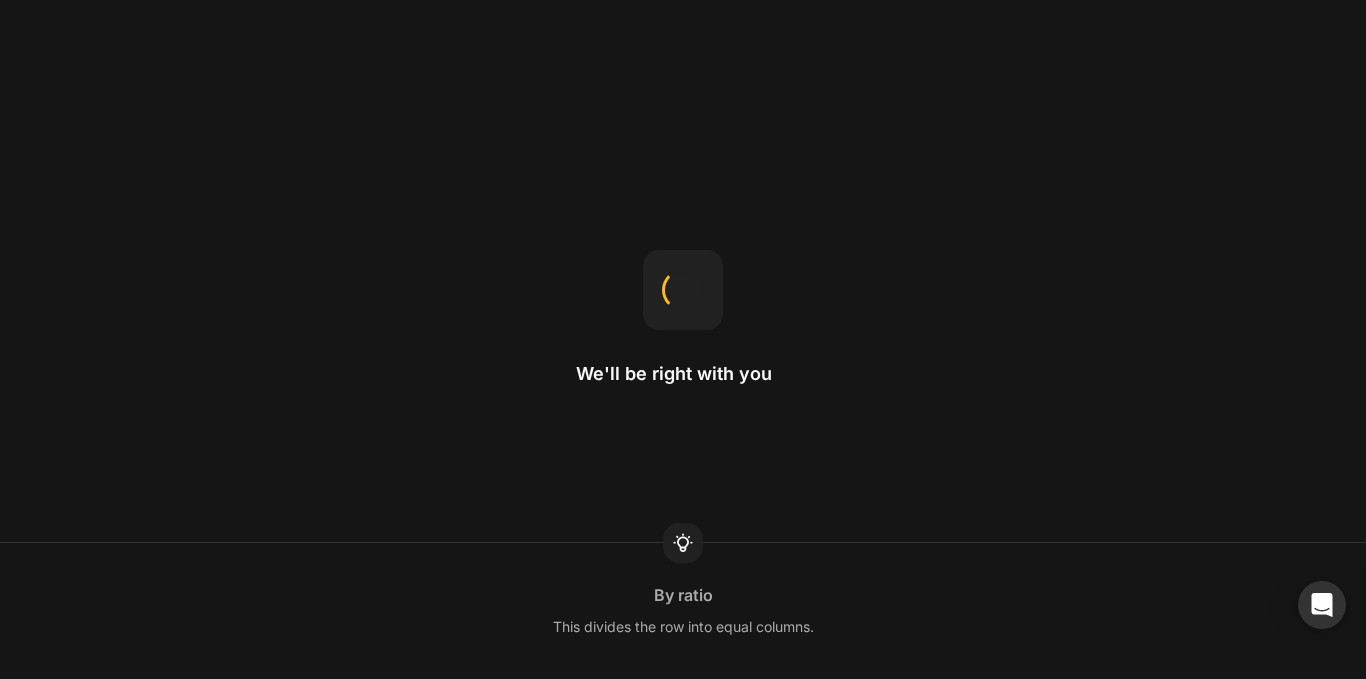 scroll, scrollTop: 0, scrollLeft: 0, axis: both 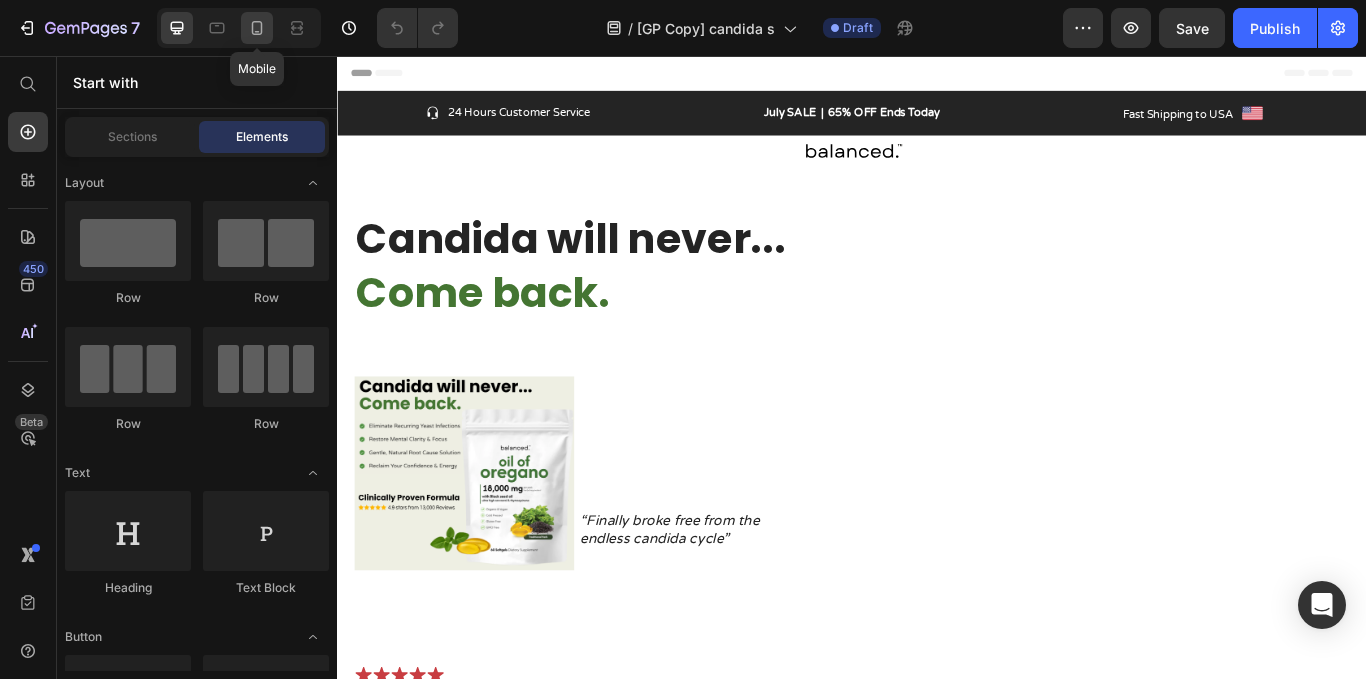 click 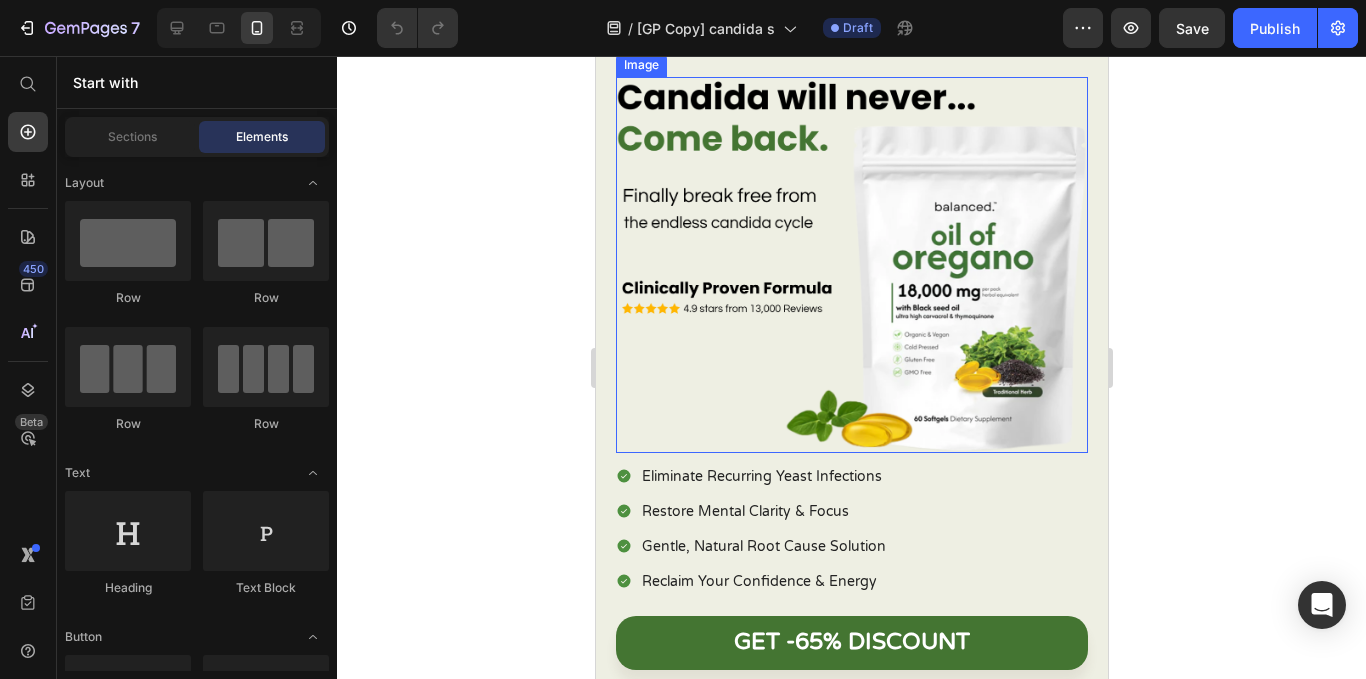 scroll, scrollTop: 0, scrollLeft: 0, axis: both 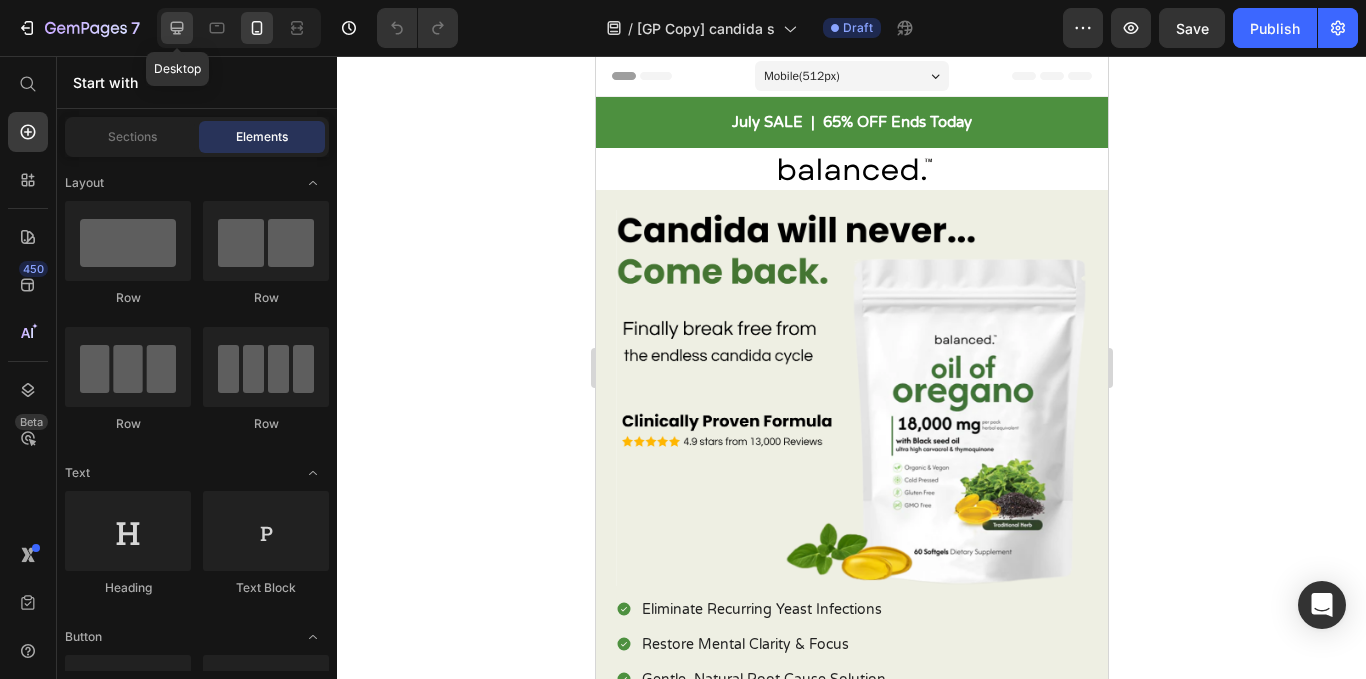 click 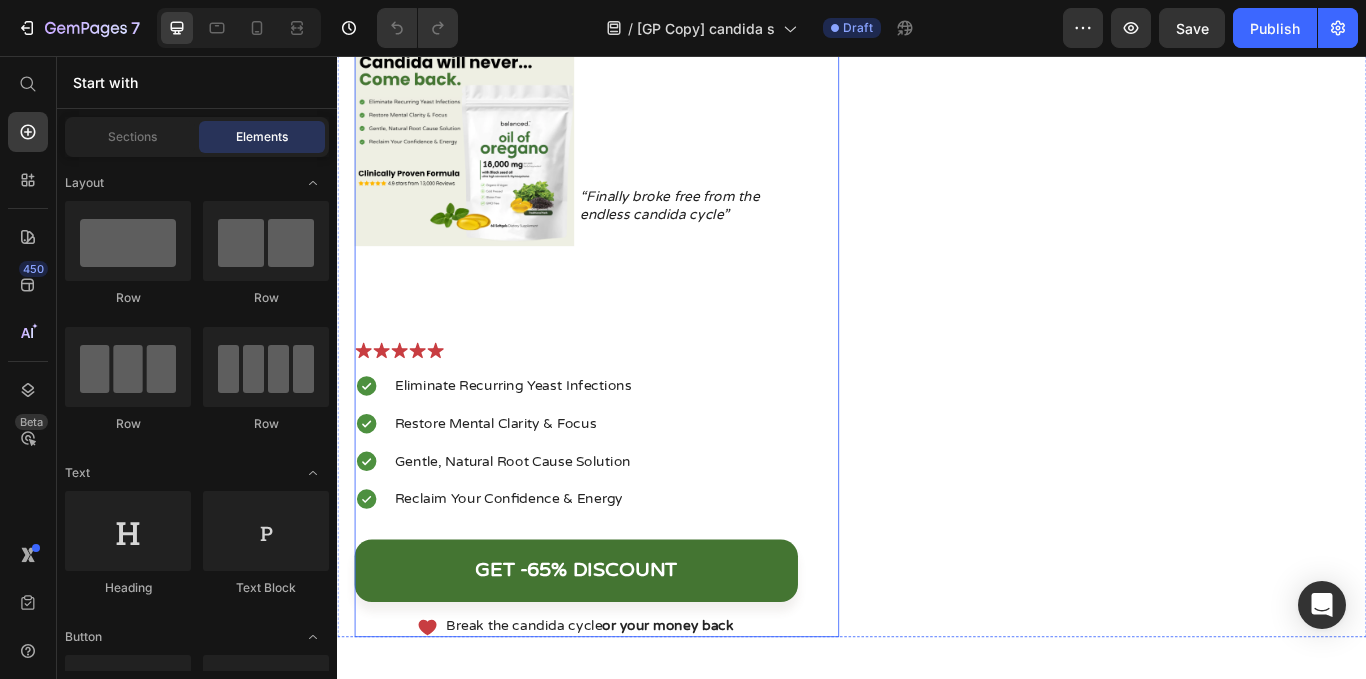 scroll, scrollTop: 379, scrollLeft: 0, axis: vertical 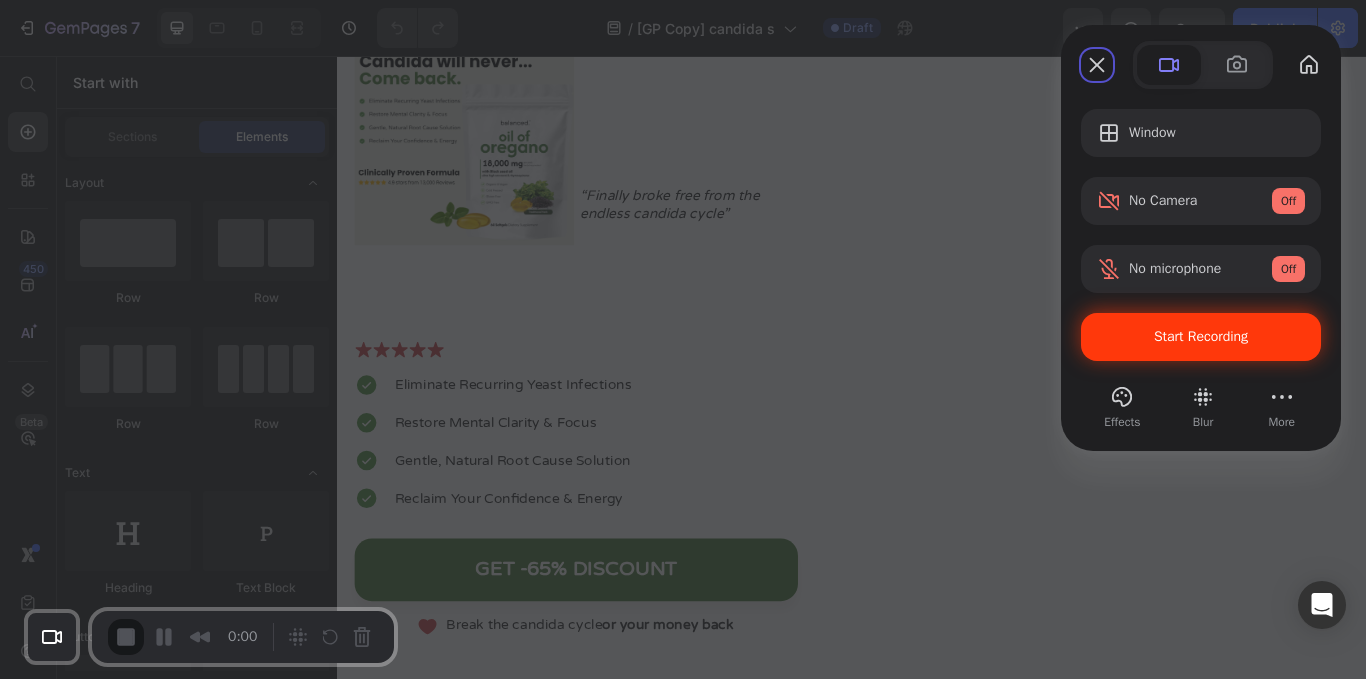 click on "Start Recording" at bounding box center (1201, 336) 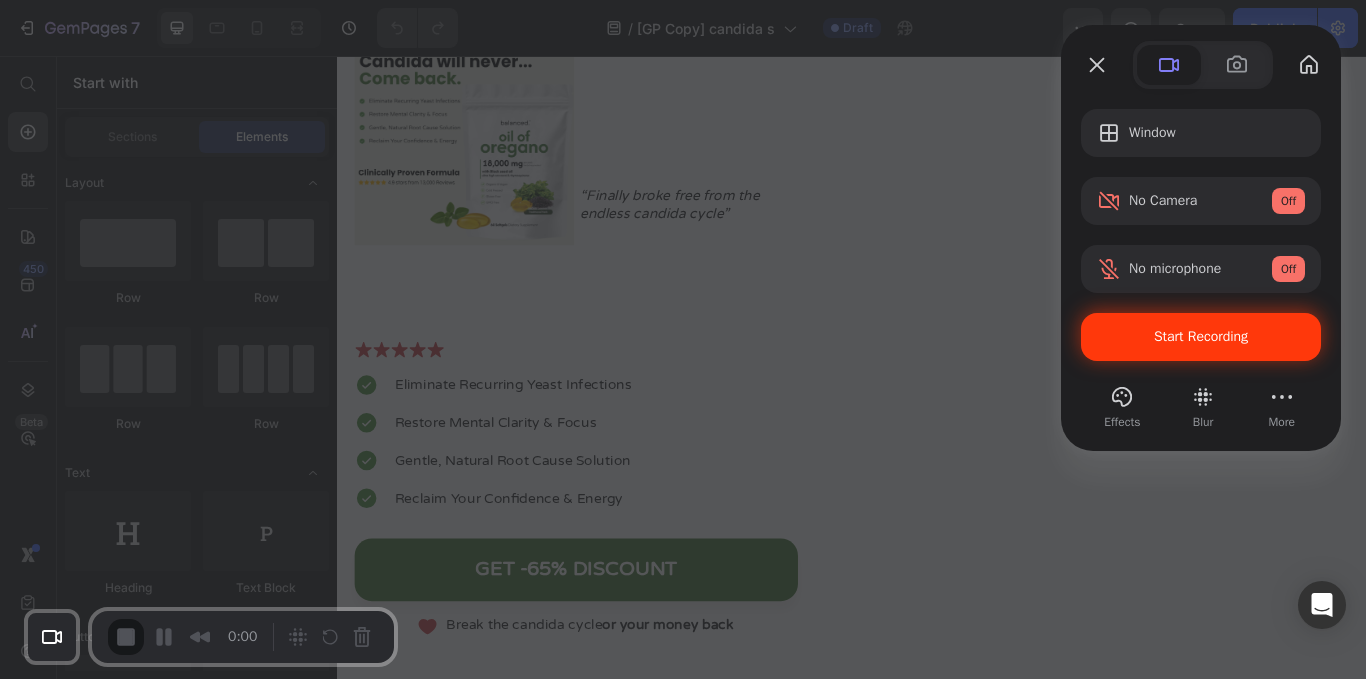 click on "Yes, proceed" at bounding box center (350, 1548) 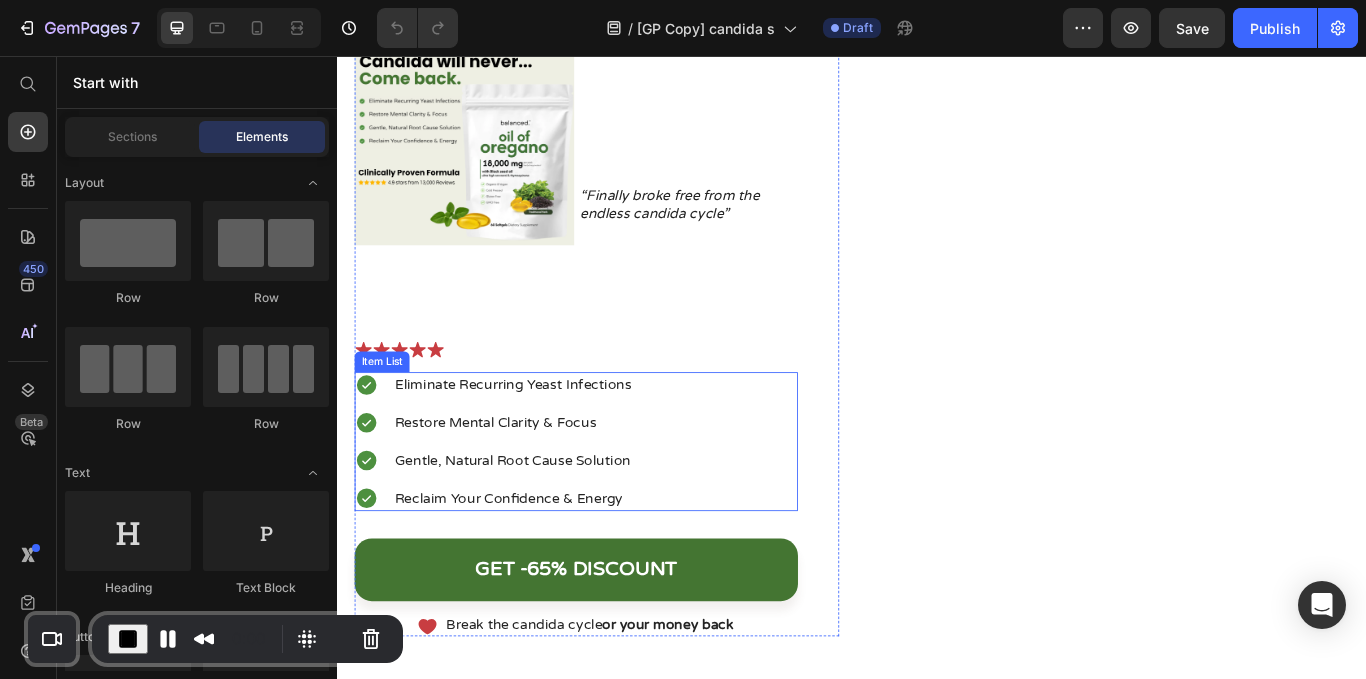 scroll, scrollTop: 0, scrollLeft: 0, axis: both 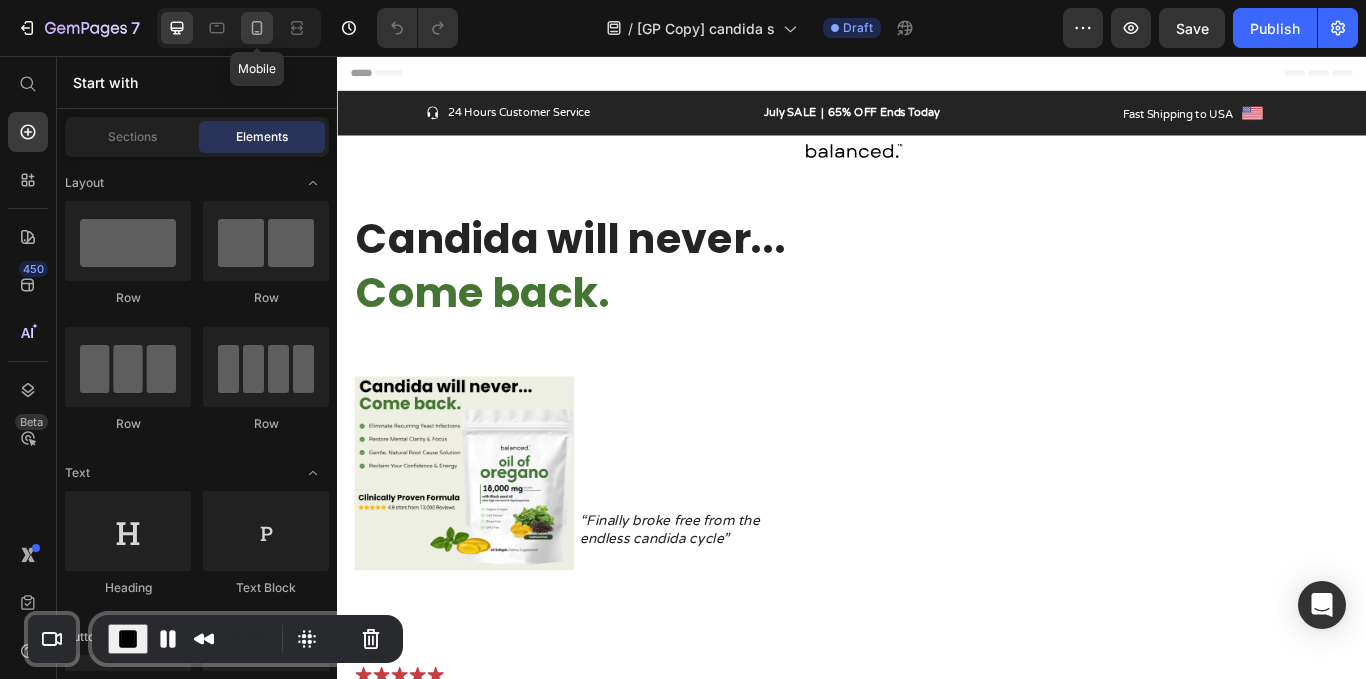 click 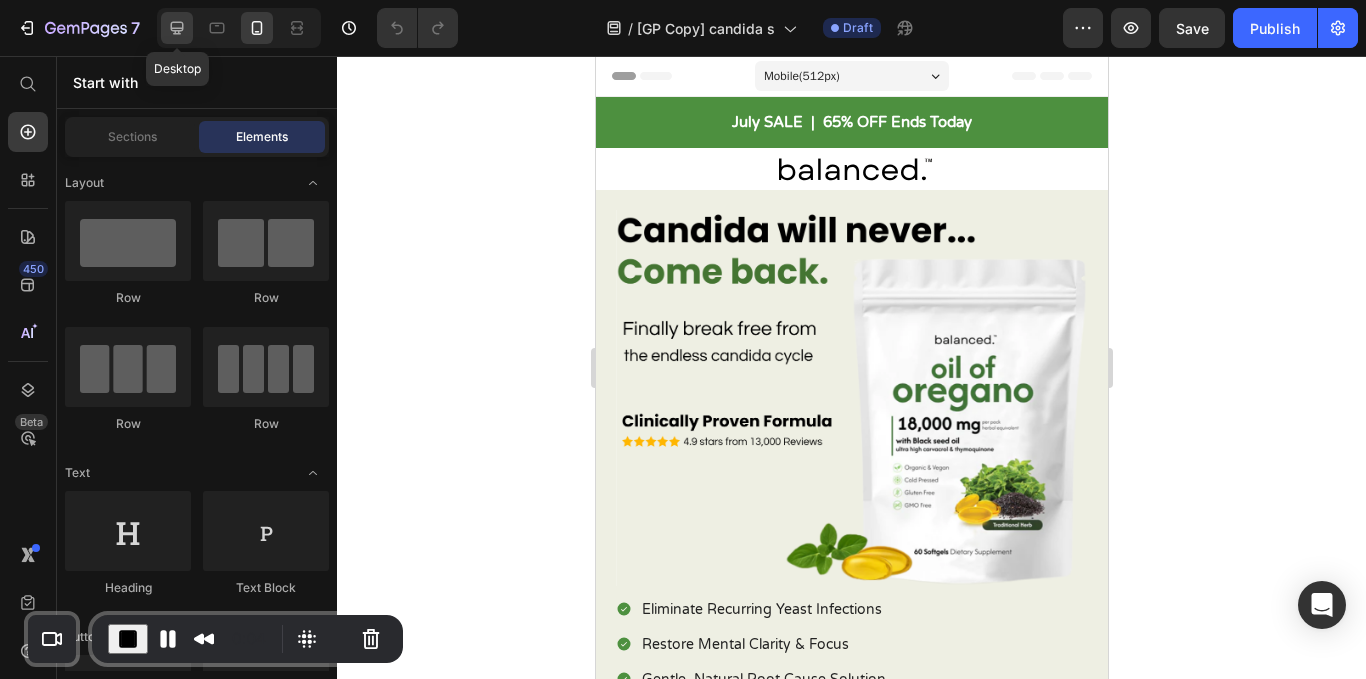 click 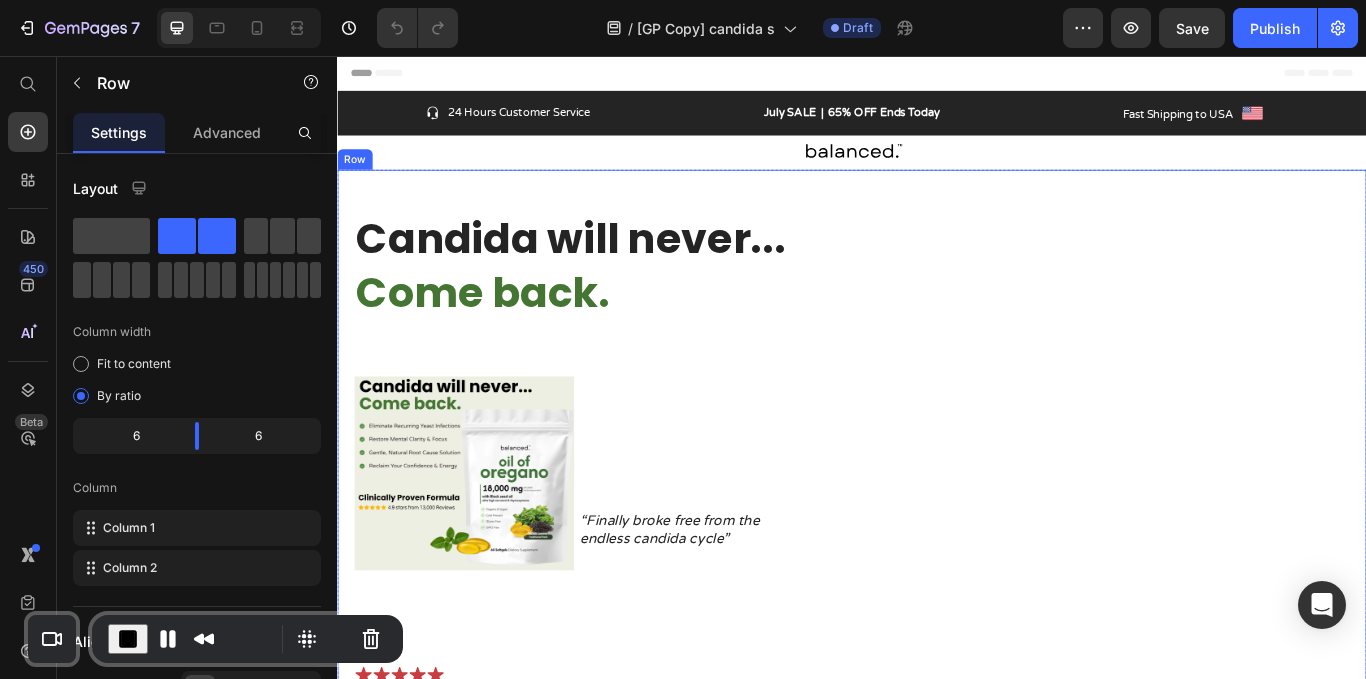 click on "Text Block" at bounding box center [1234, 674] 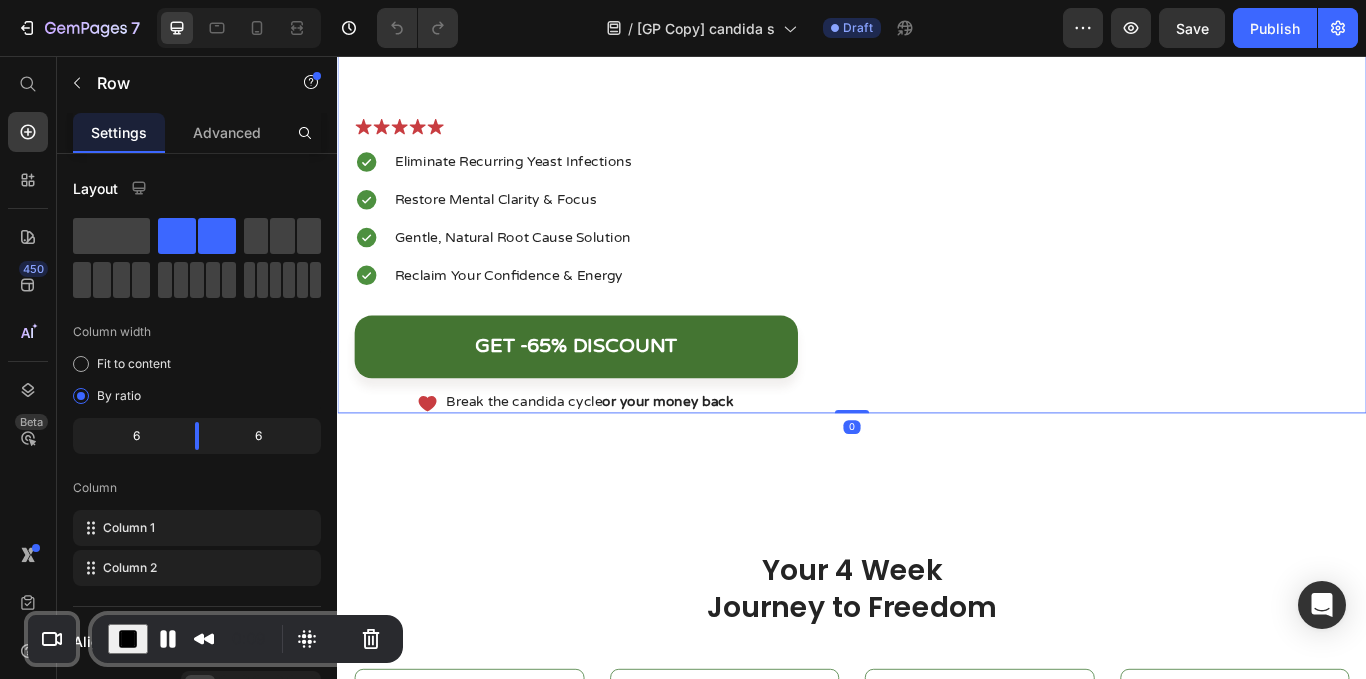 scroll, scrollTop: 0, scrollLeft: 0, axis: both 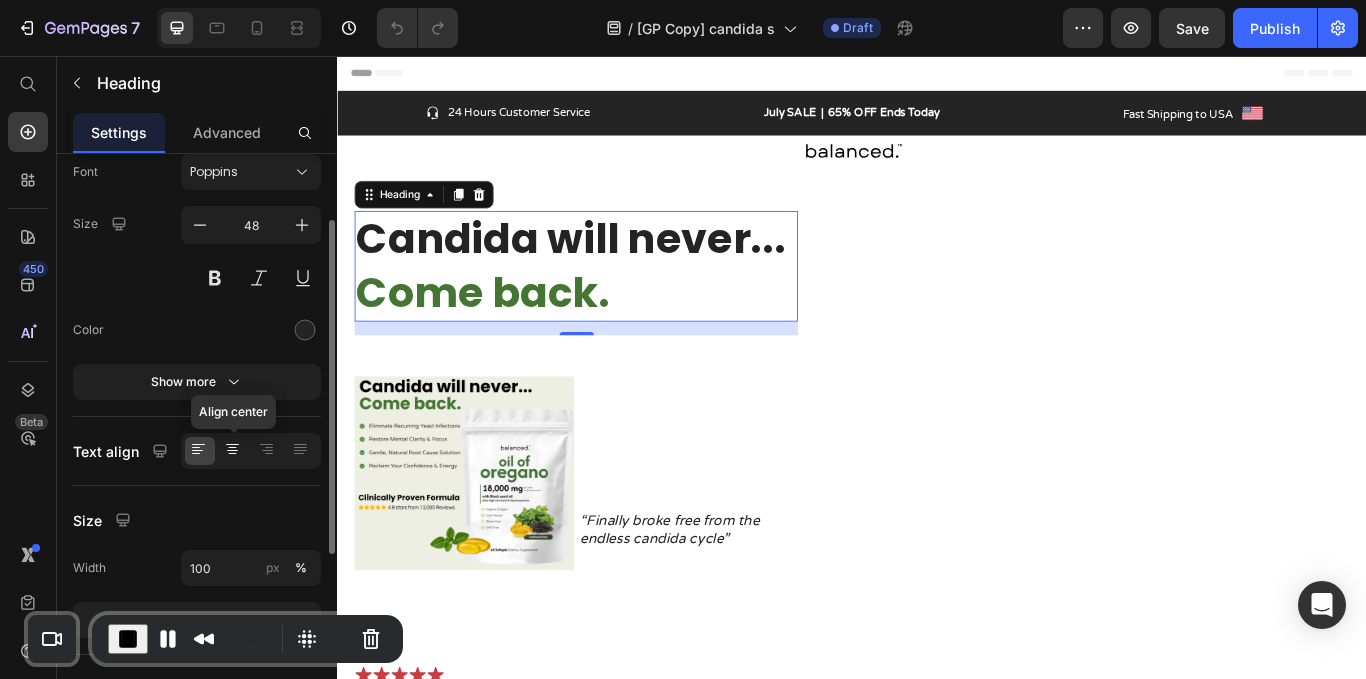 click 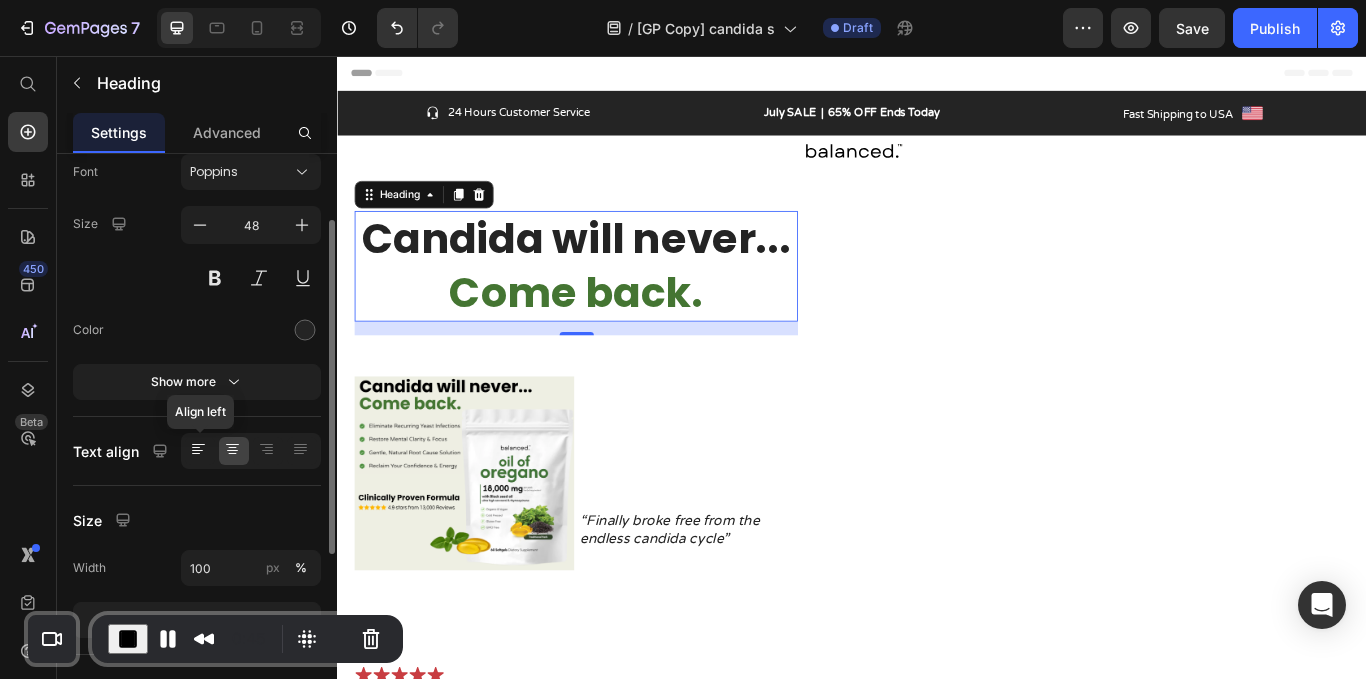 click 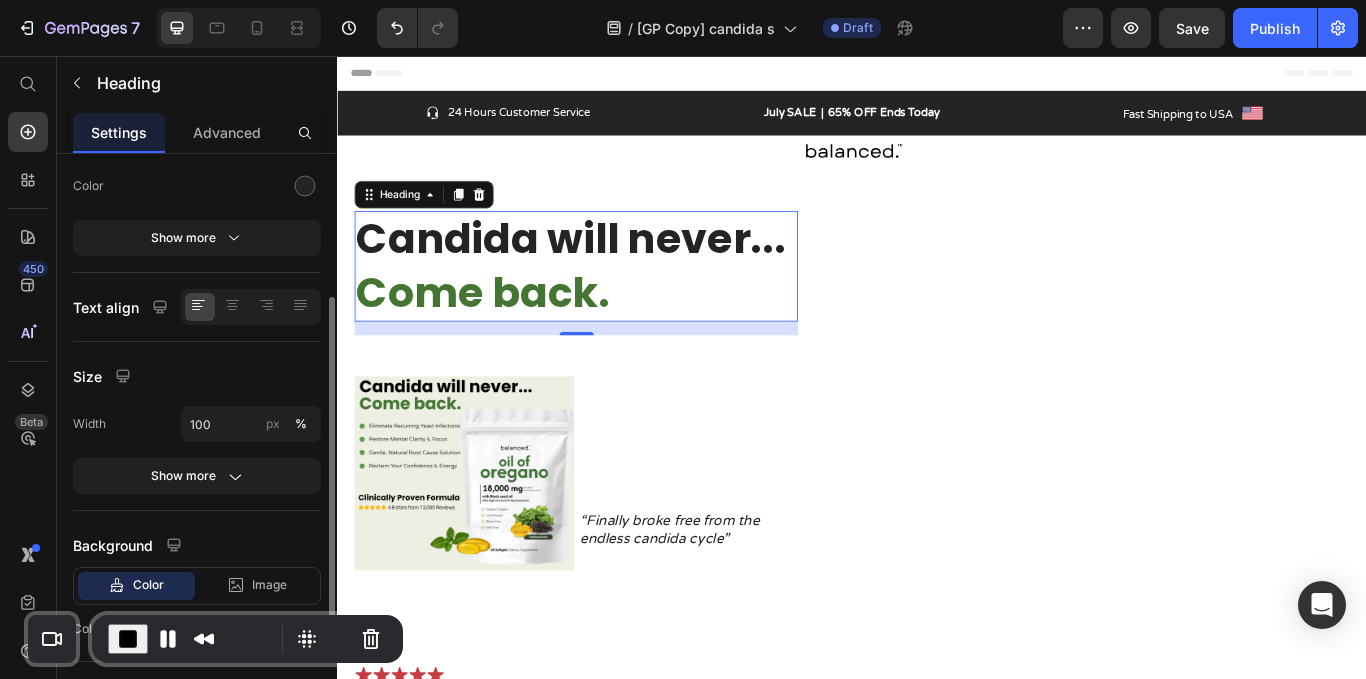 scroll, scrollTop: 261, scrollLeft: 0, axis: vertical 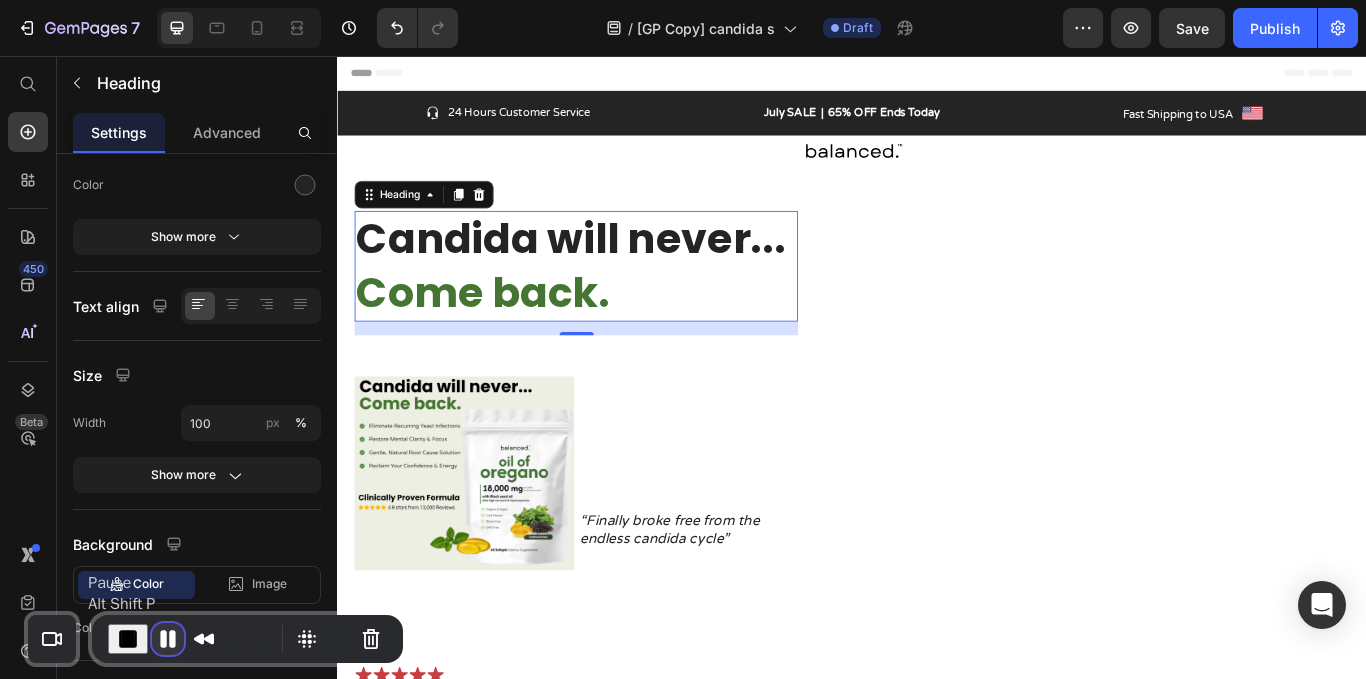 click at bounding box center [168, 639] 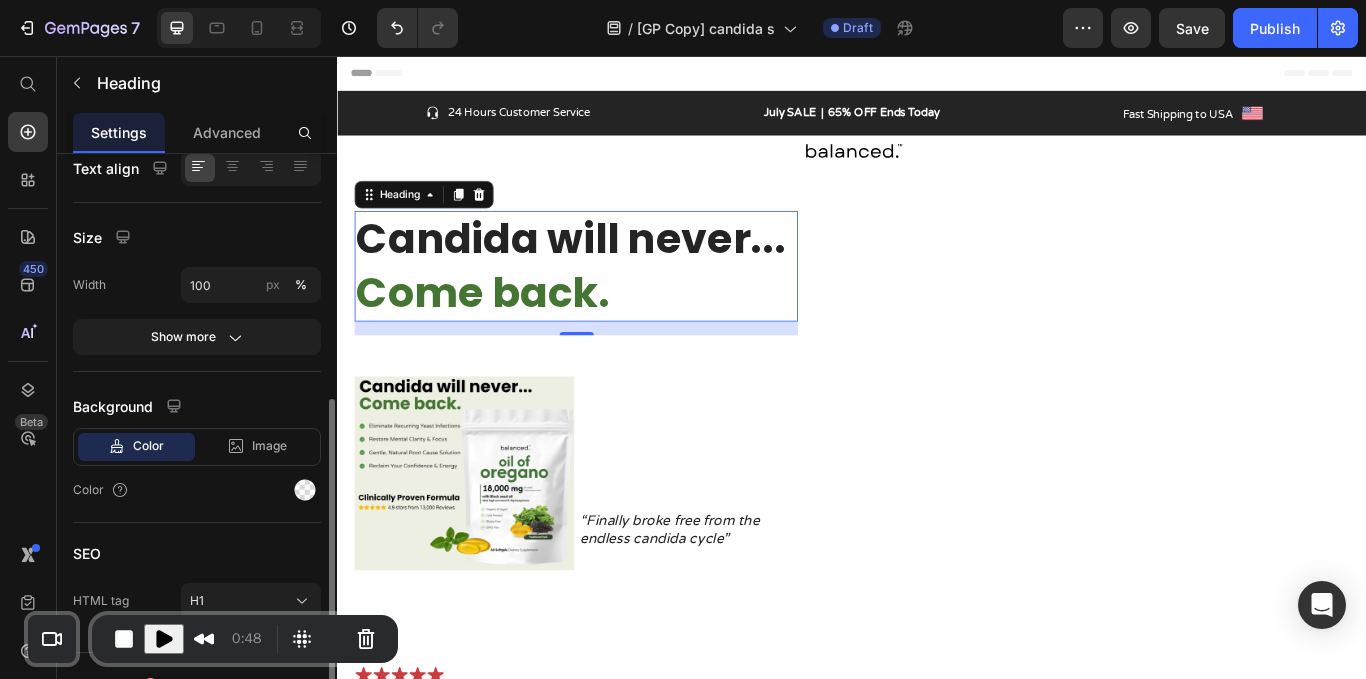 scroll, scrollTop: 430, scrollLeft: 0, axis: vertical 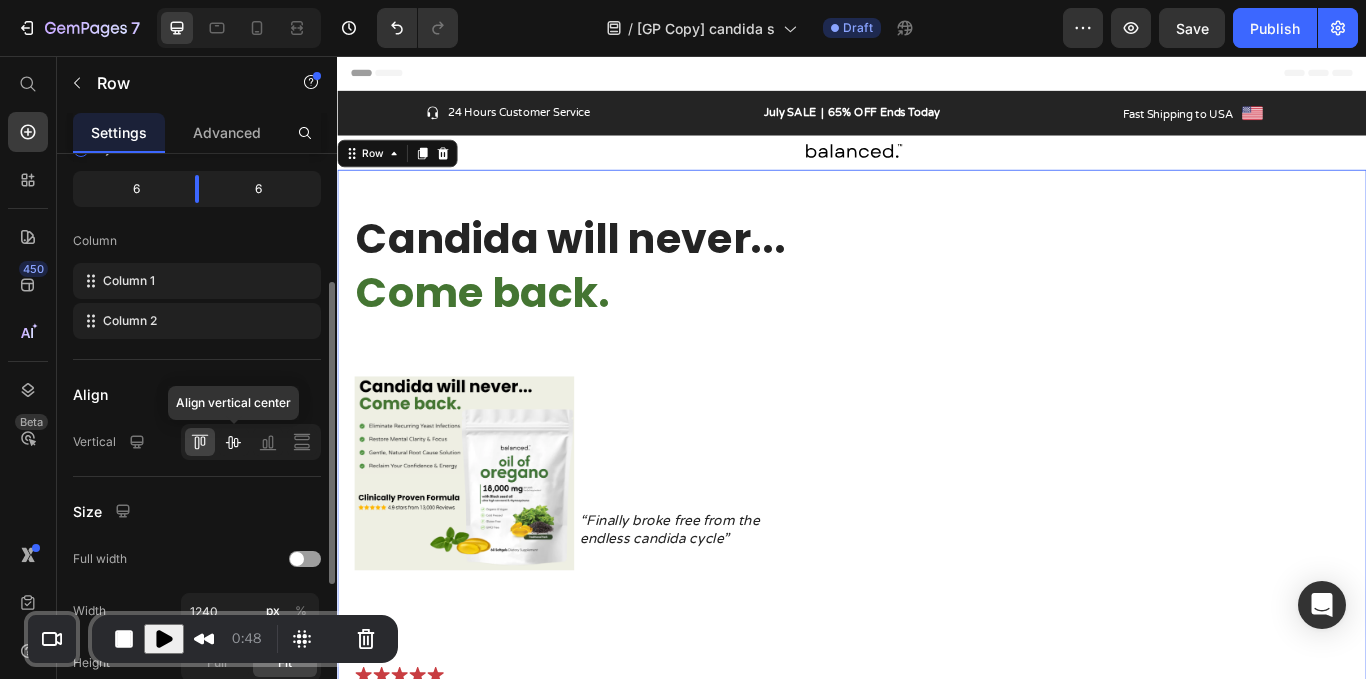 click 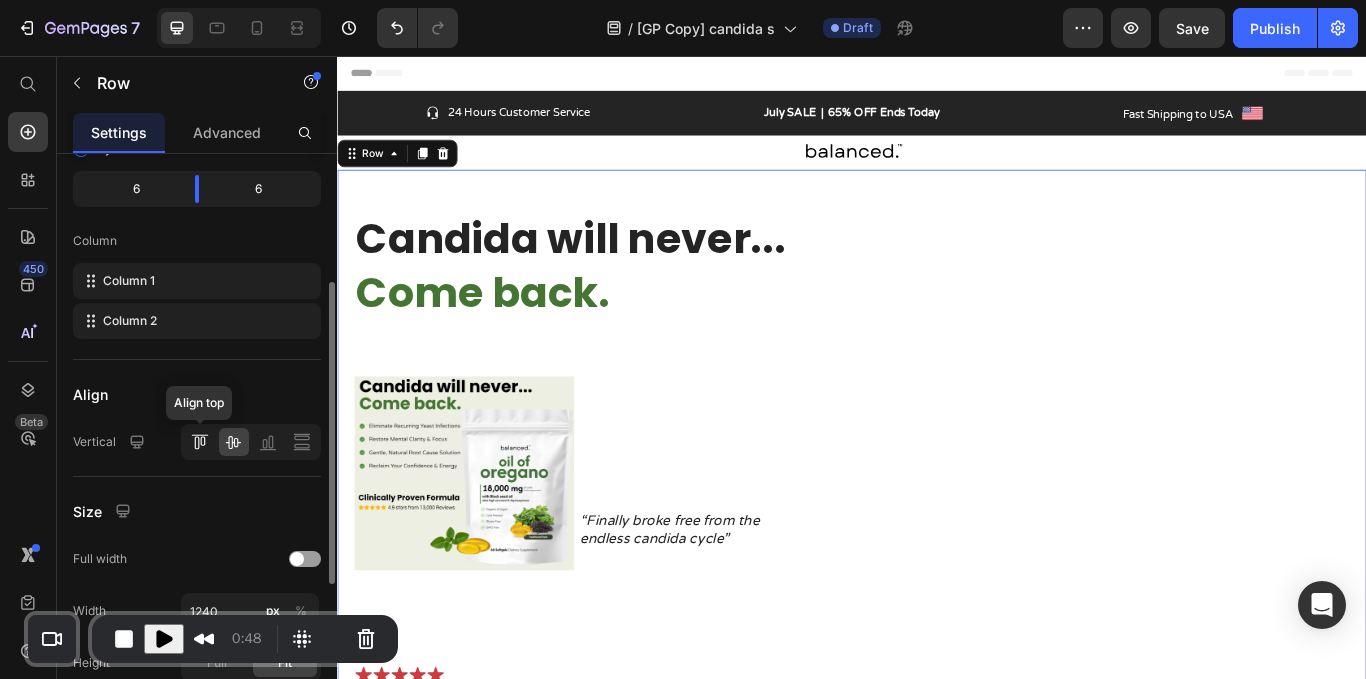 click 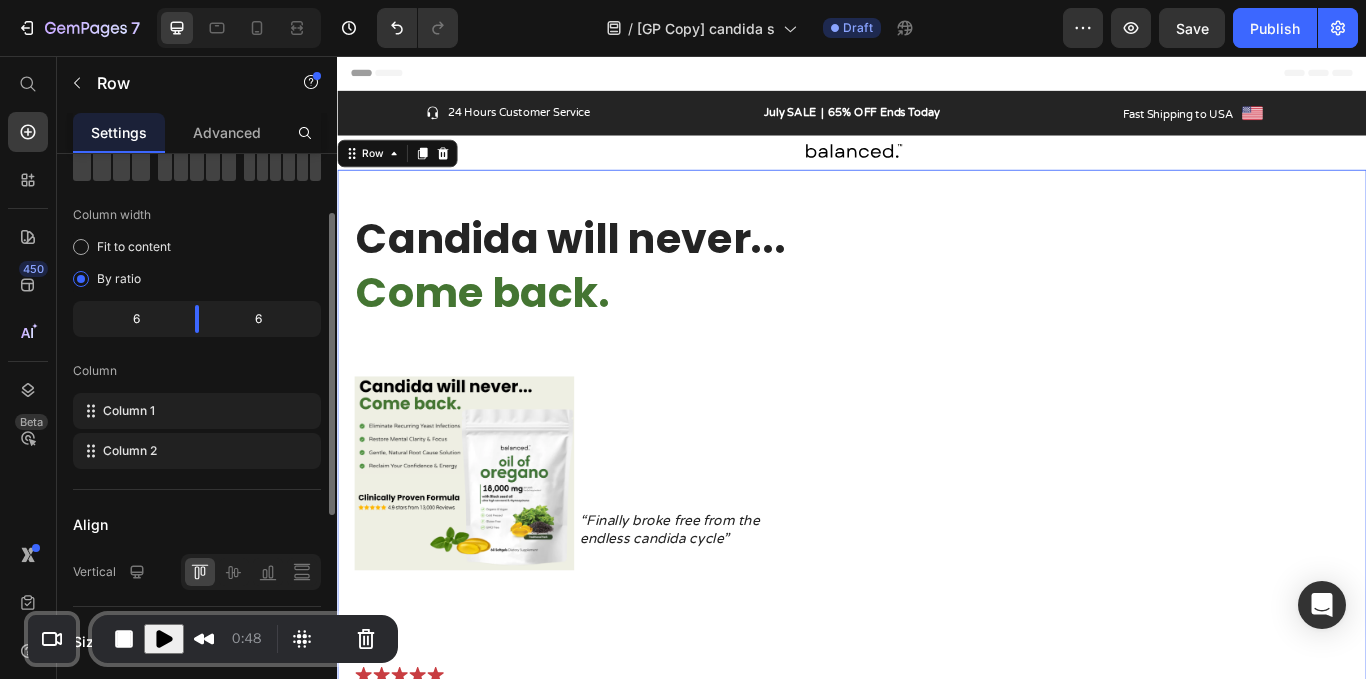 scroll, scrollTop: 116, scrollLeft: 0, axis: vertical 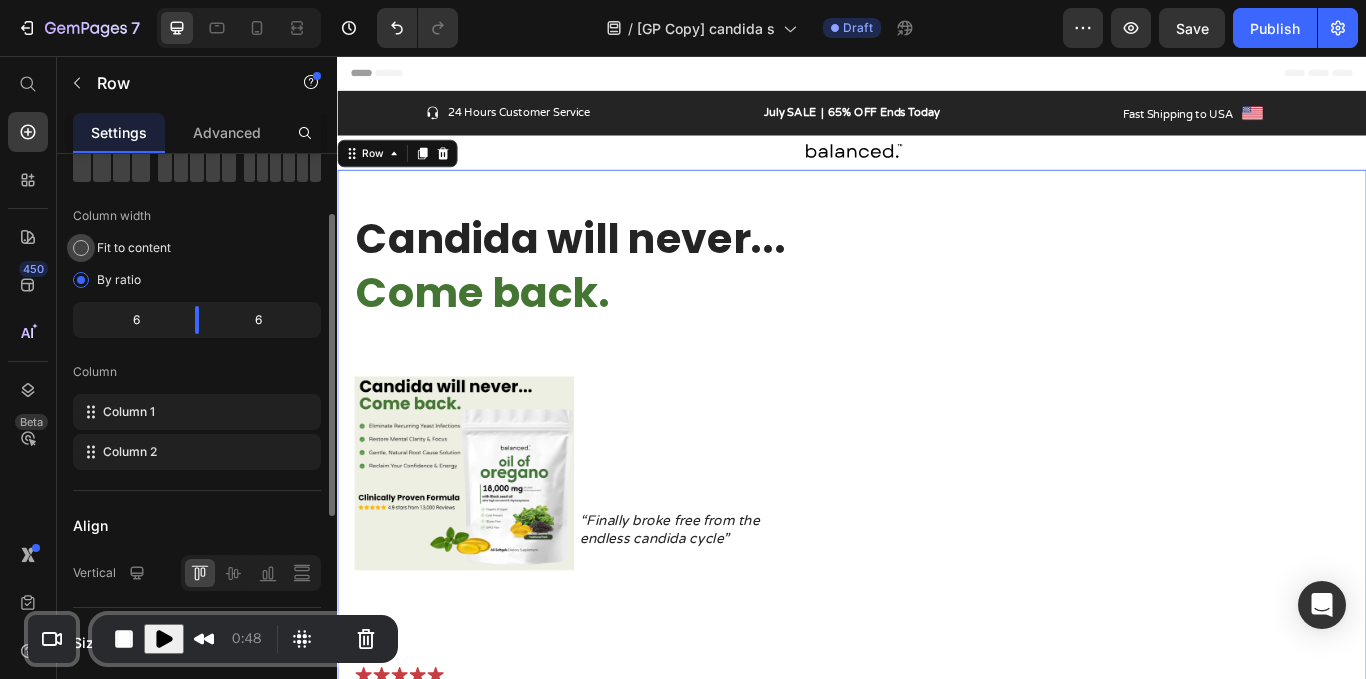 click on "Fit to content" at bounding box center [134, 248] 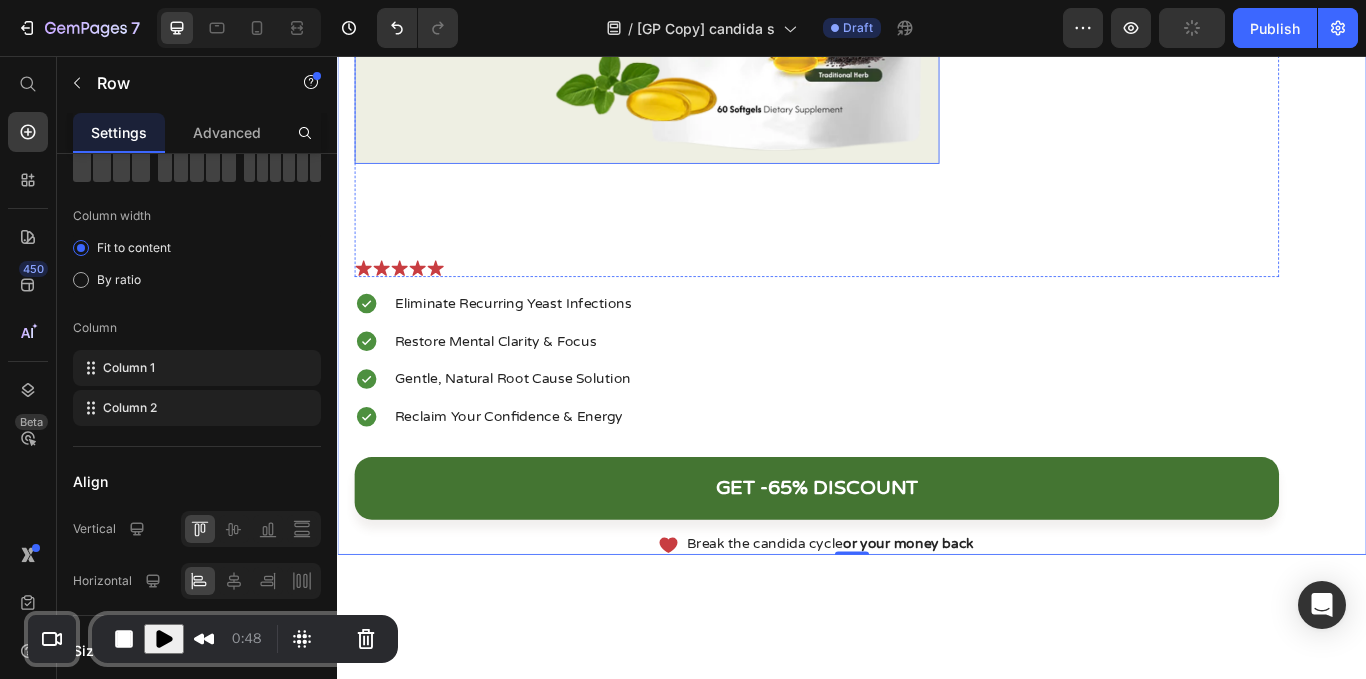 scroll, scrollTop: 0, scrollLeft: 0, axis: both 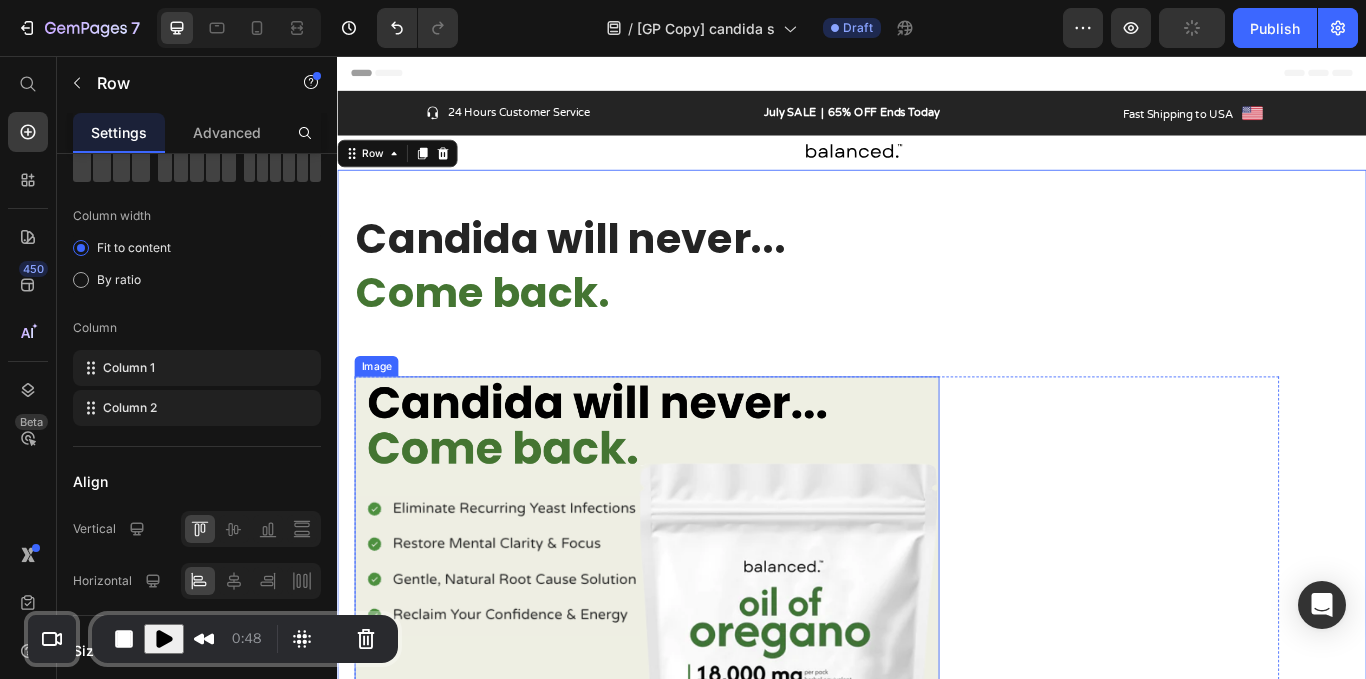 click at bounding box center (698, 731) 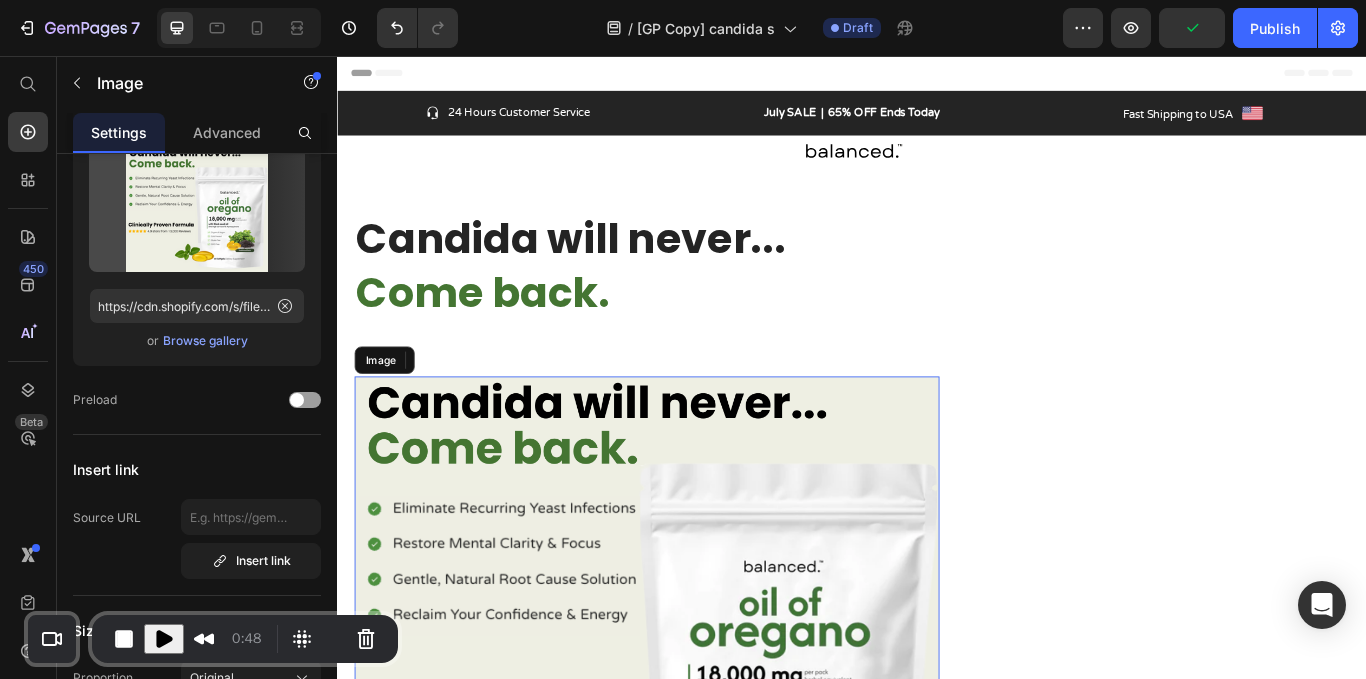 scroll, scrollTop: 0, scrollLeft: 0, axis: both 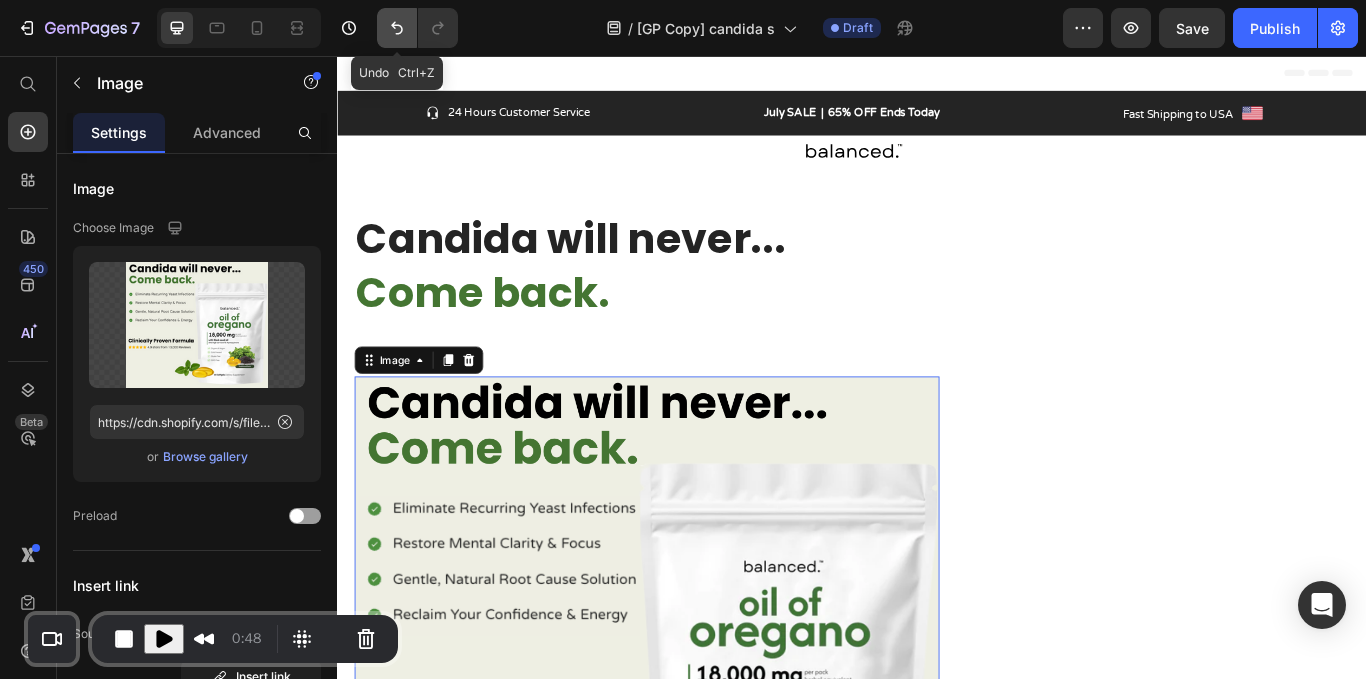 click 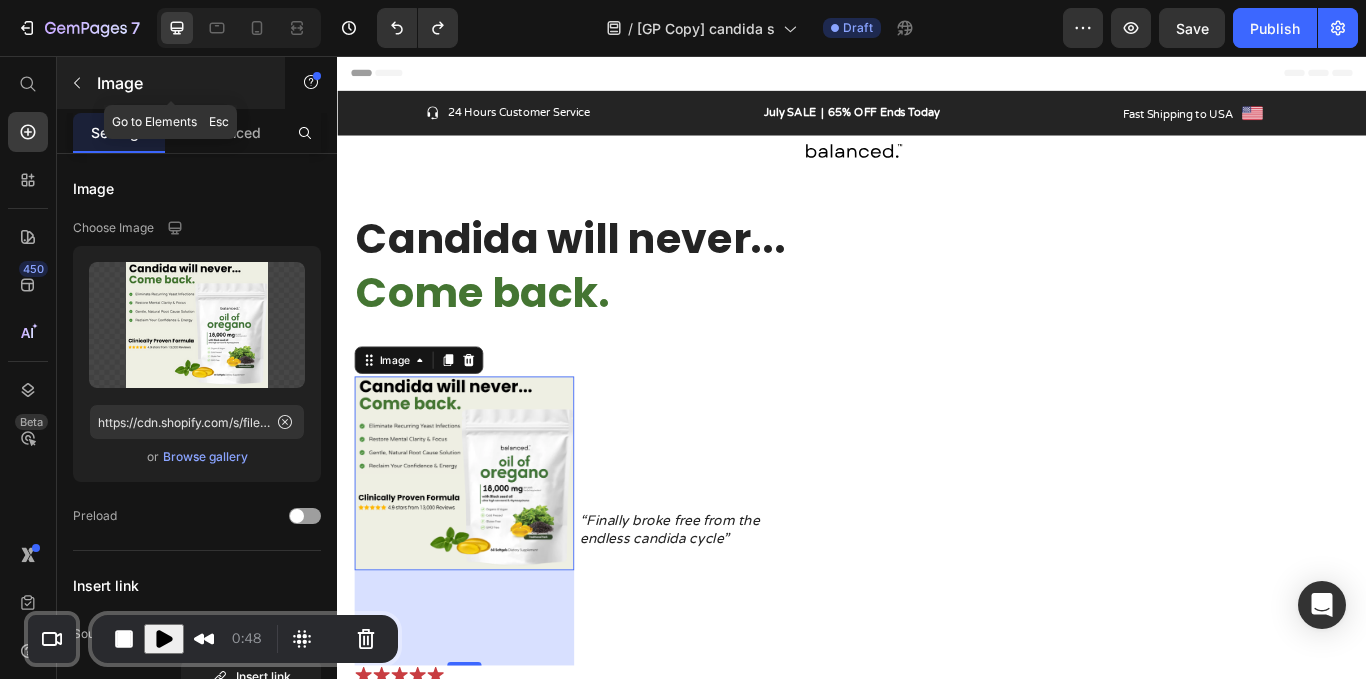 click at bounding box center (77, 83) 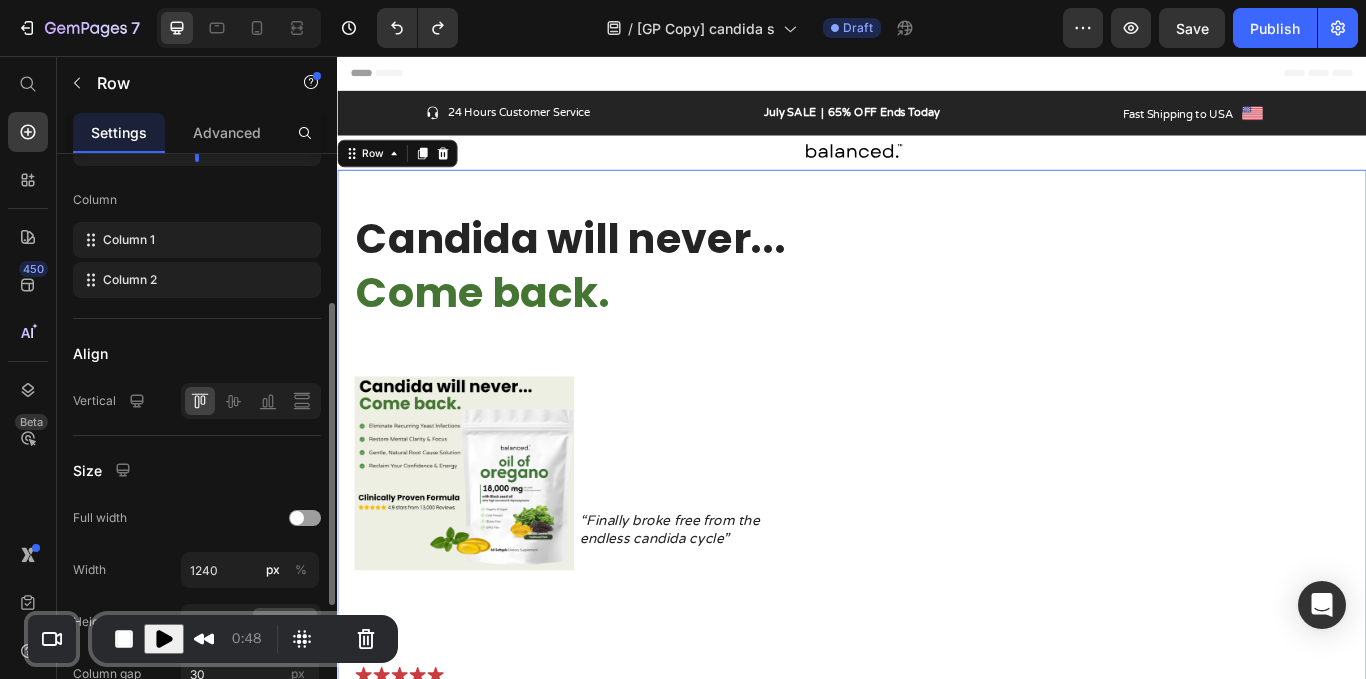 scroll, scrollTop: 289, scrollLeft: 0, axis: vertical 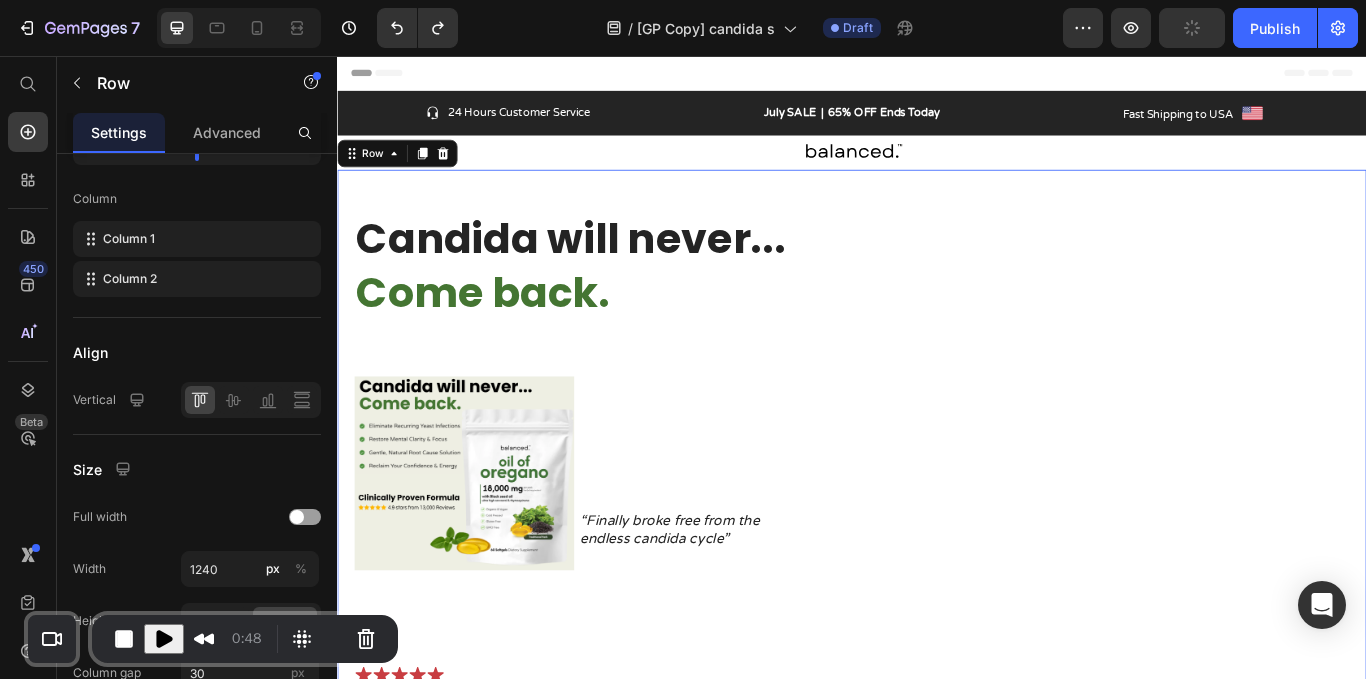 click on "Text Block" at bounding box center (1234, 674) 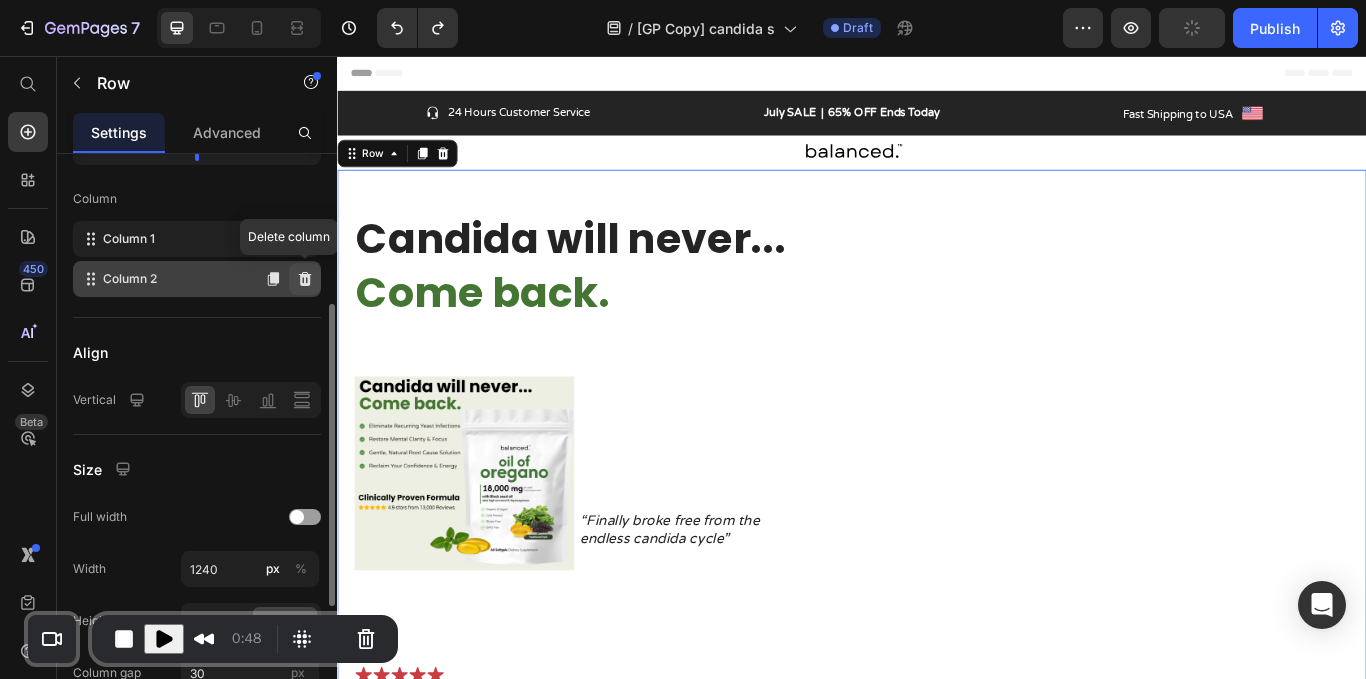 click 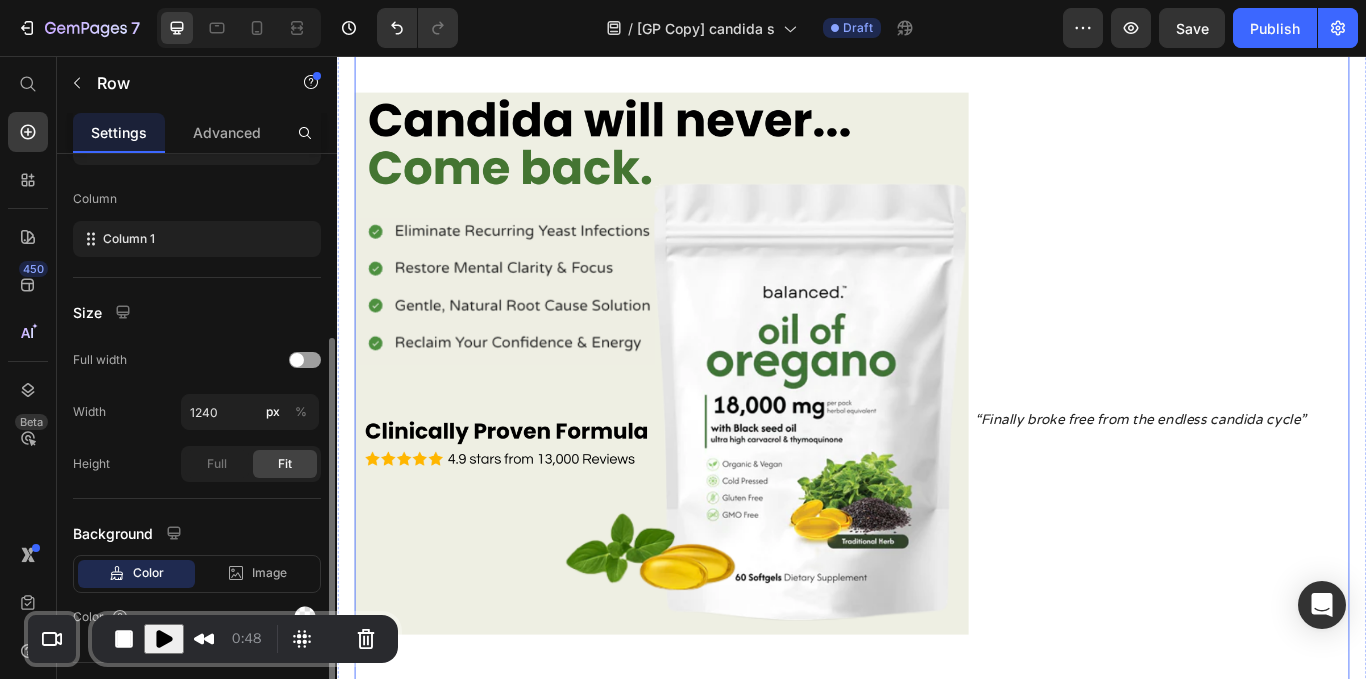 scroll, scrollTop: 0, scrollLeft: 0, axis: both 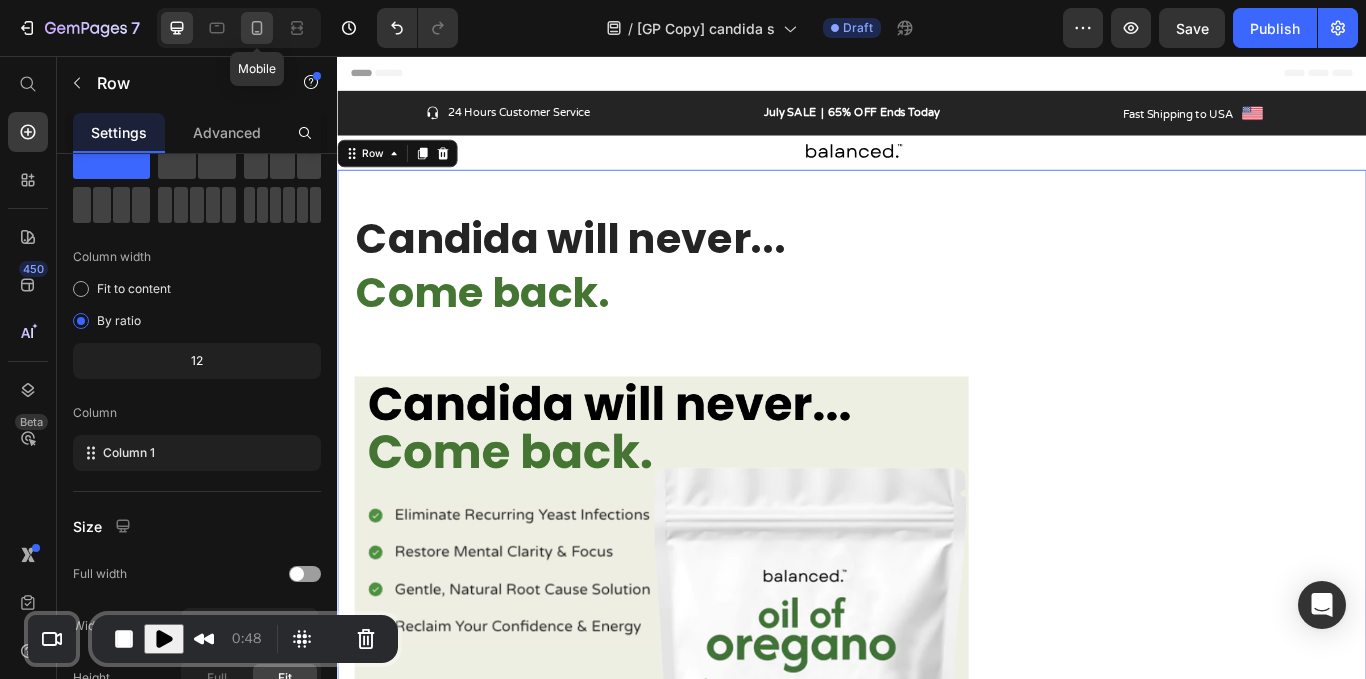 click 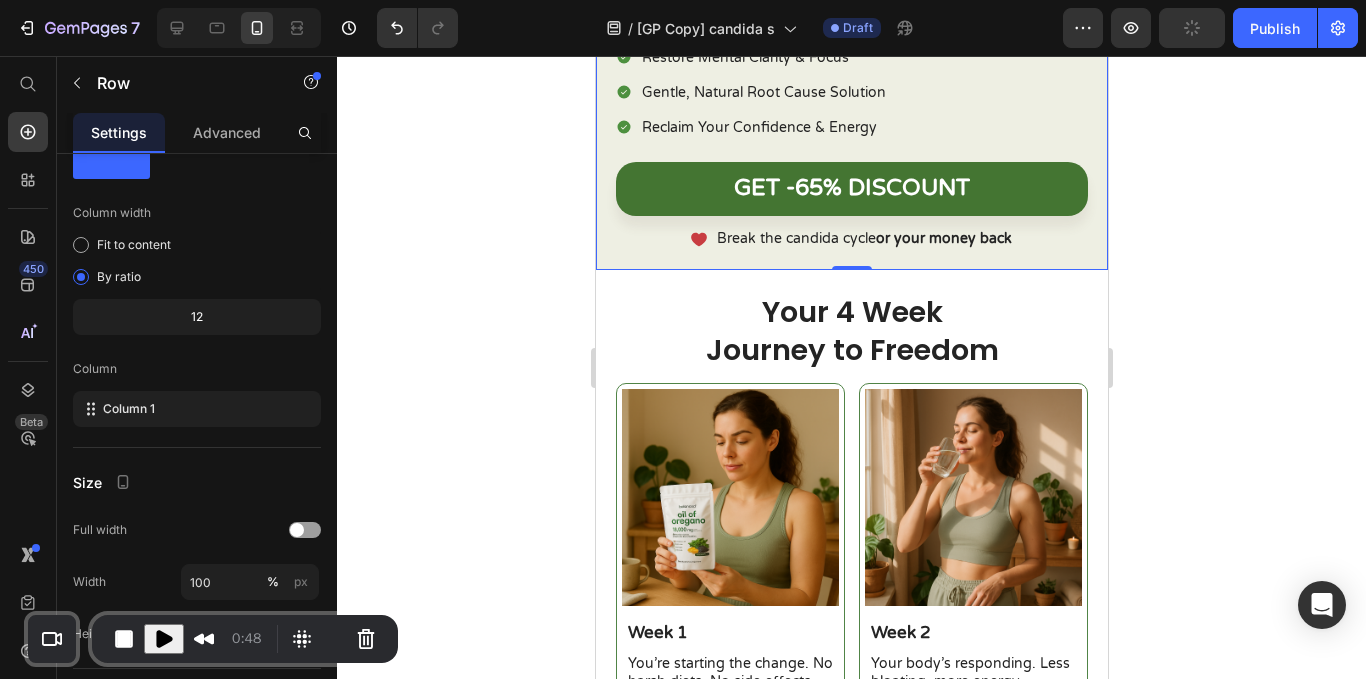 scroll, scrollTop: 0, scrollLeft: 0, axis: both 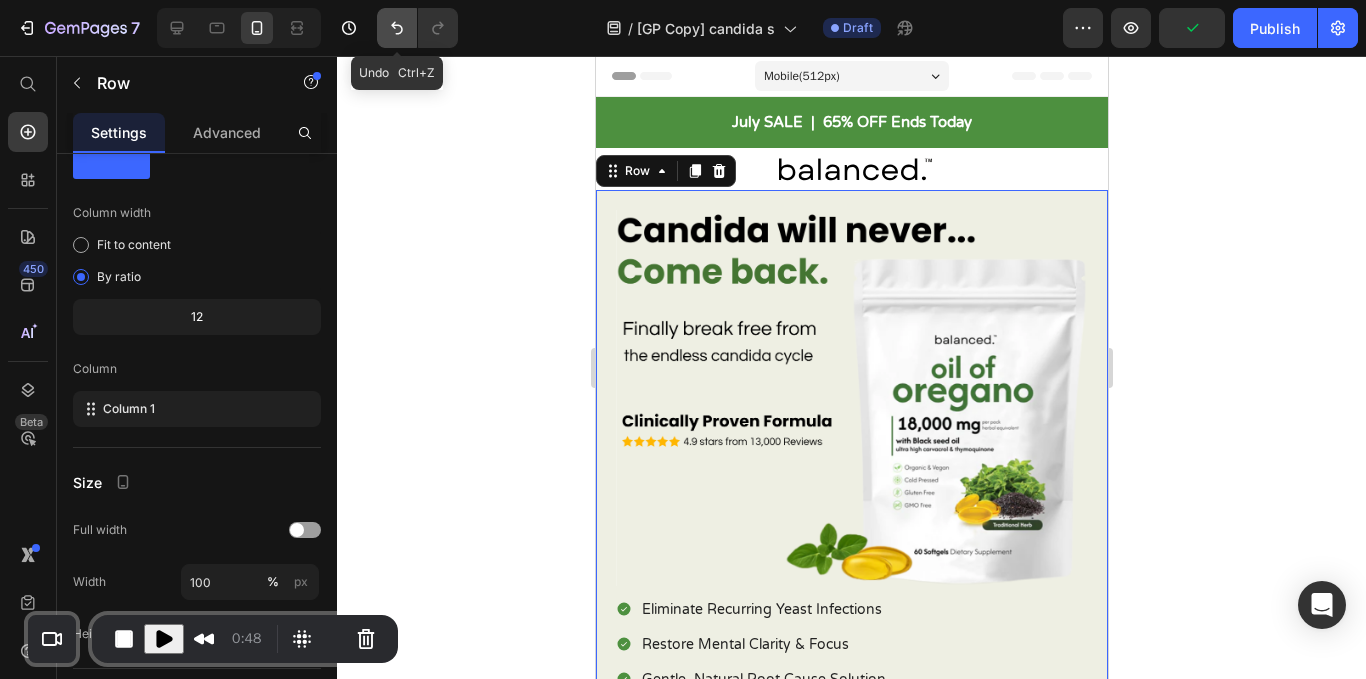 click 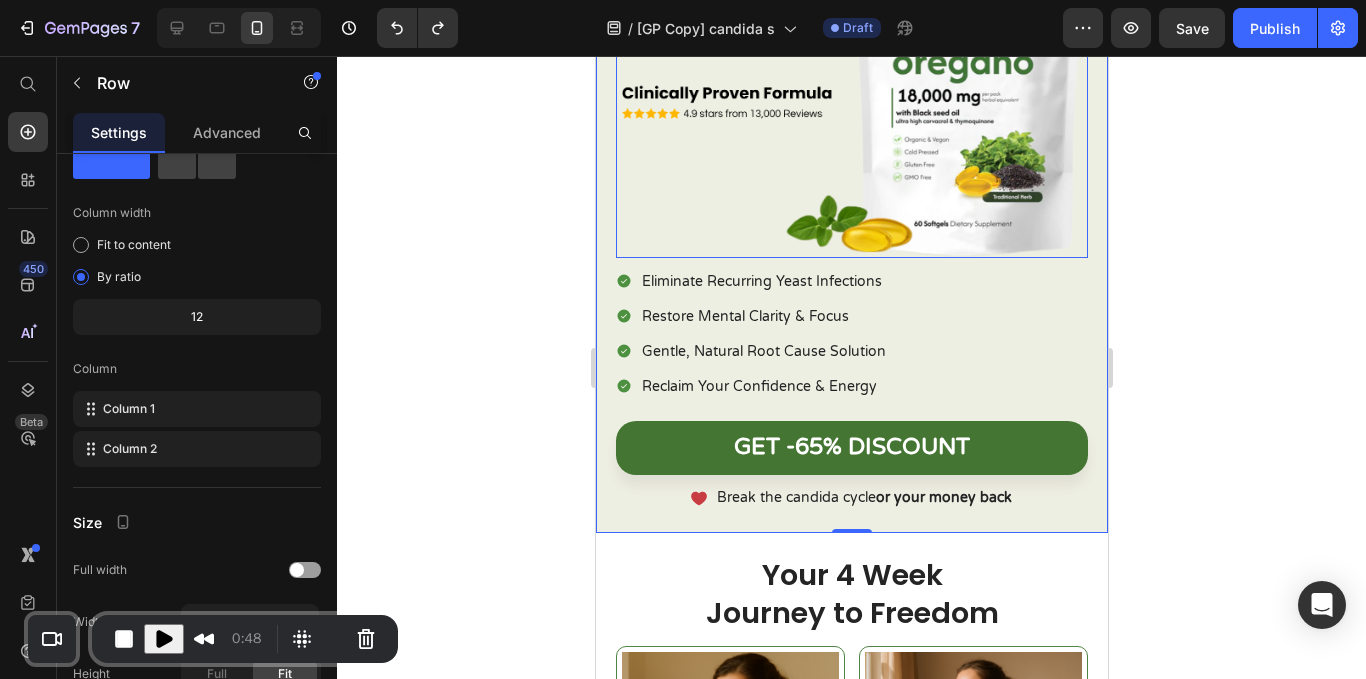 scroll, scrollTop: 0, scrollLeft: 0, axis: both 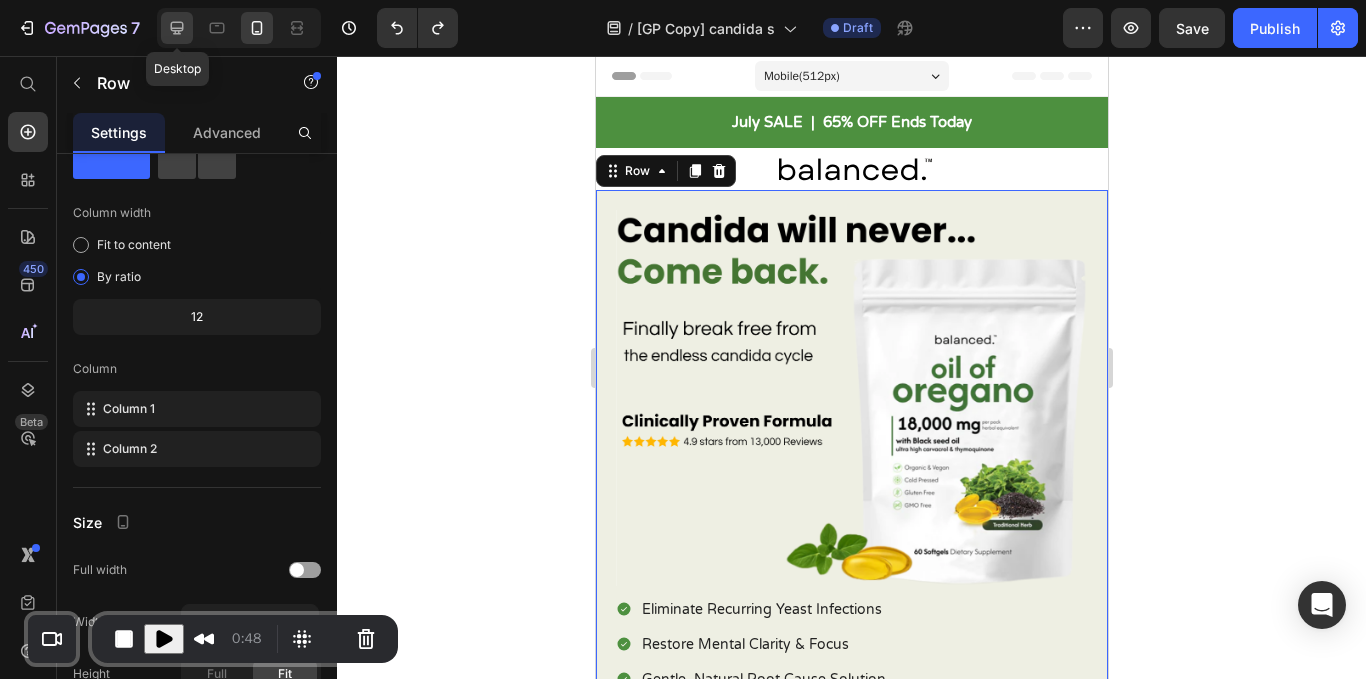 click 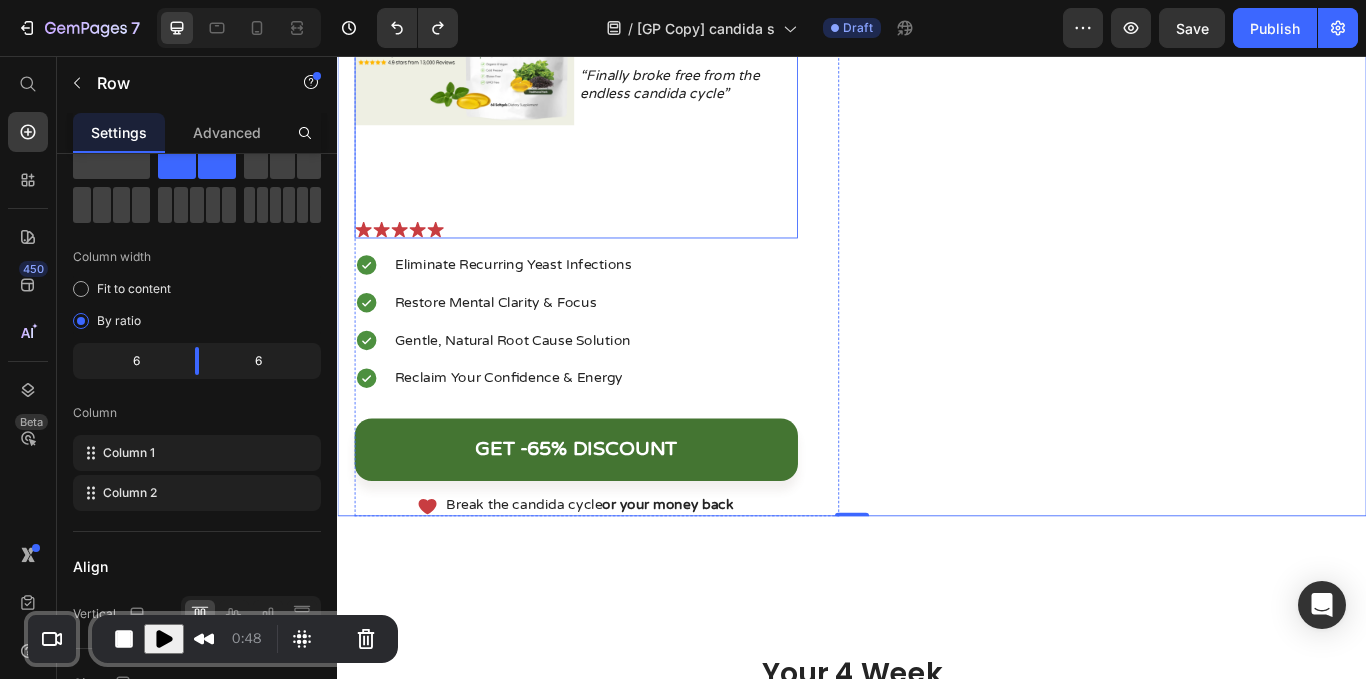 scroll, scrollTop: 520, scrollLeft: 0, axis: vertical 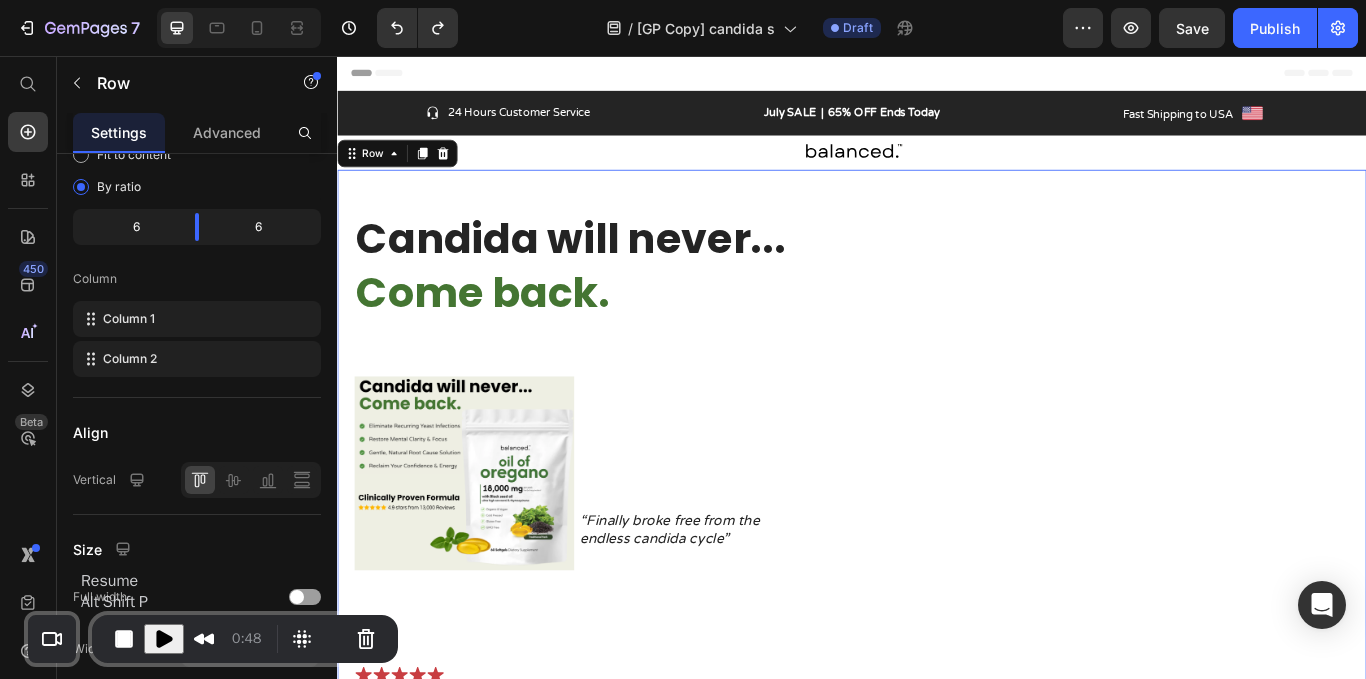 click at bounding box center (164, 639) 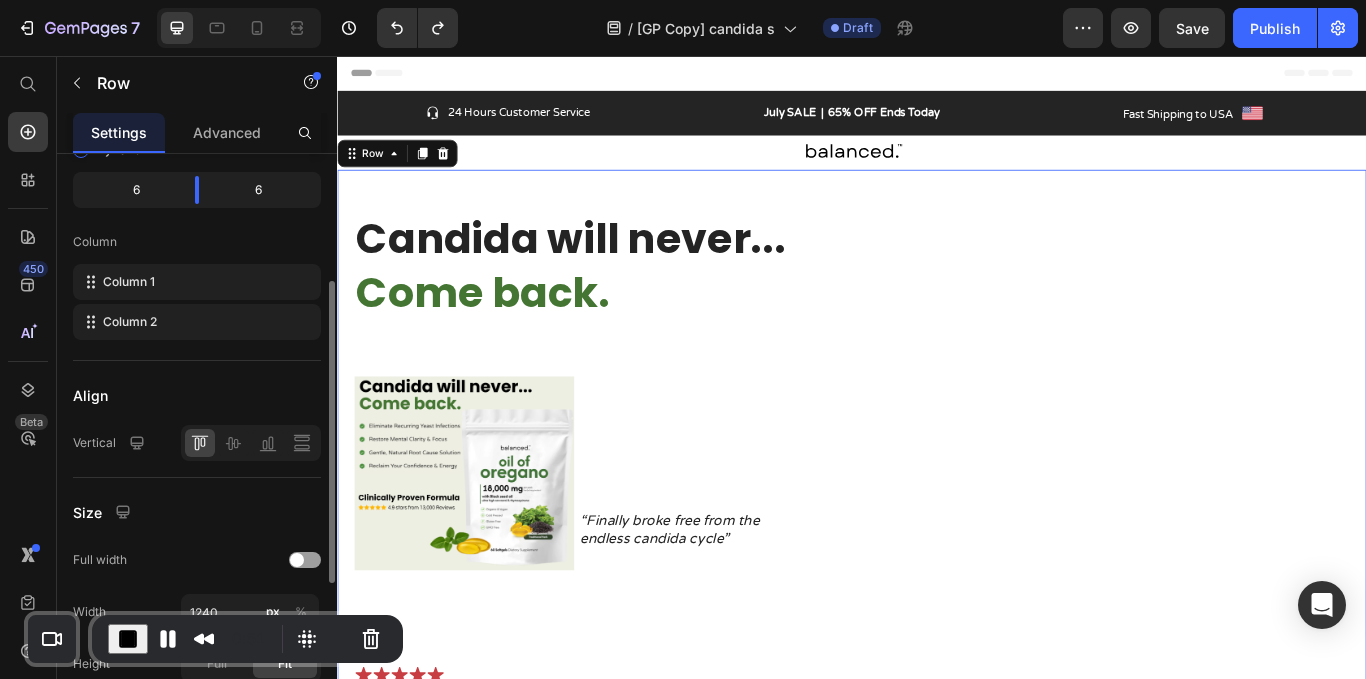 scroll, scrollTop: 262, scrollLeft: 0, axis: vertical 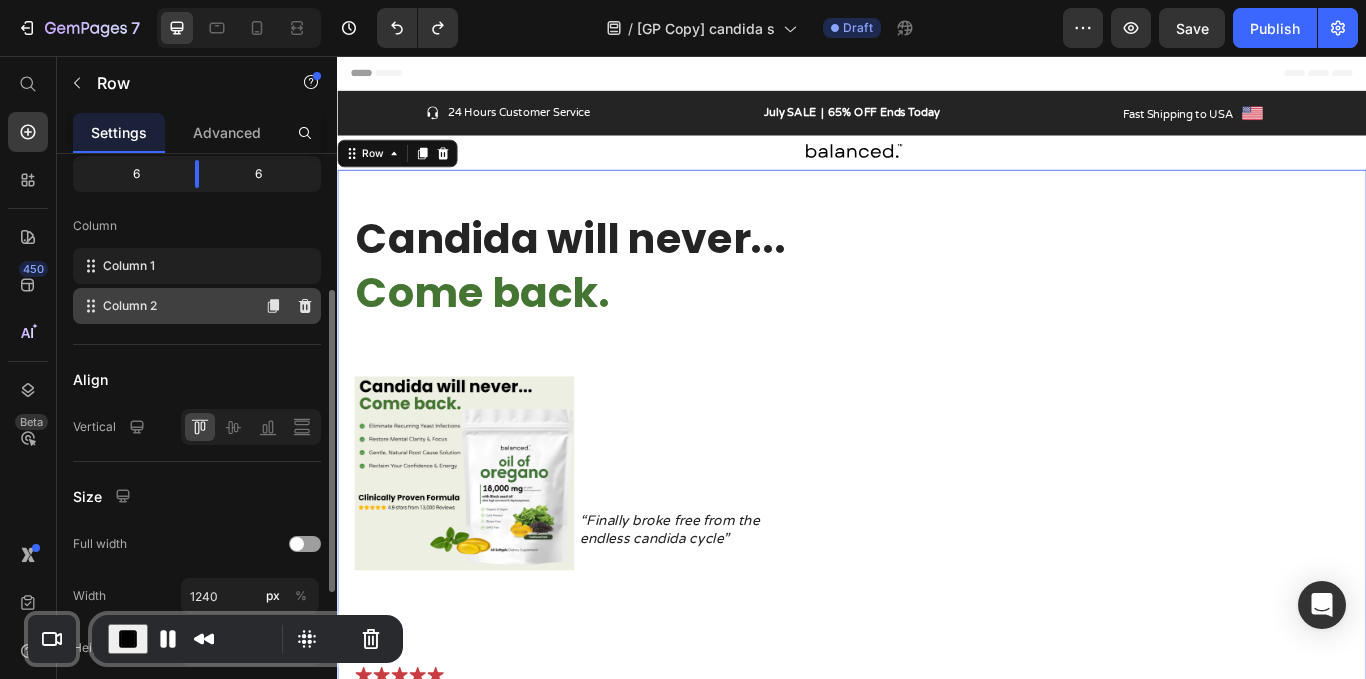 click on "Column 2" at bounding box center (130, 306) 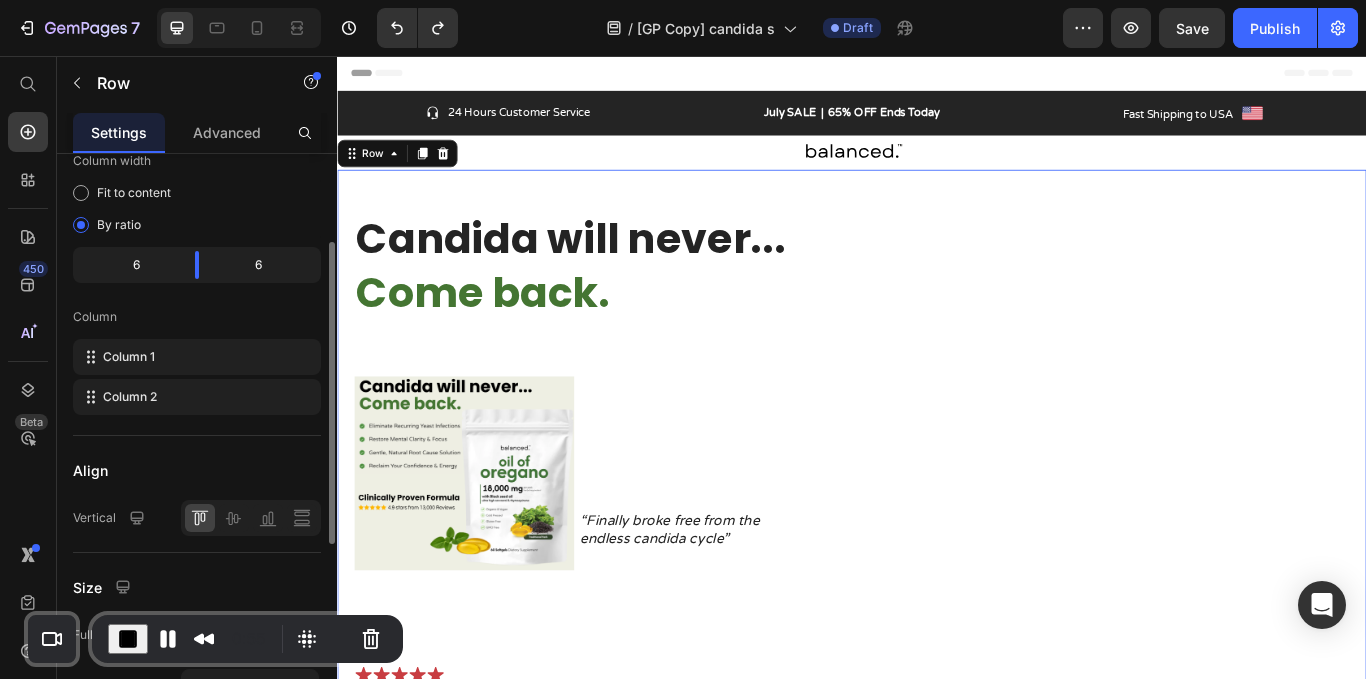 scroll, scrollTop: 0, scrollLeft: 0, axis: both 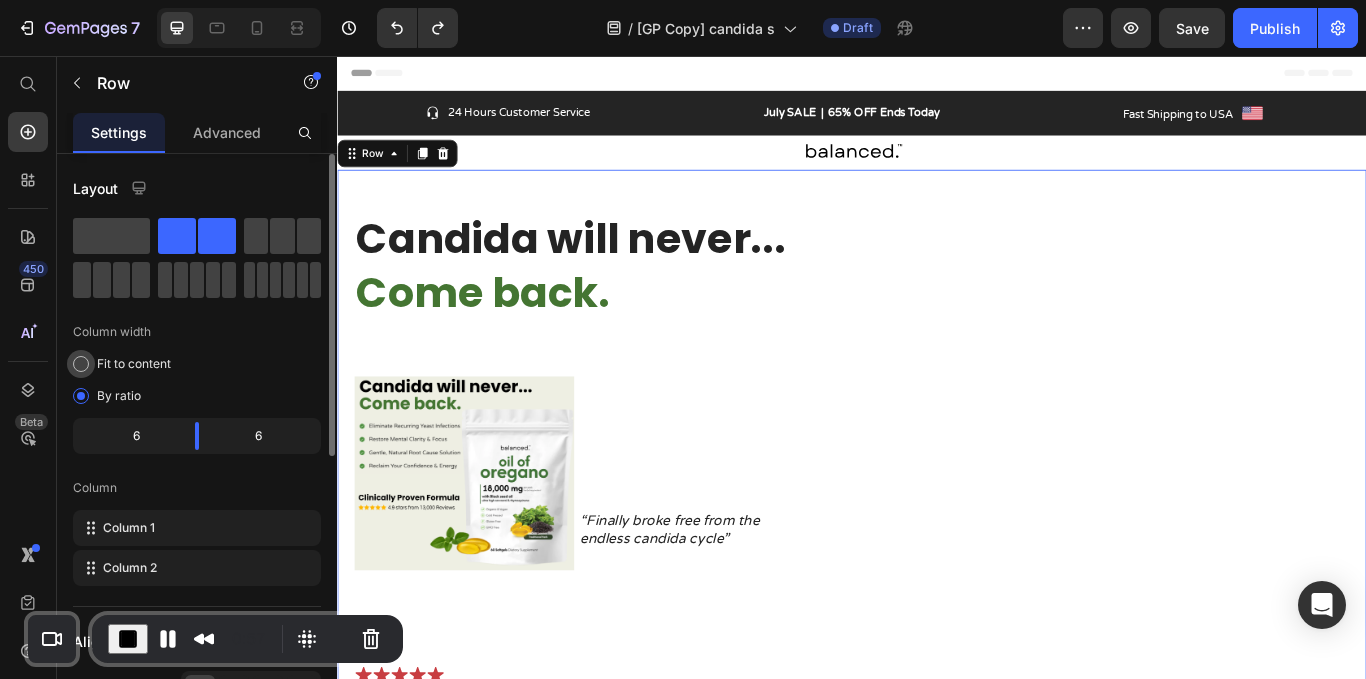 click on "Fit to content" at bounding box center (134, 364) 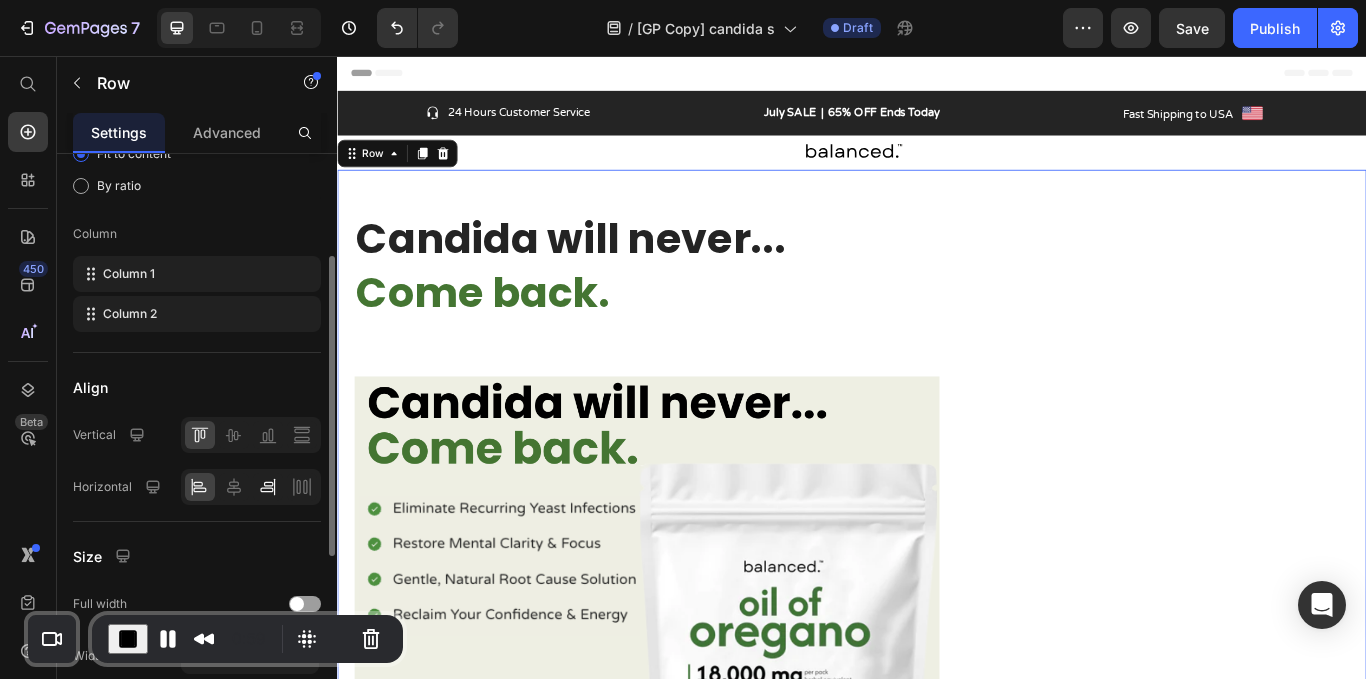 scroll, scrollTop: 213, scrollLeft: 0, axis: vertical 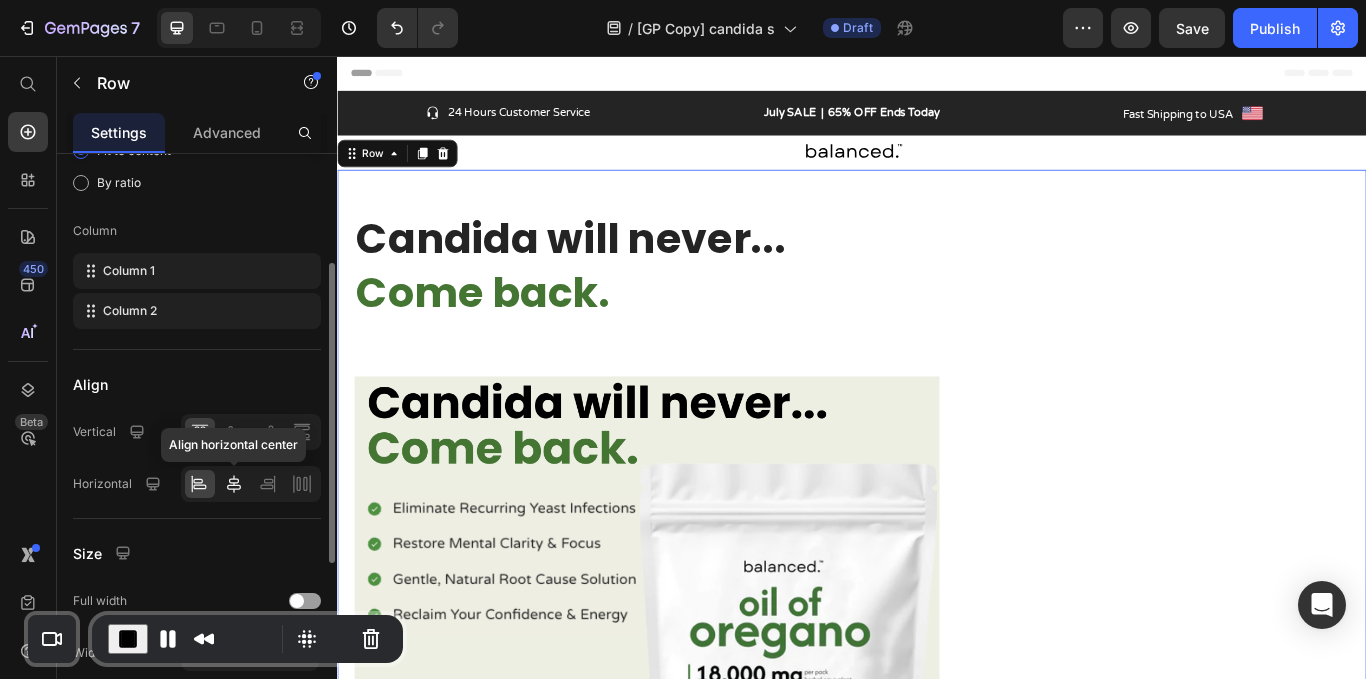 click 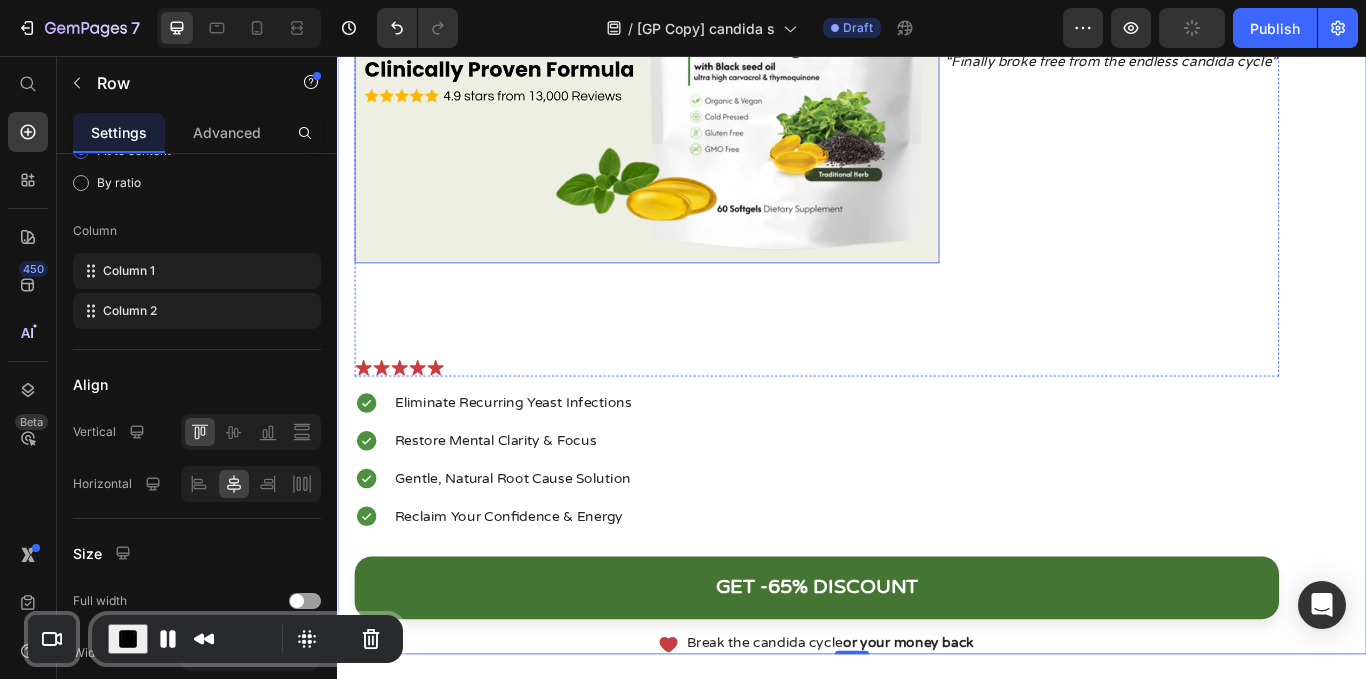 scroll, scrollTop: 740, scrollLeft: 0, axis: vertical 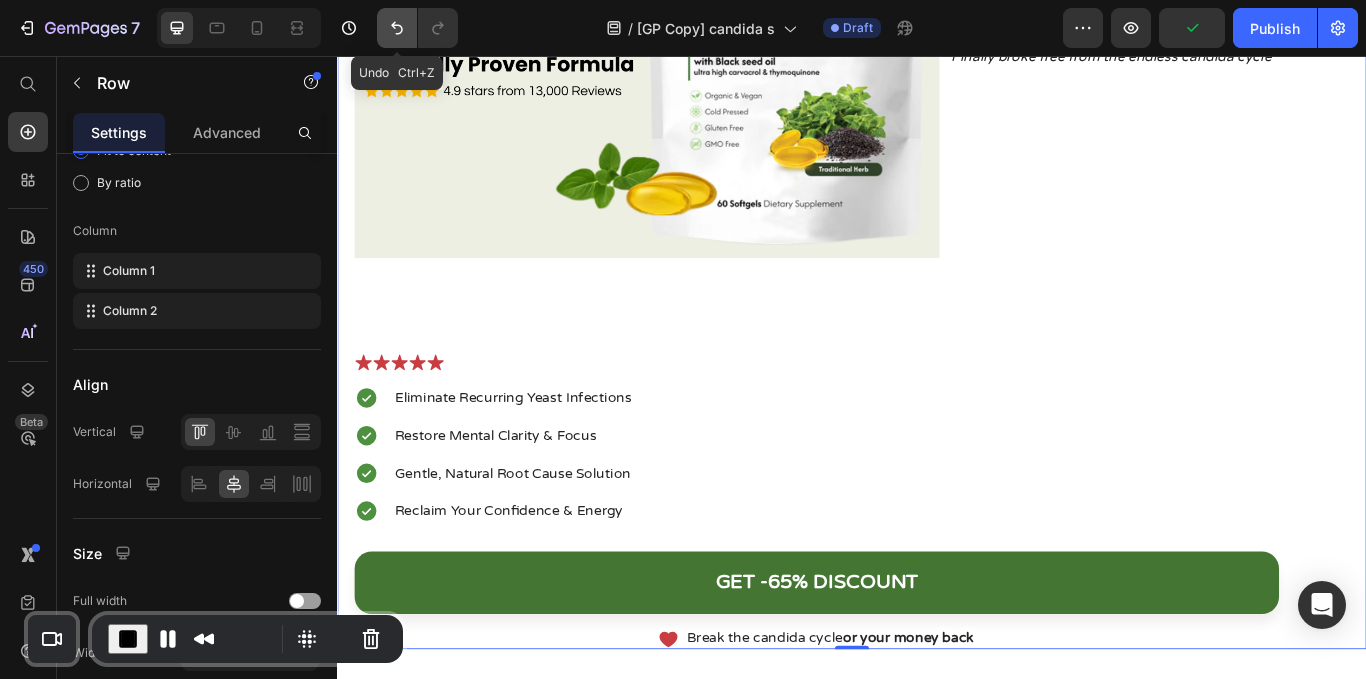 click 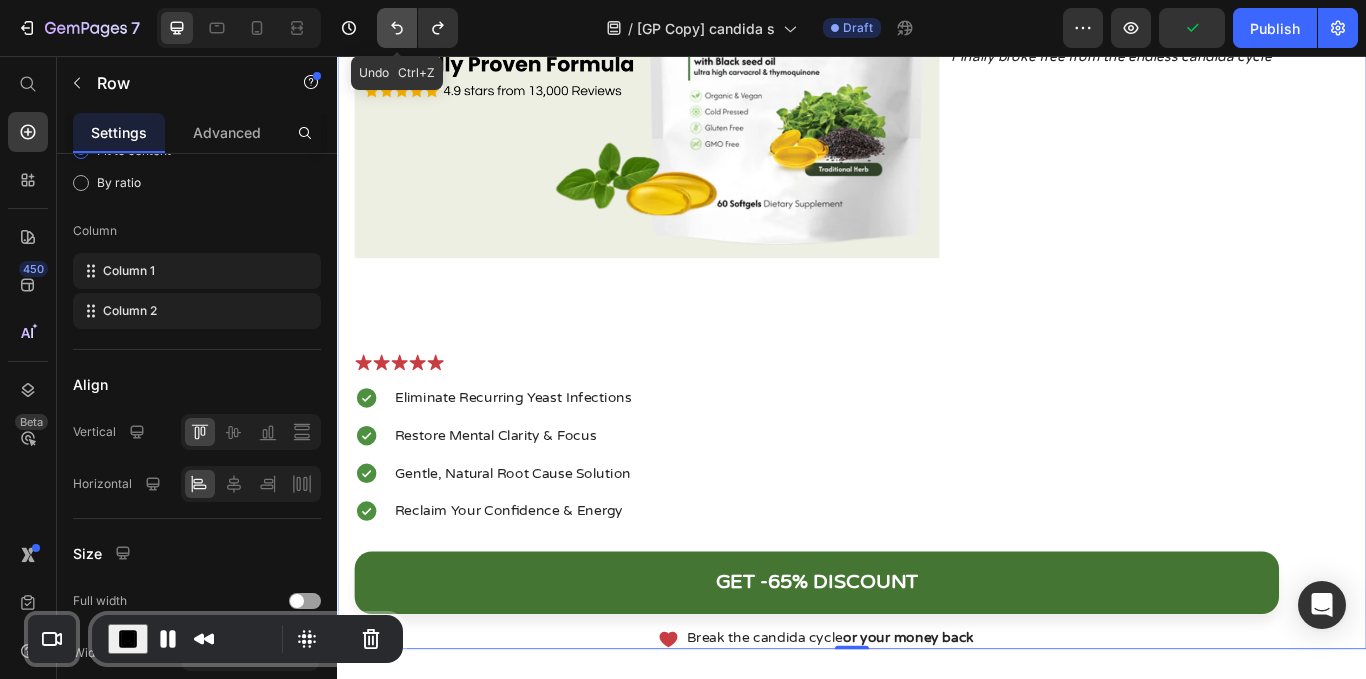 click 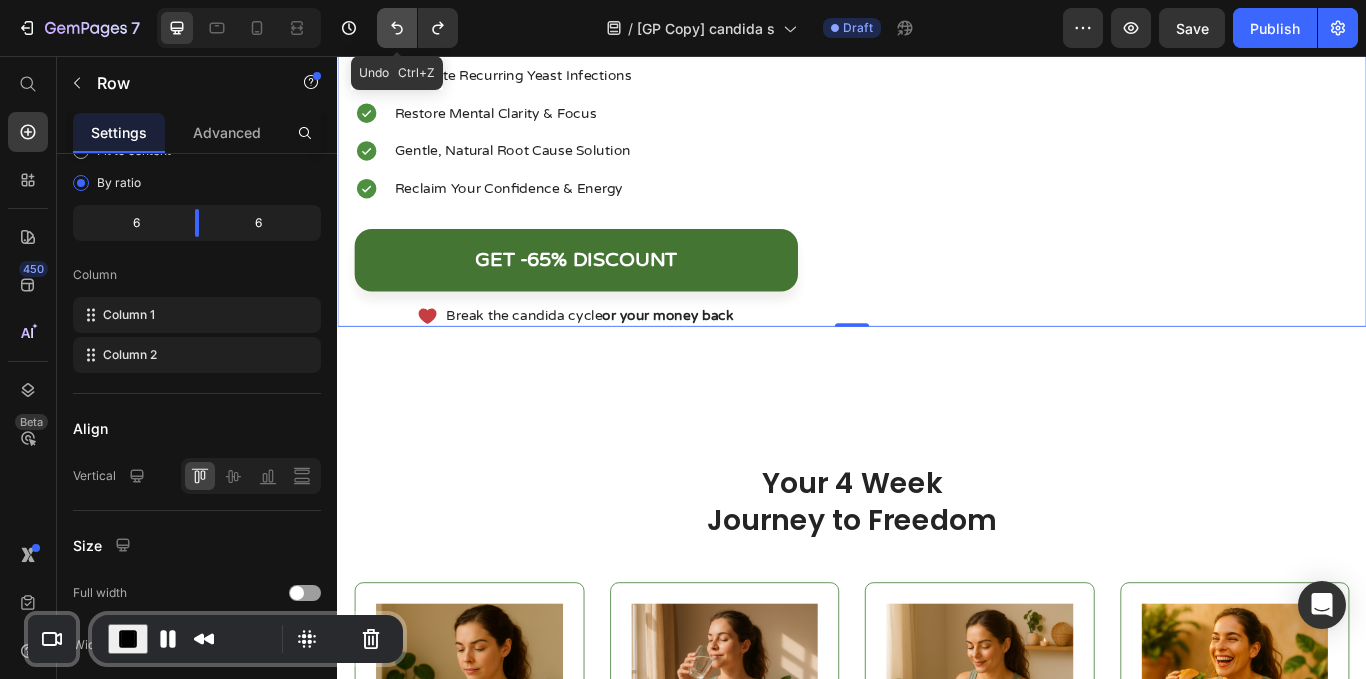click 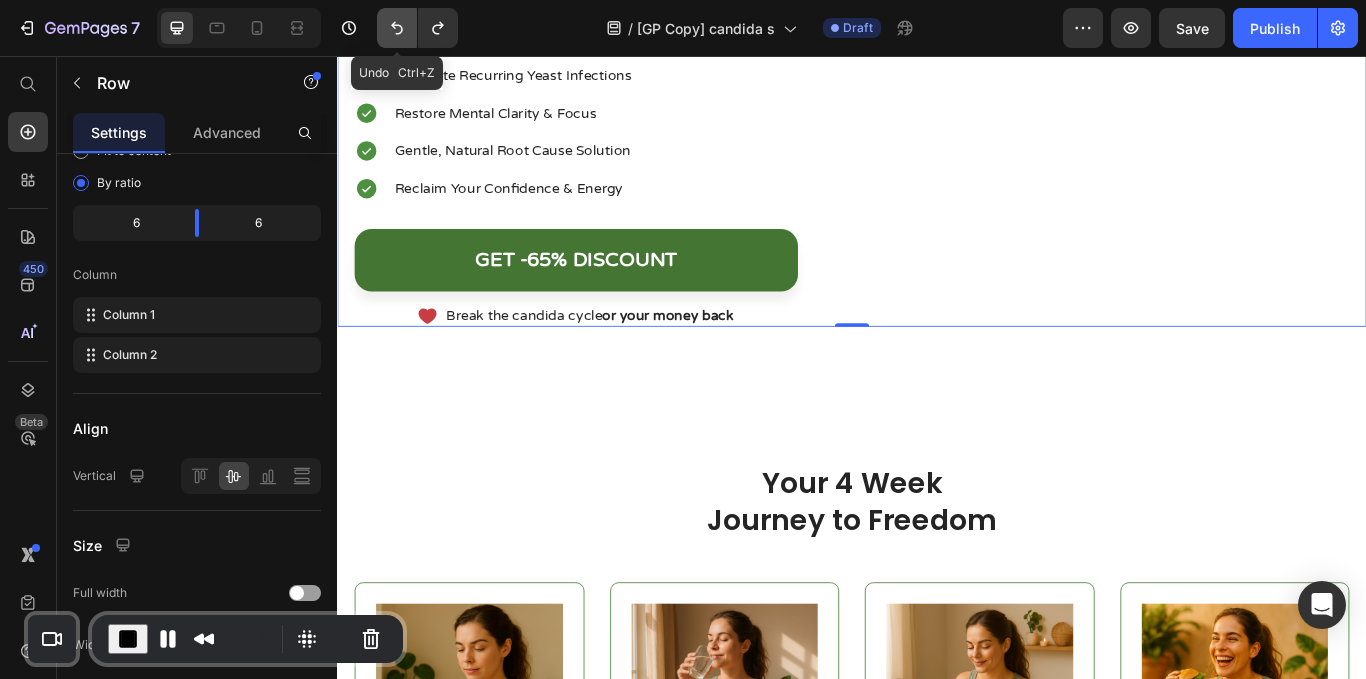 click 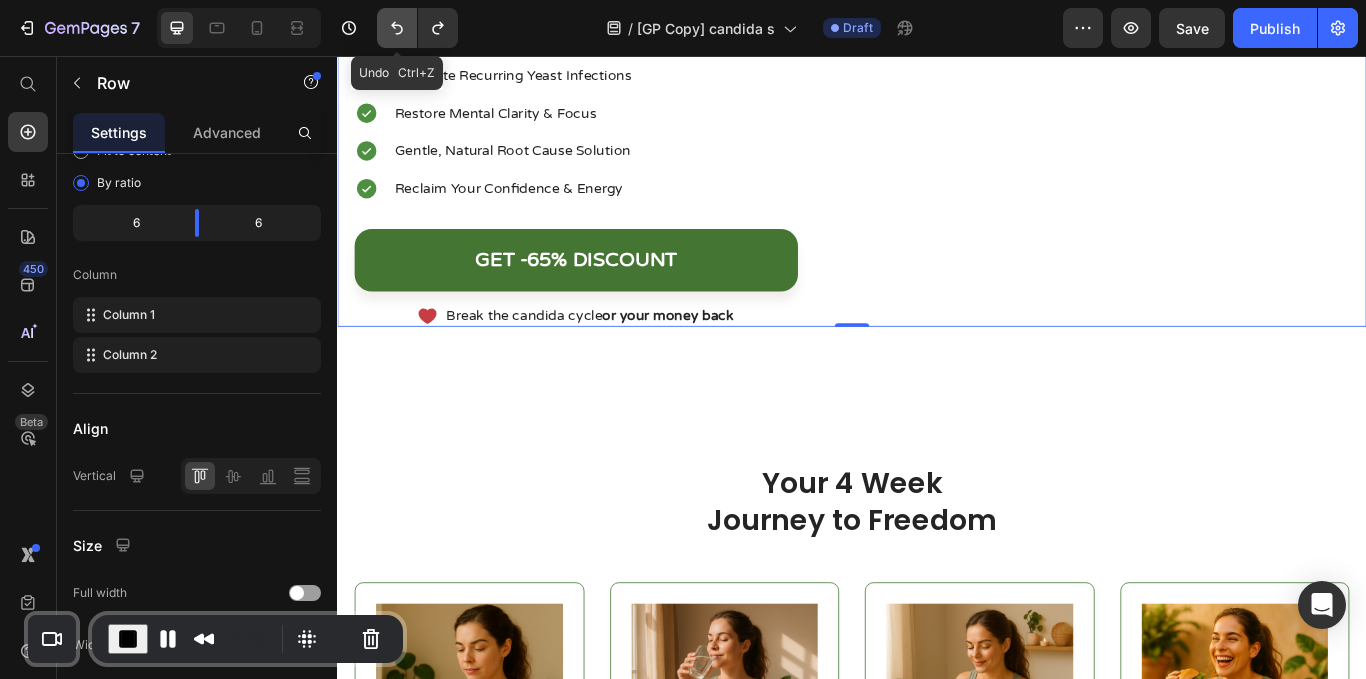 click 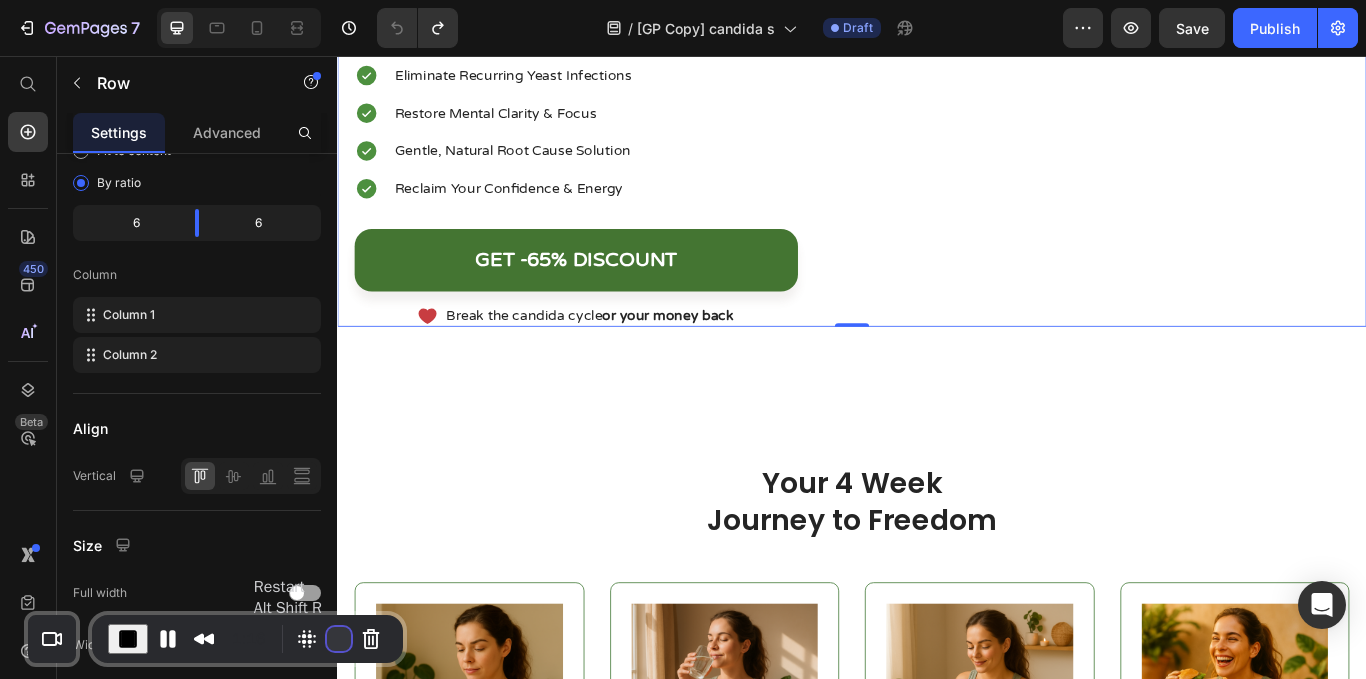 click at bounding box center (339, 639) 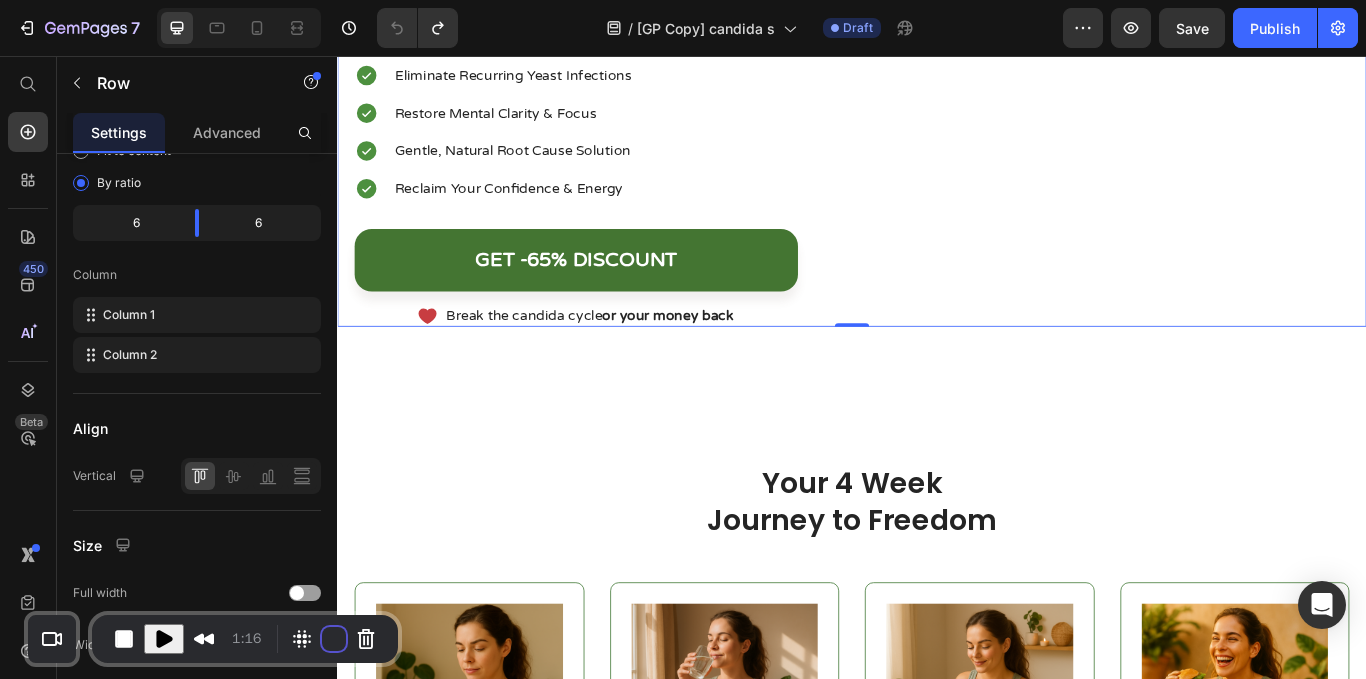 click on "Restart recording" at bounding box center [515, 803] 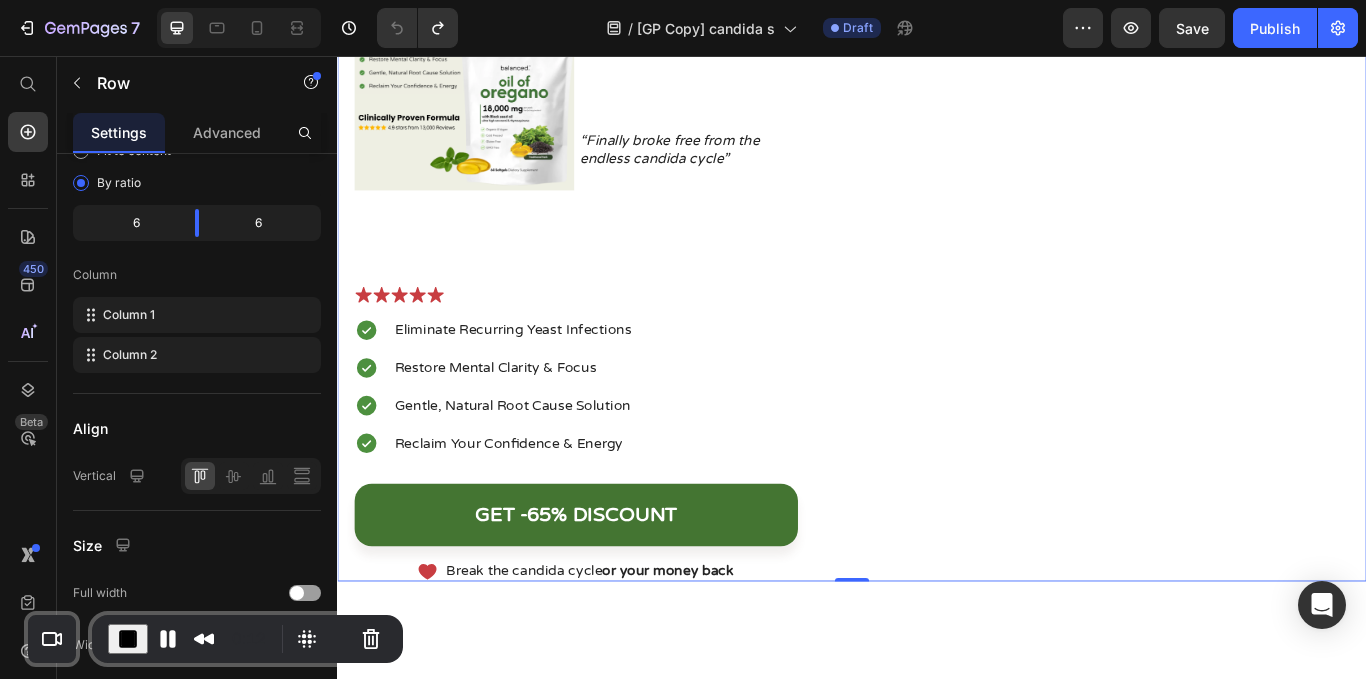 scroll, scrollTop: 0, scrollLeft: 0, axis: both 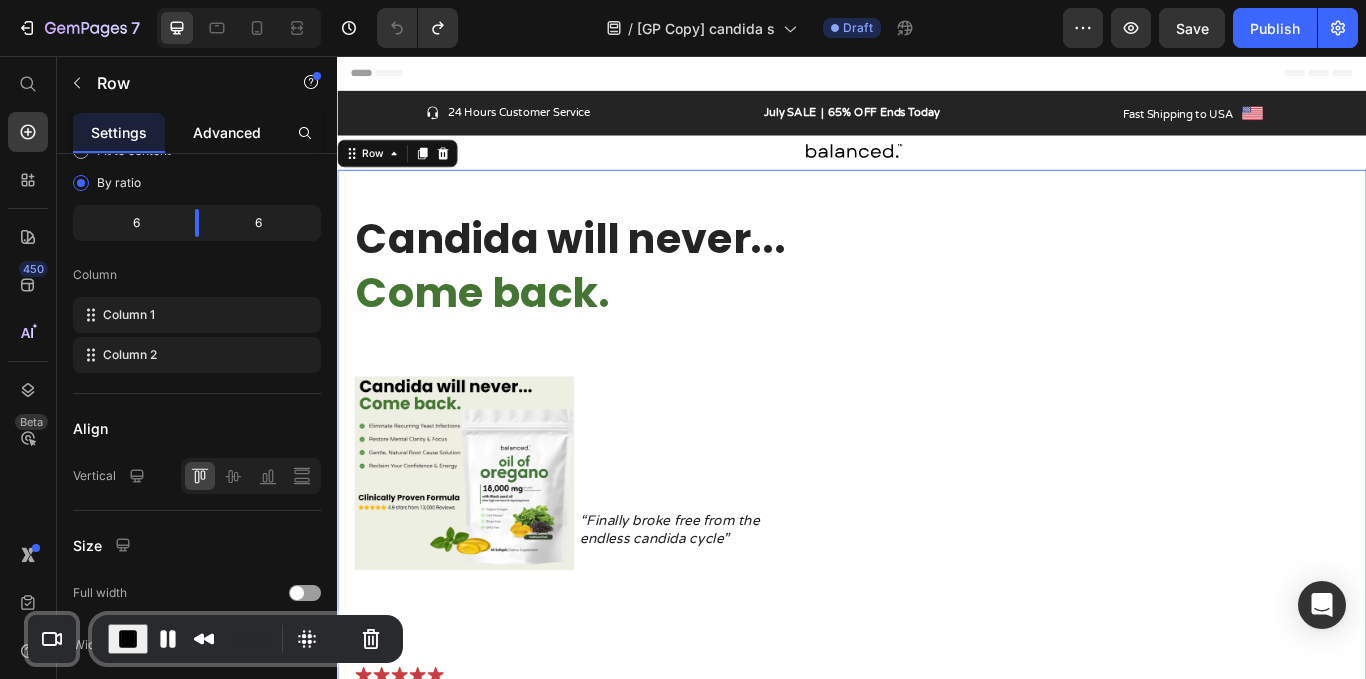 click on "Advanced" at bounding box center (227, 132) 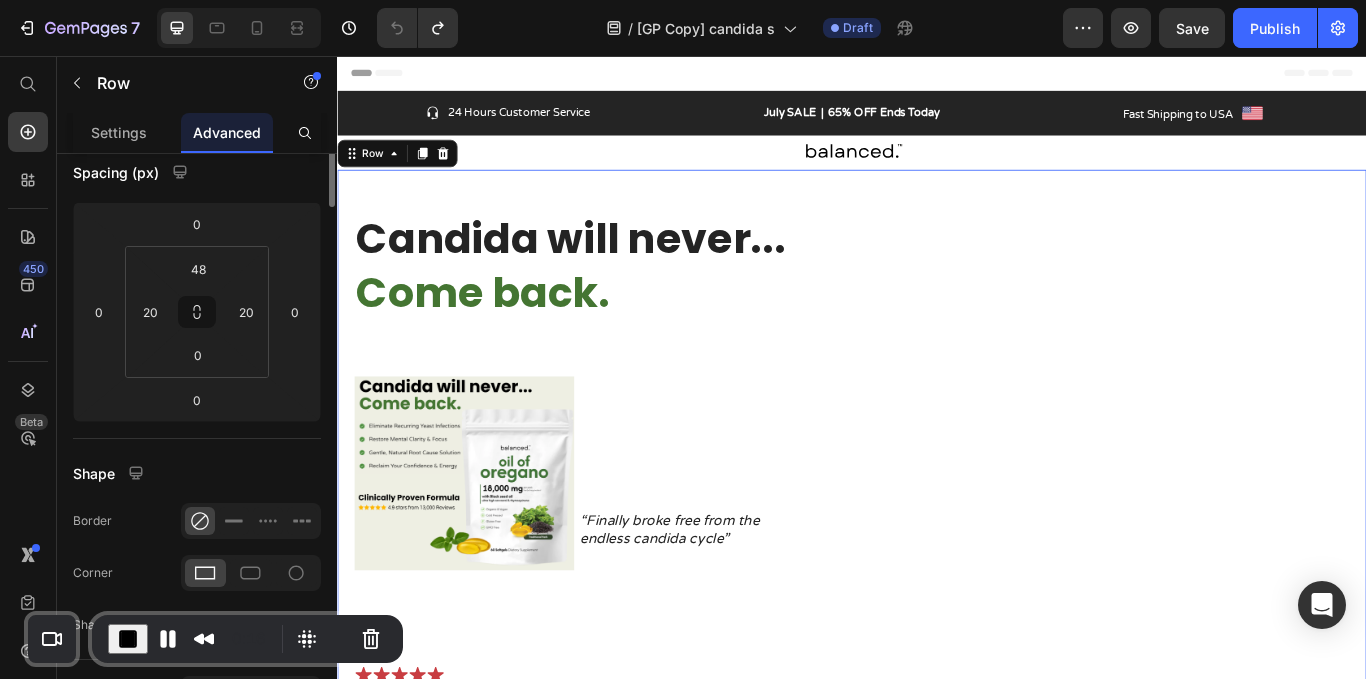scroll, scrollTop: 0, scrollLeft: 0, axis: both 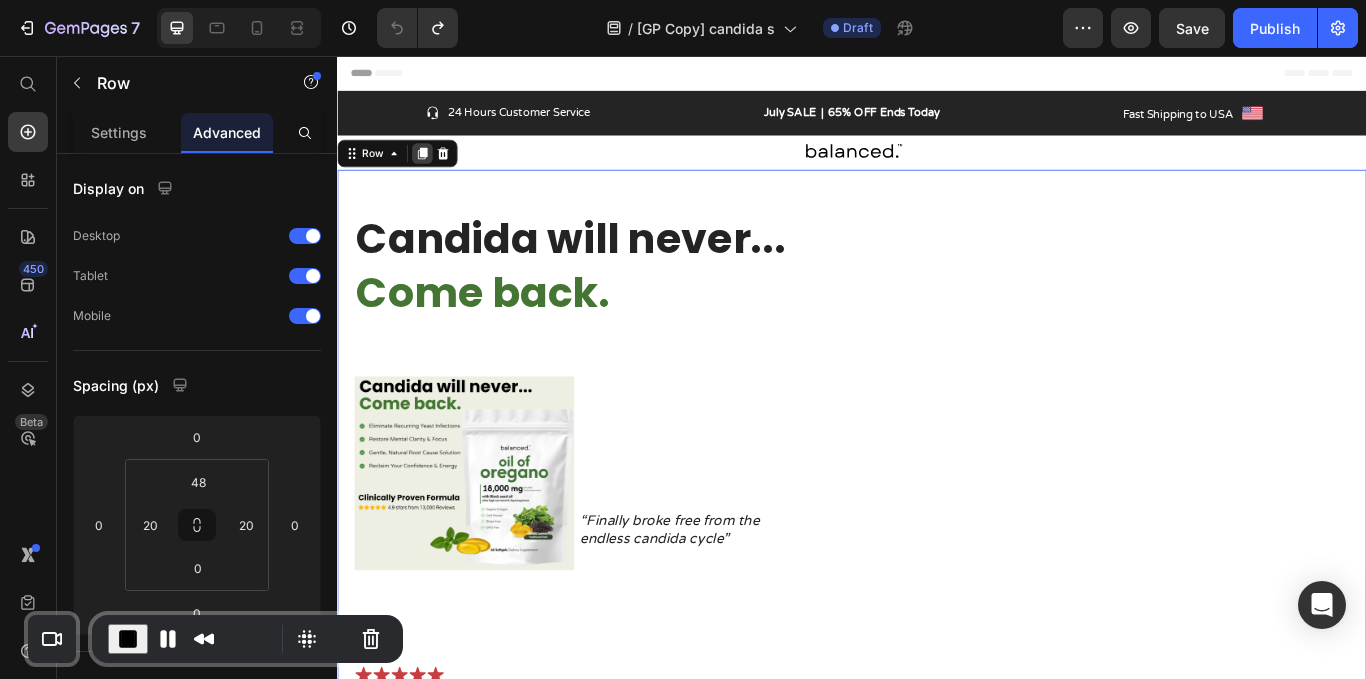 click 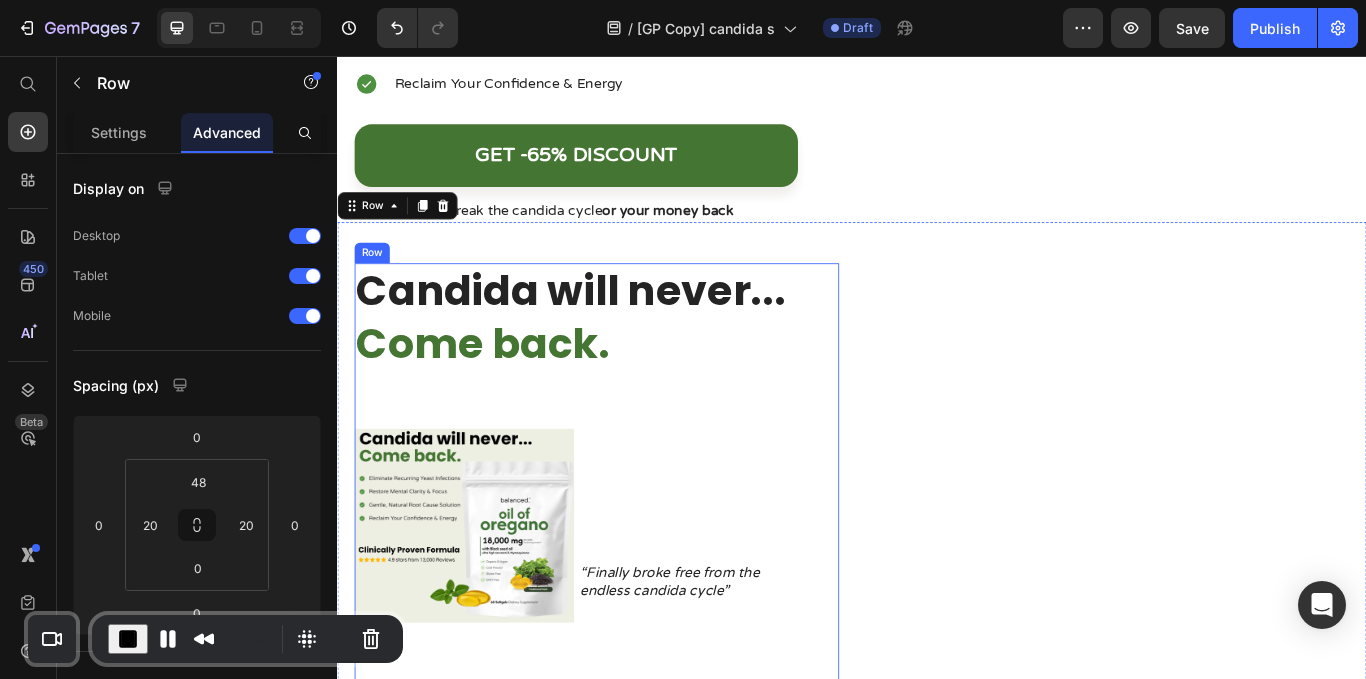 scroll, scrollTop: 863, scrollLeft: 0, axis: vertical 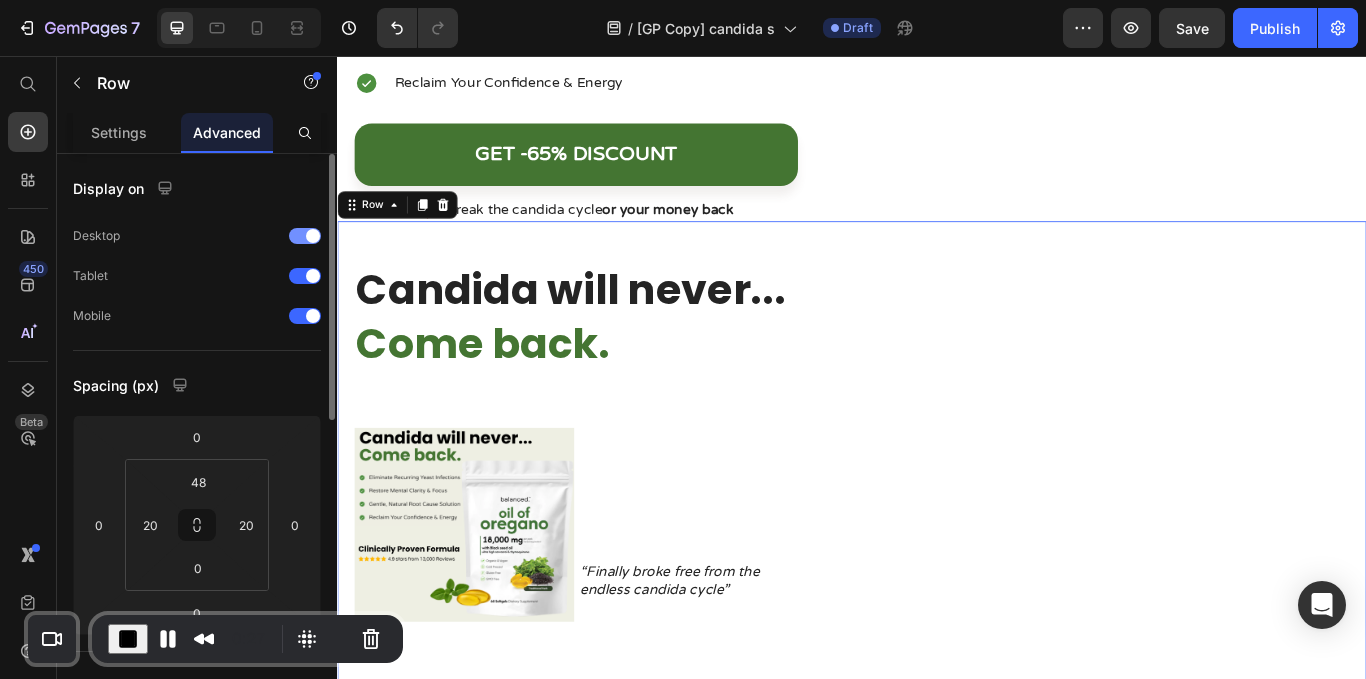 click at bounding box center [305, 236] 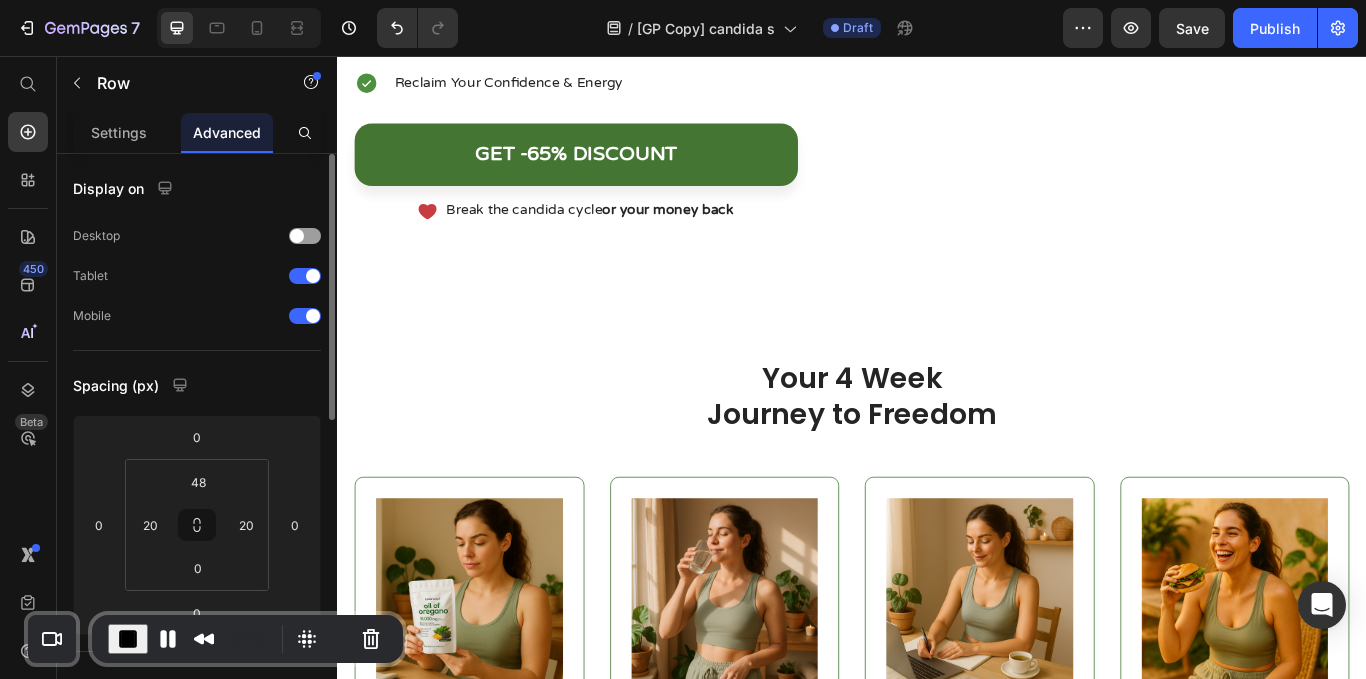 scroll, scrollTop: 497, scrollLeft: 0, axis: vertical 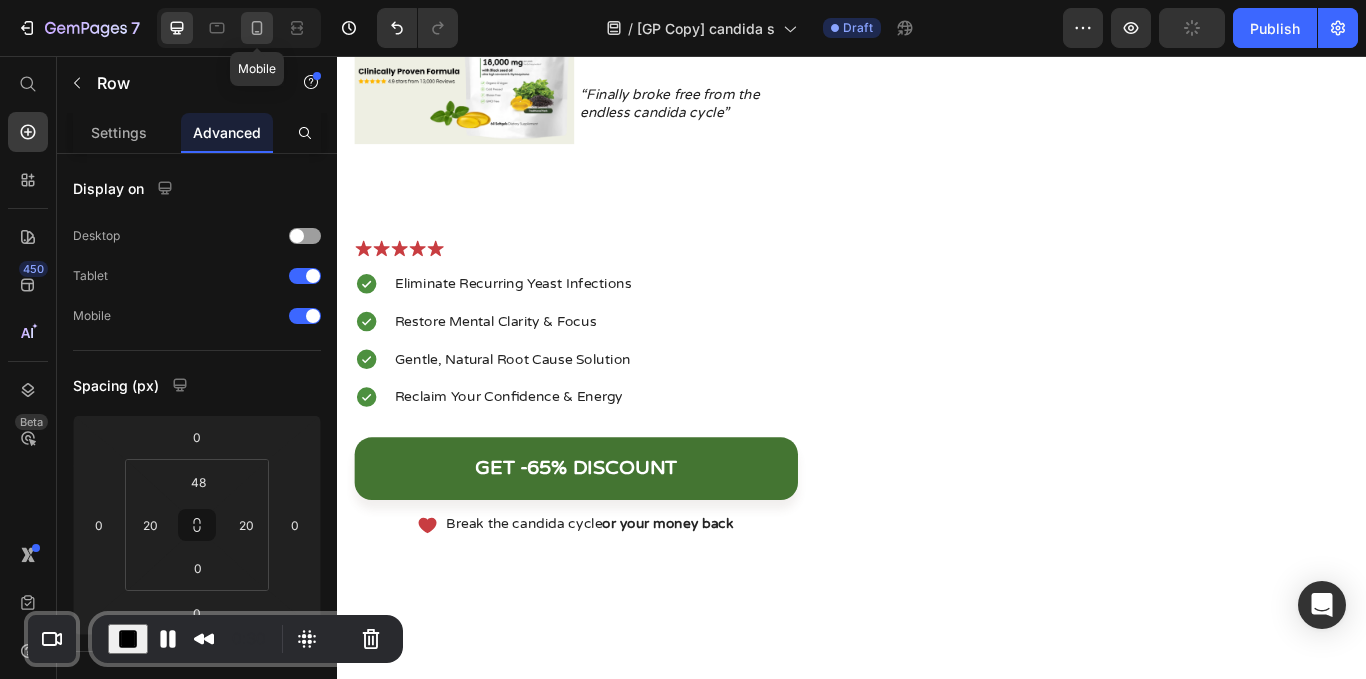 click 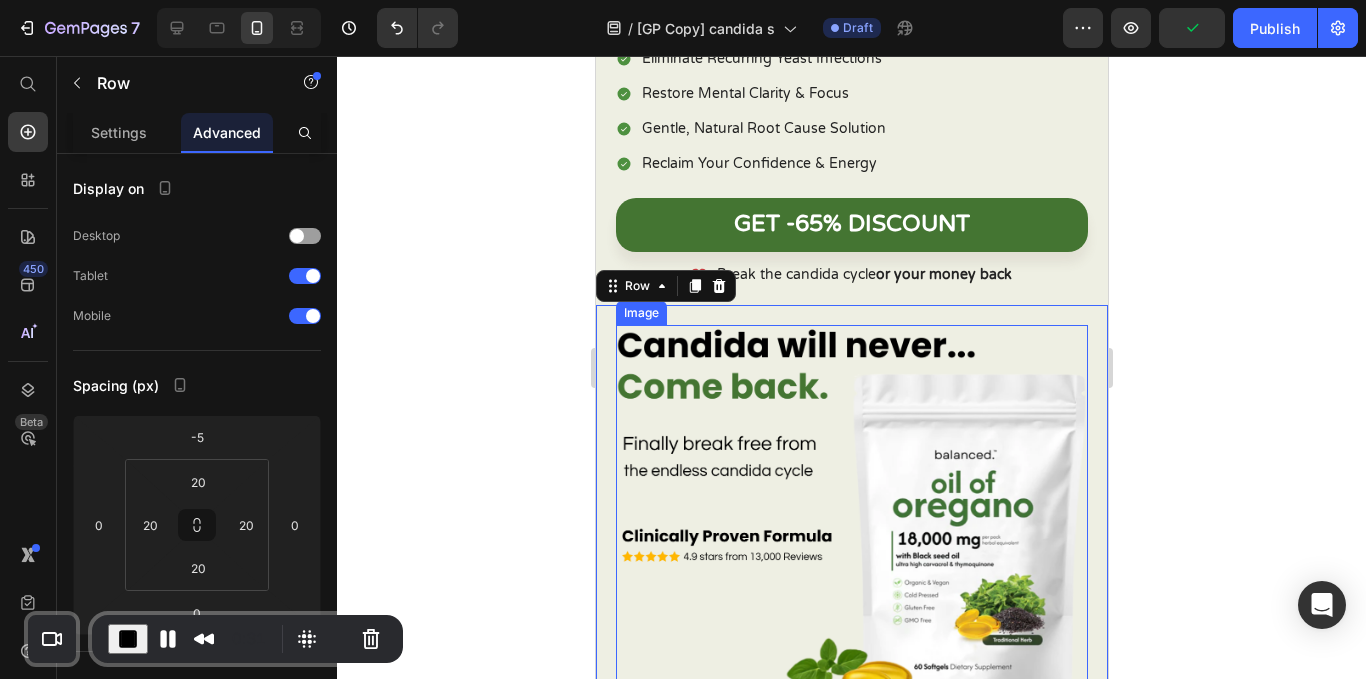 scroll, scrollTop: 717, scrollLeft: 0, axis: vertical 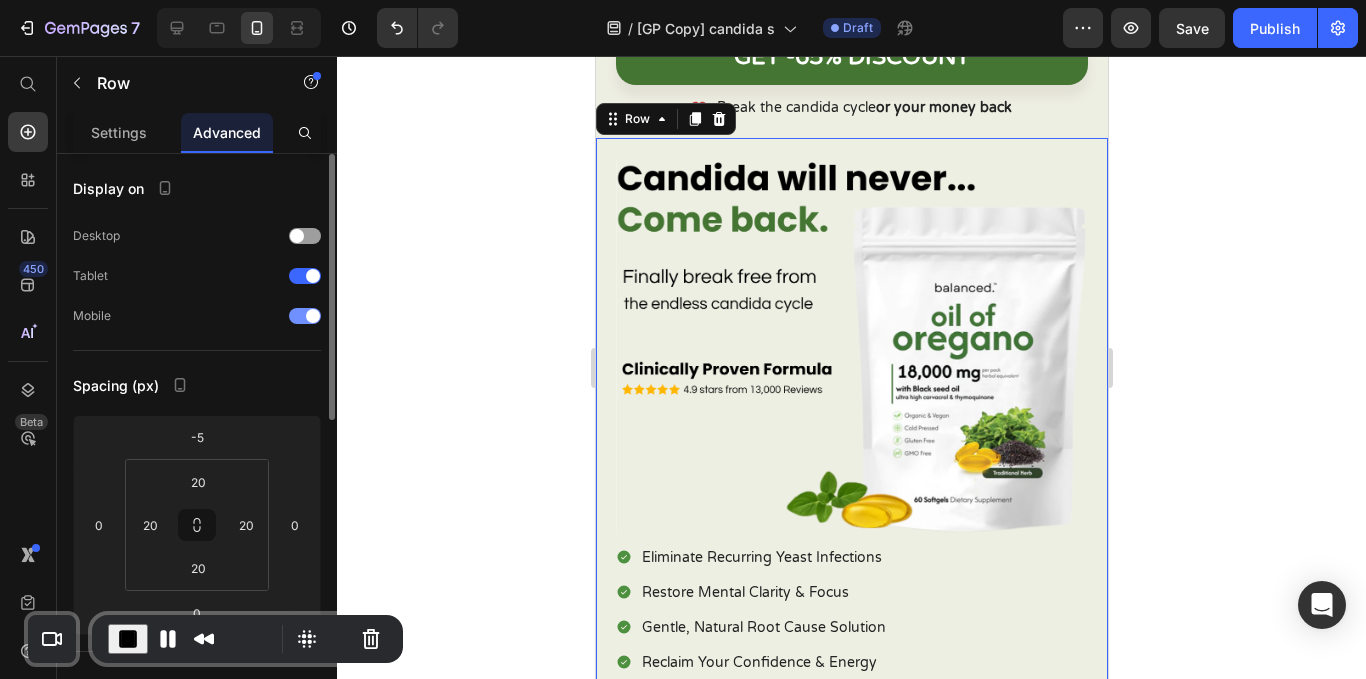 click at bounding box center [305, 316] 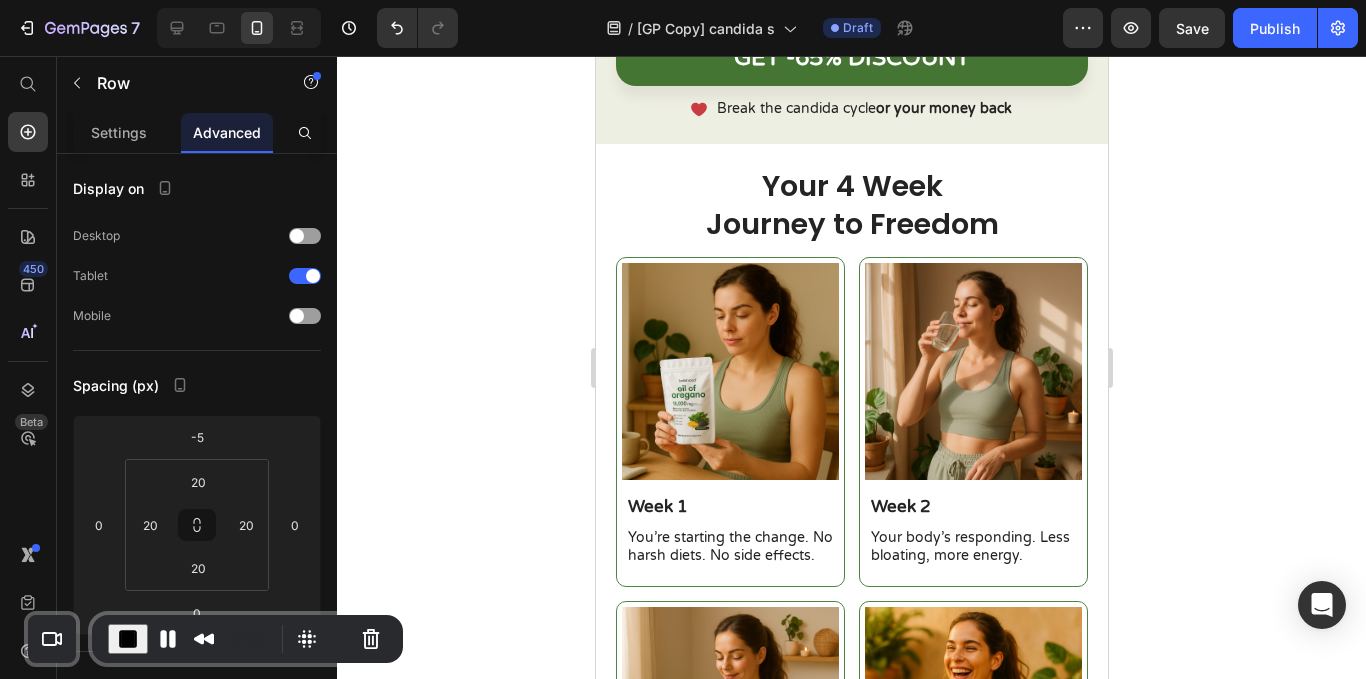 scroll, scrollTop: 0, scrollLeft: 0, axis: both 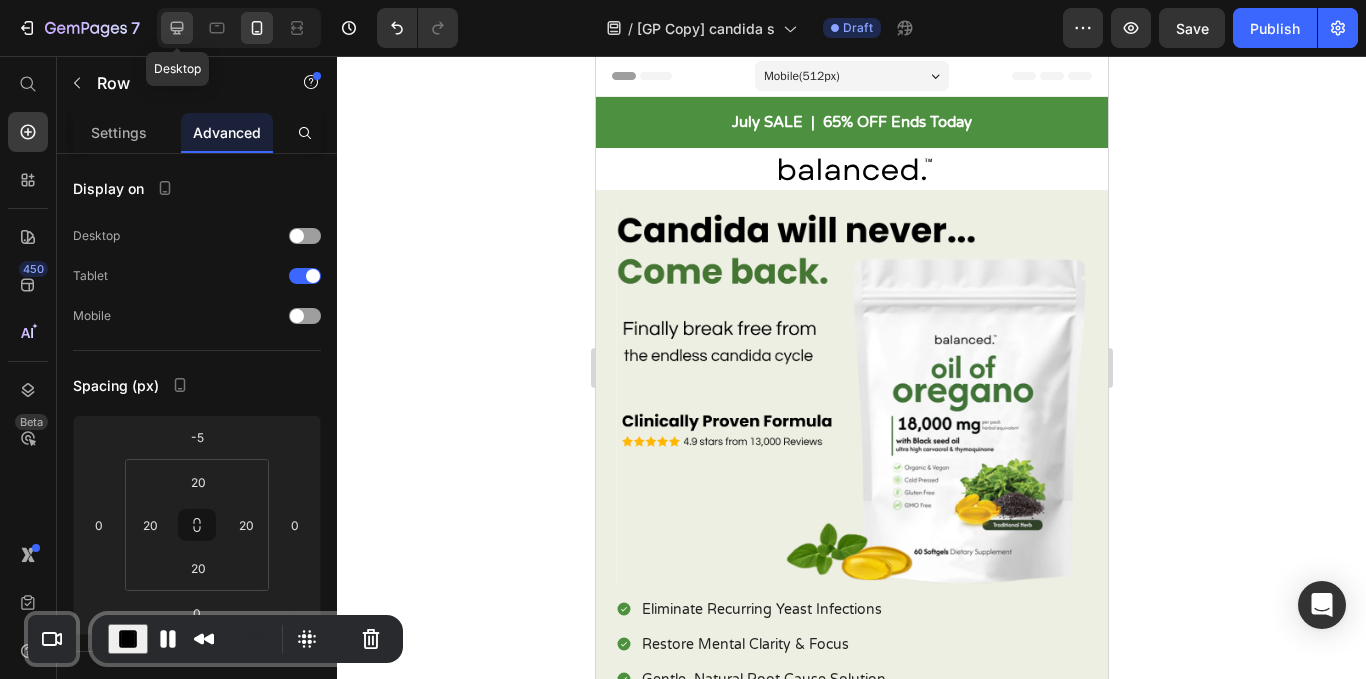 click 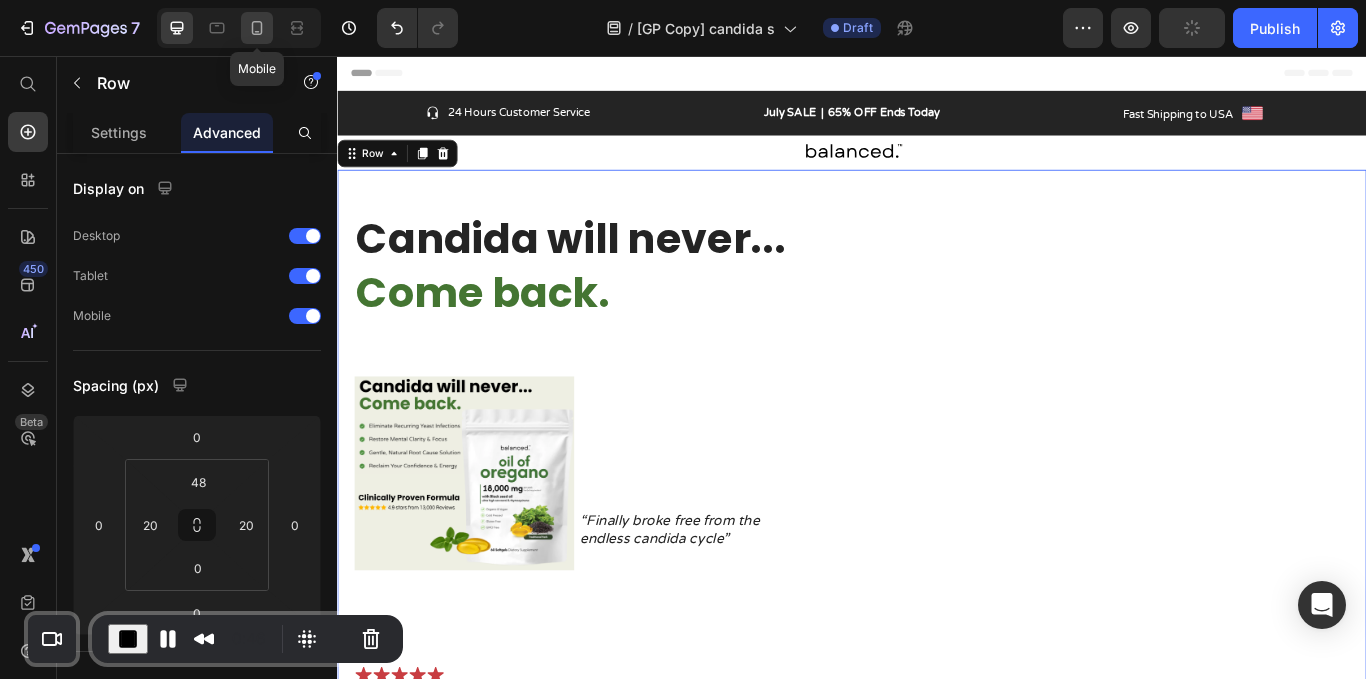 click 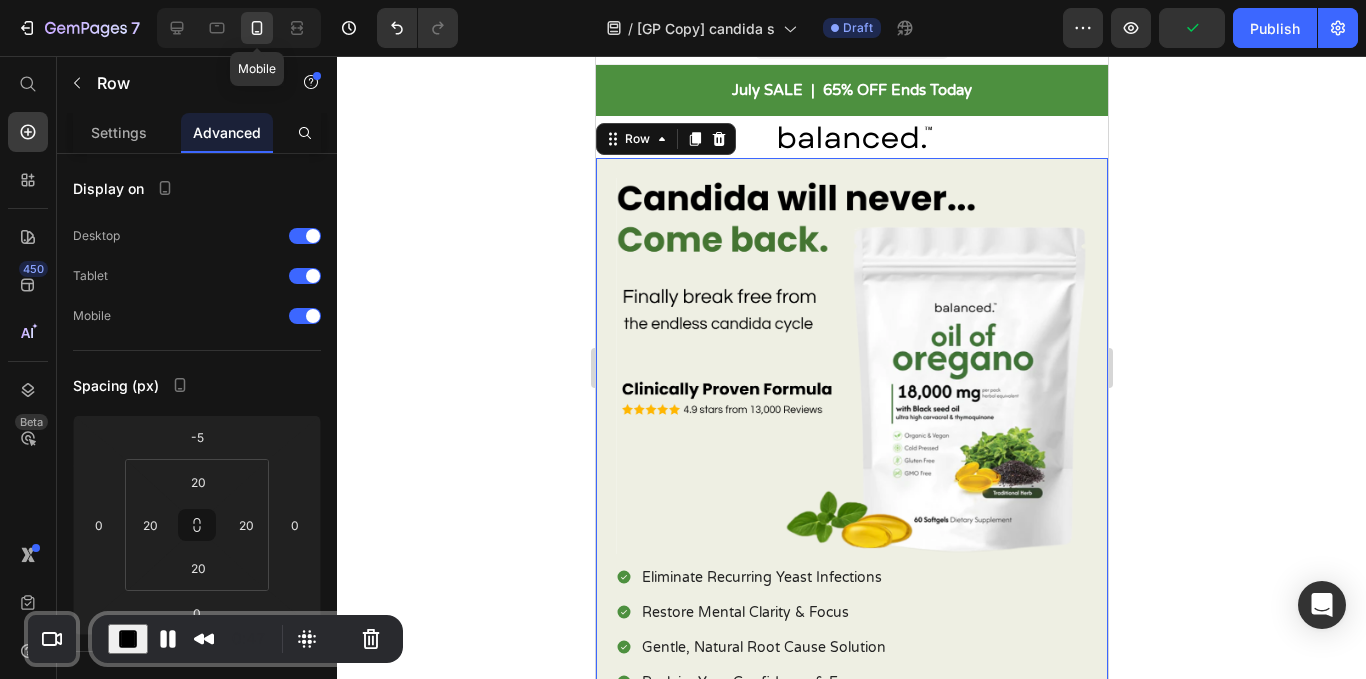 scroll, scrollTop: 63, scrollLeft: 0, axis: vertical 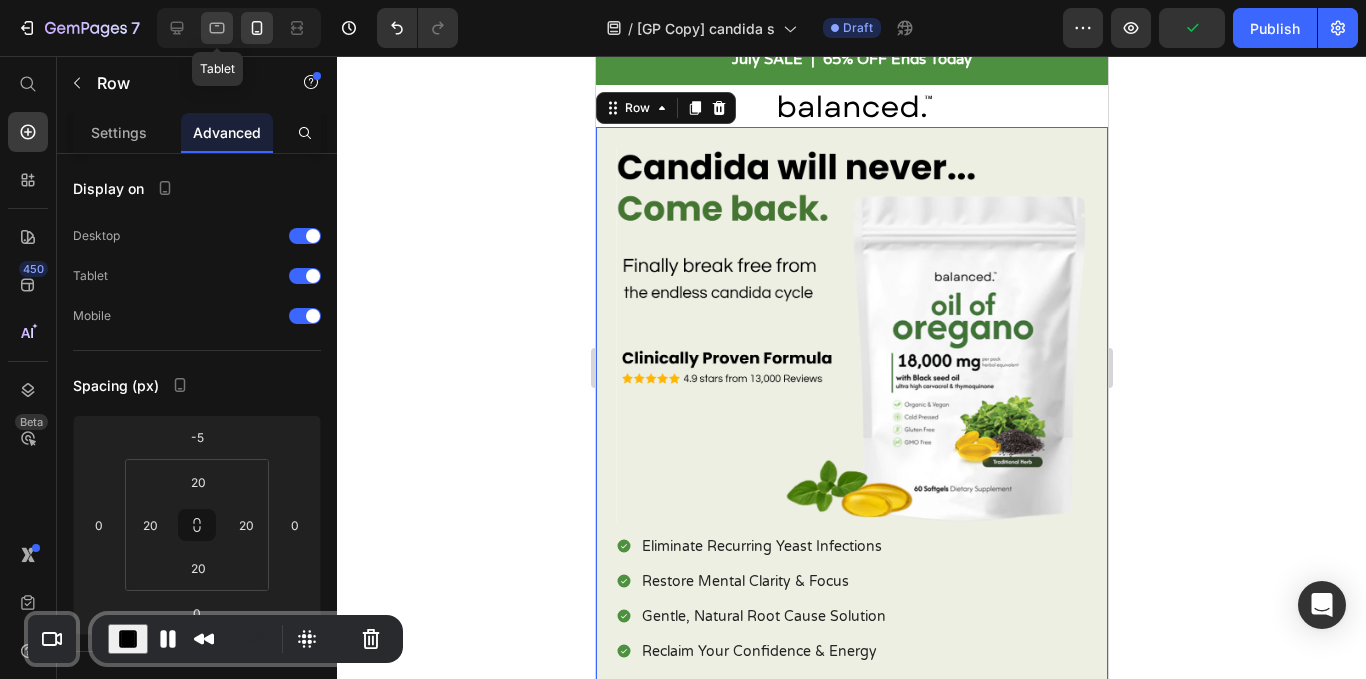 click 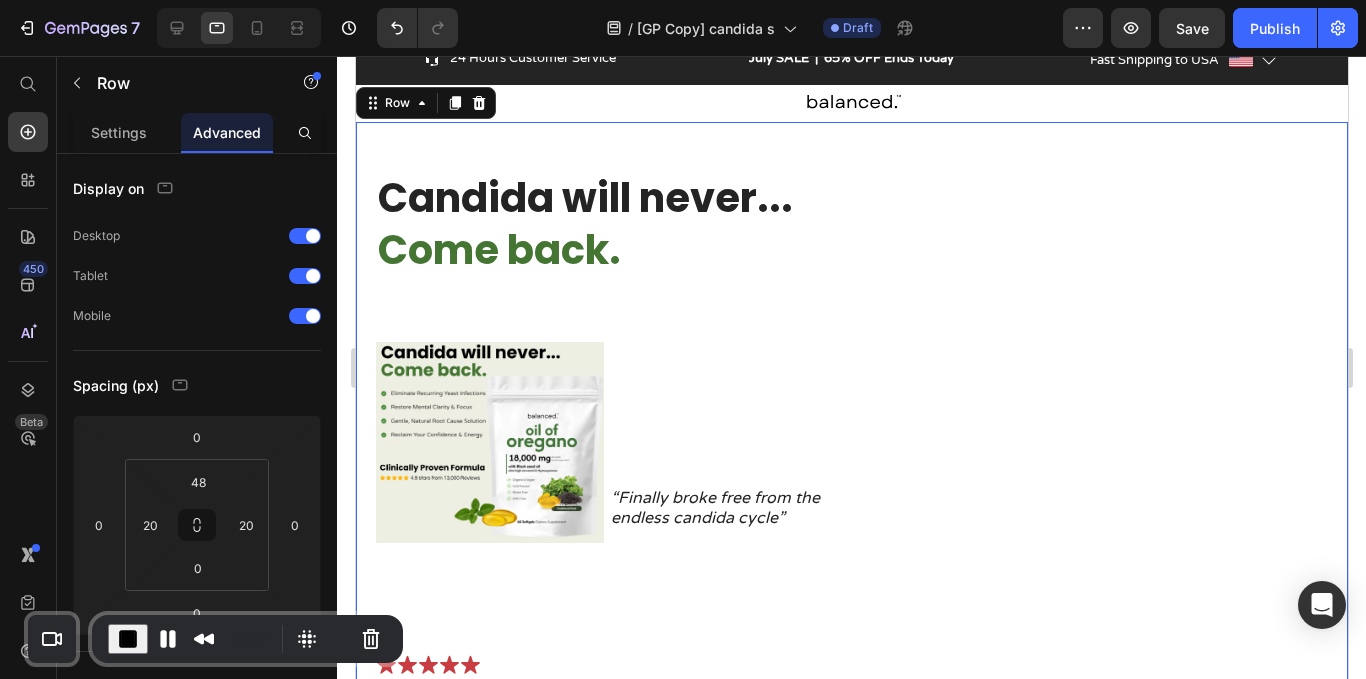scroll, scrollTop: 60, scrollLeft: 0, axis: vertical 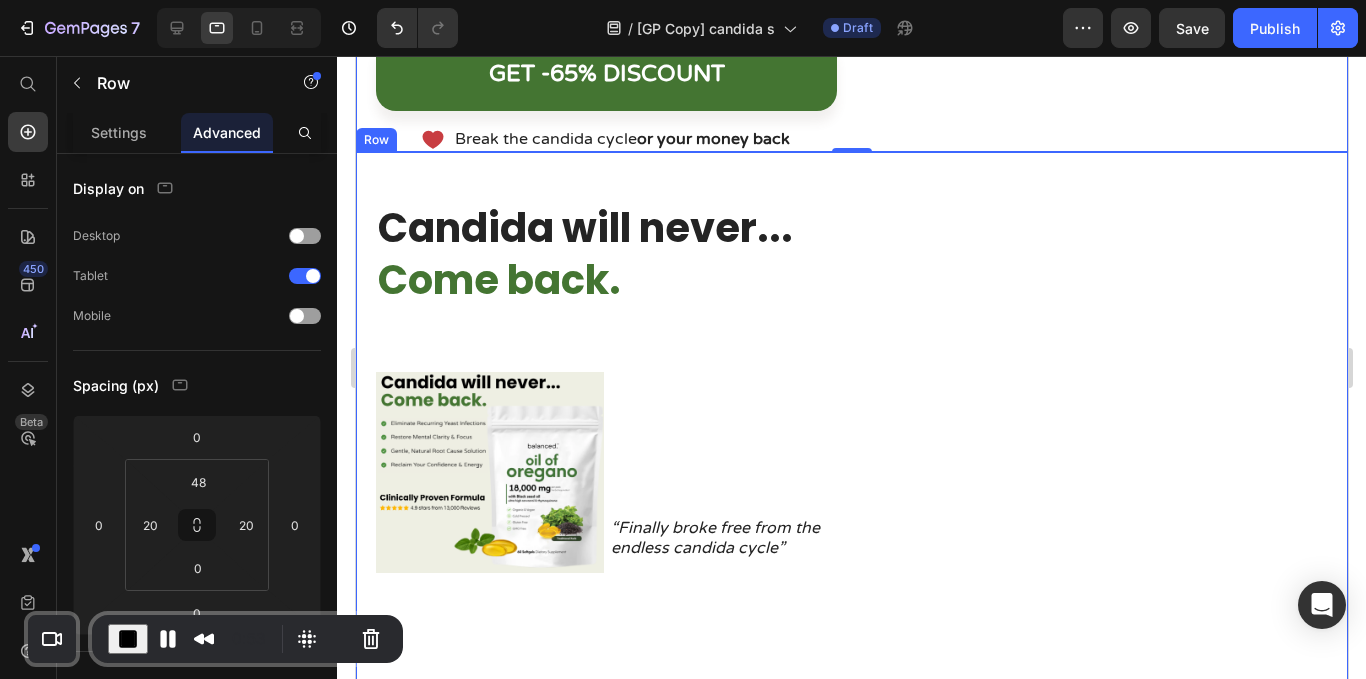 click on "Text Block" at bounding box center [1096, 614] 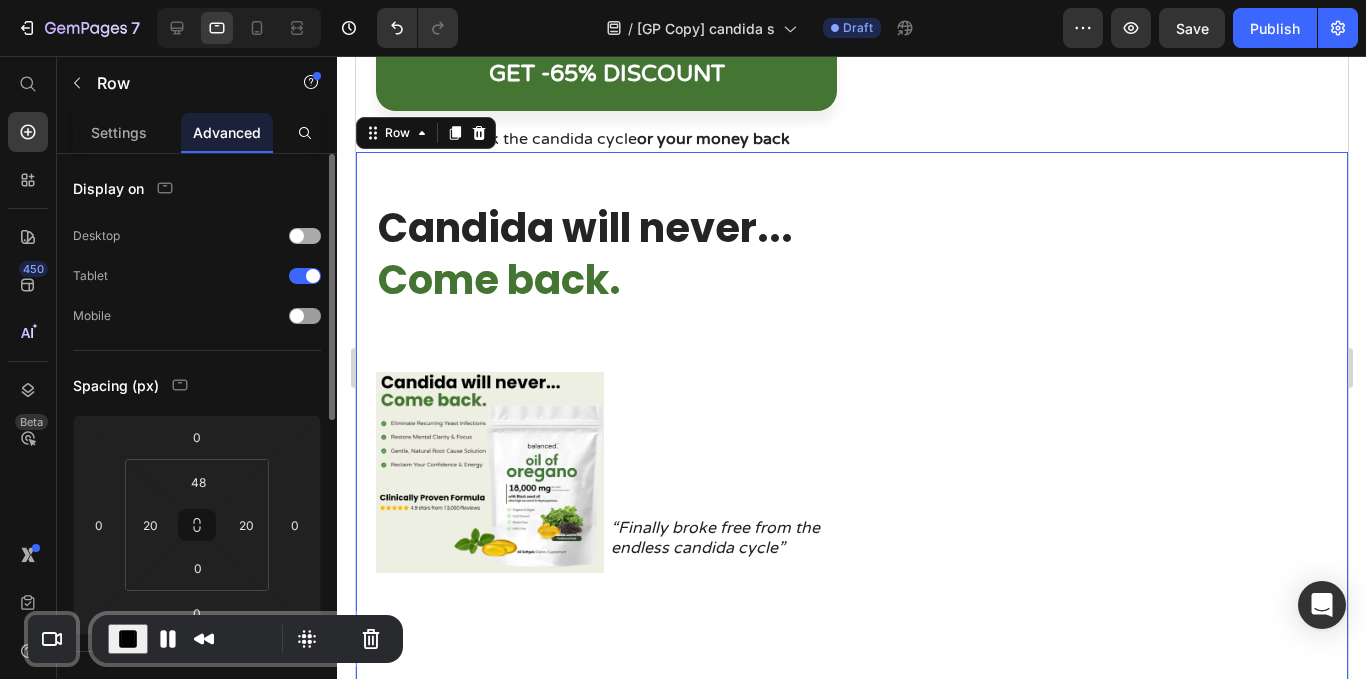 click at bounding box center [305, 236] 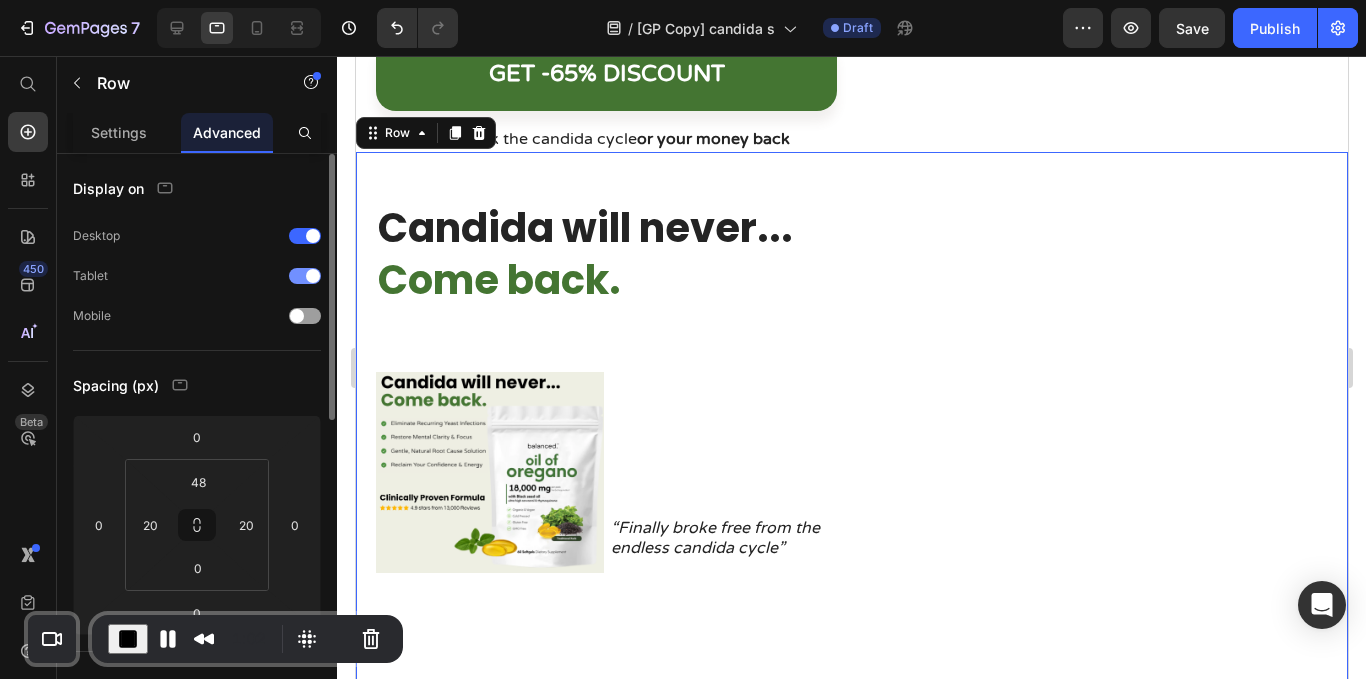 click at bounding box center [313, 276] 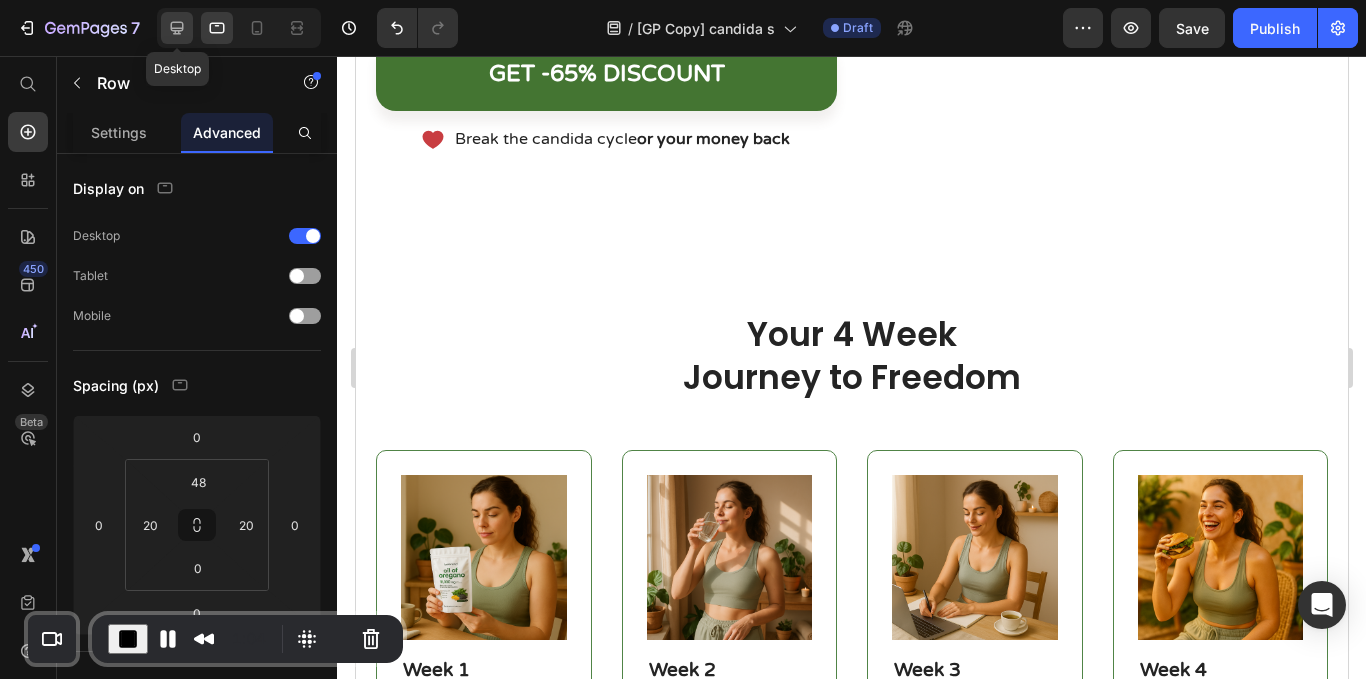 click 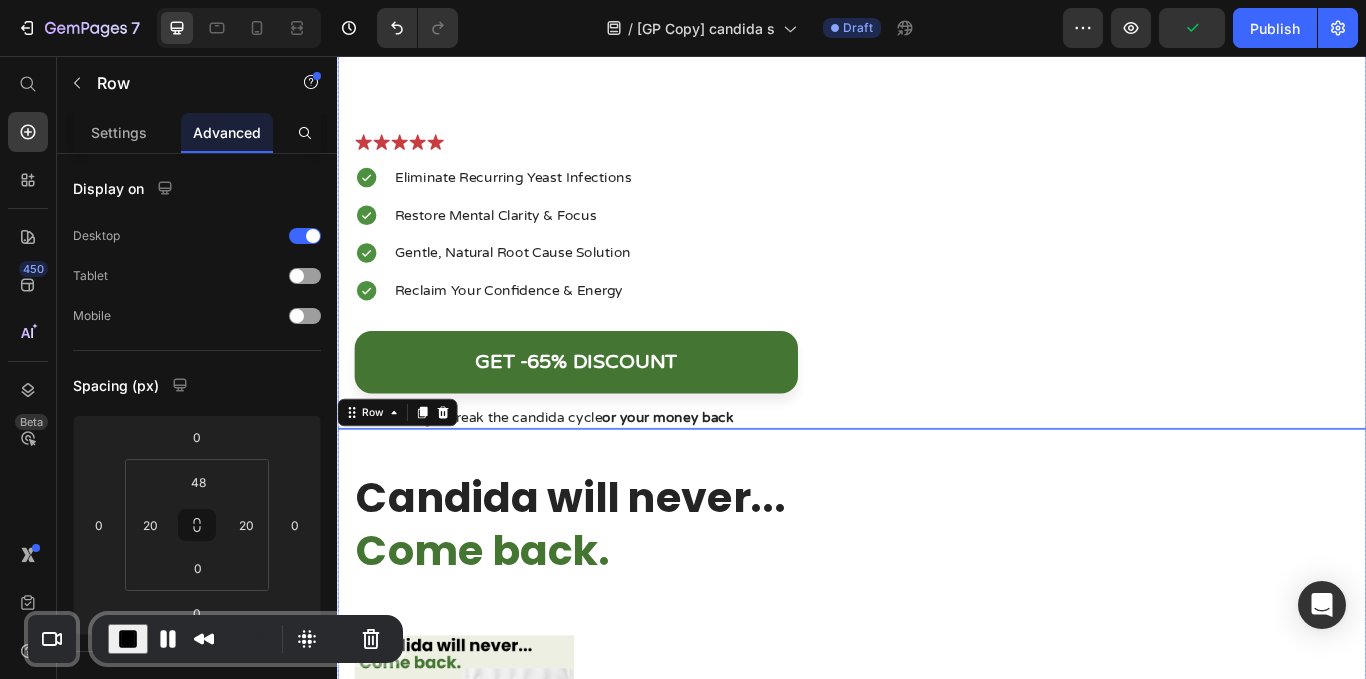 scroll, scrollTop: 615, scrollLeft: 0, axis: vertical 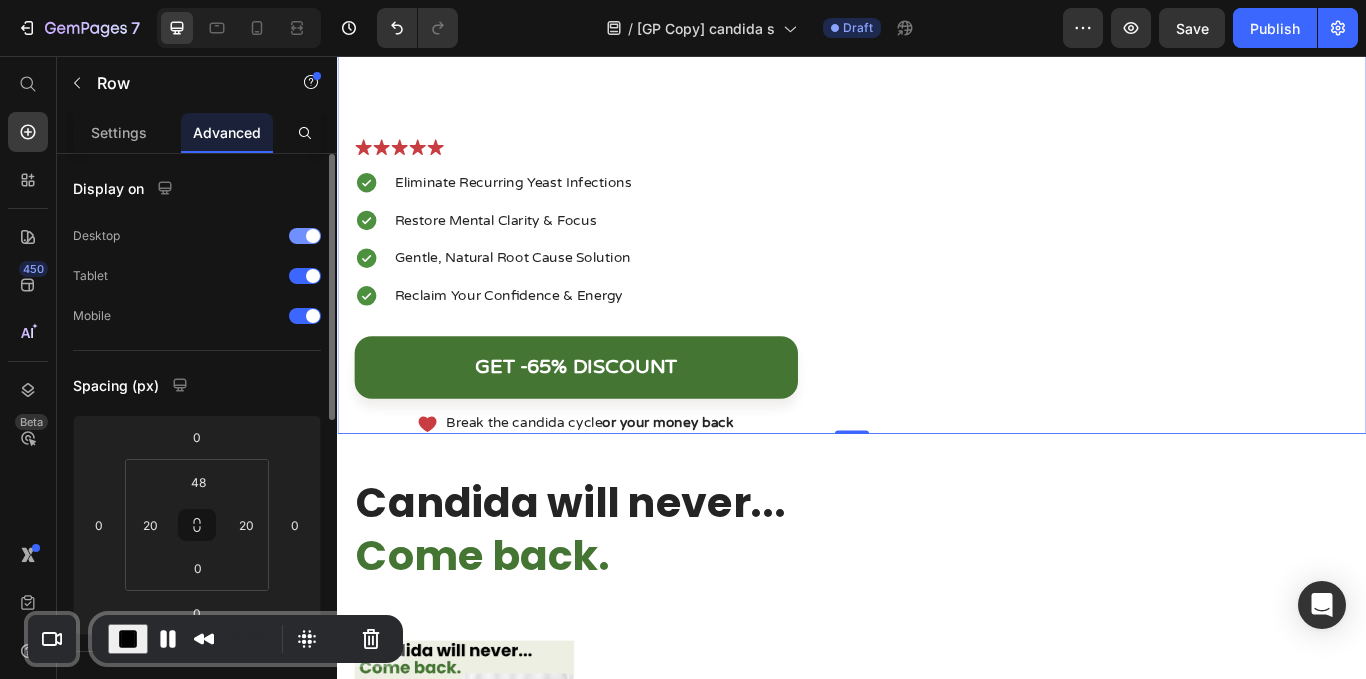 click at bounding box center (305, 236) 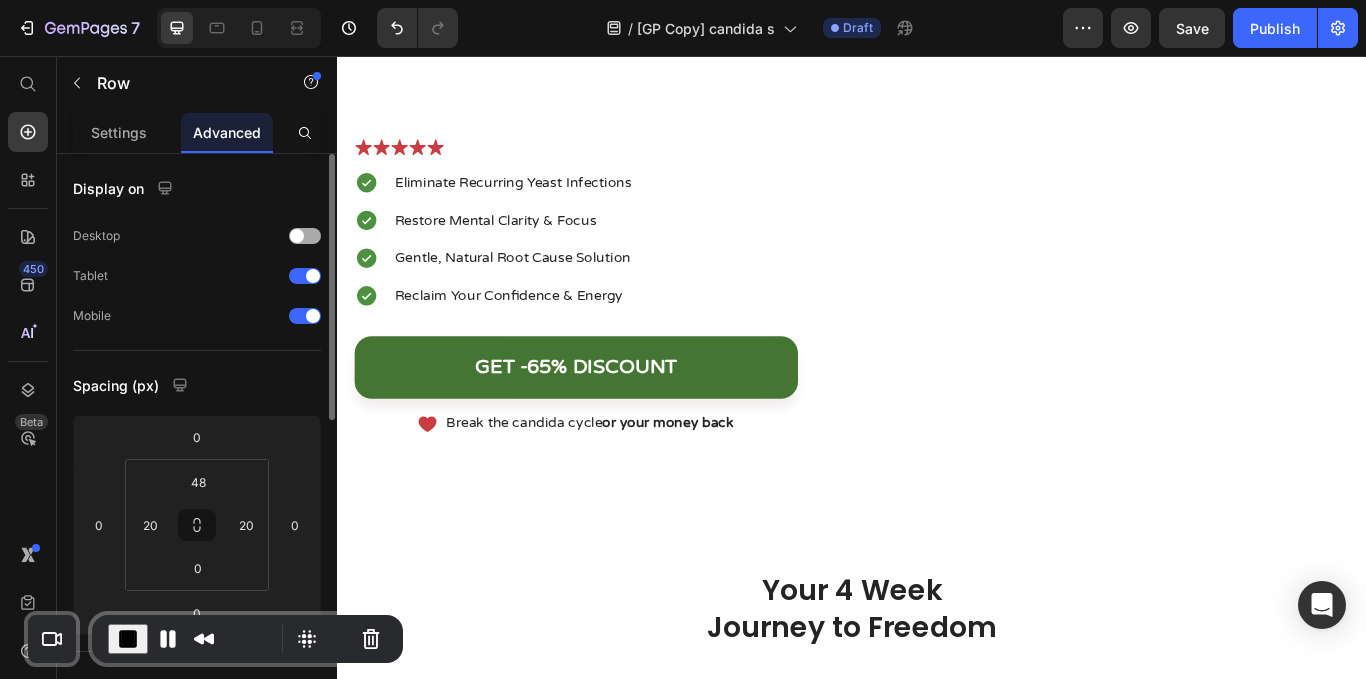 scroll, scrollTop: 0, scrollLeft: 0, axis: both 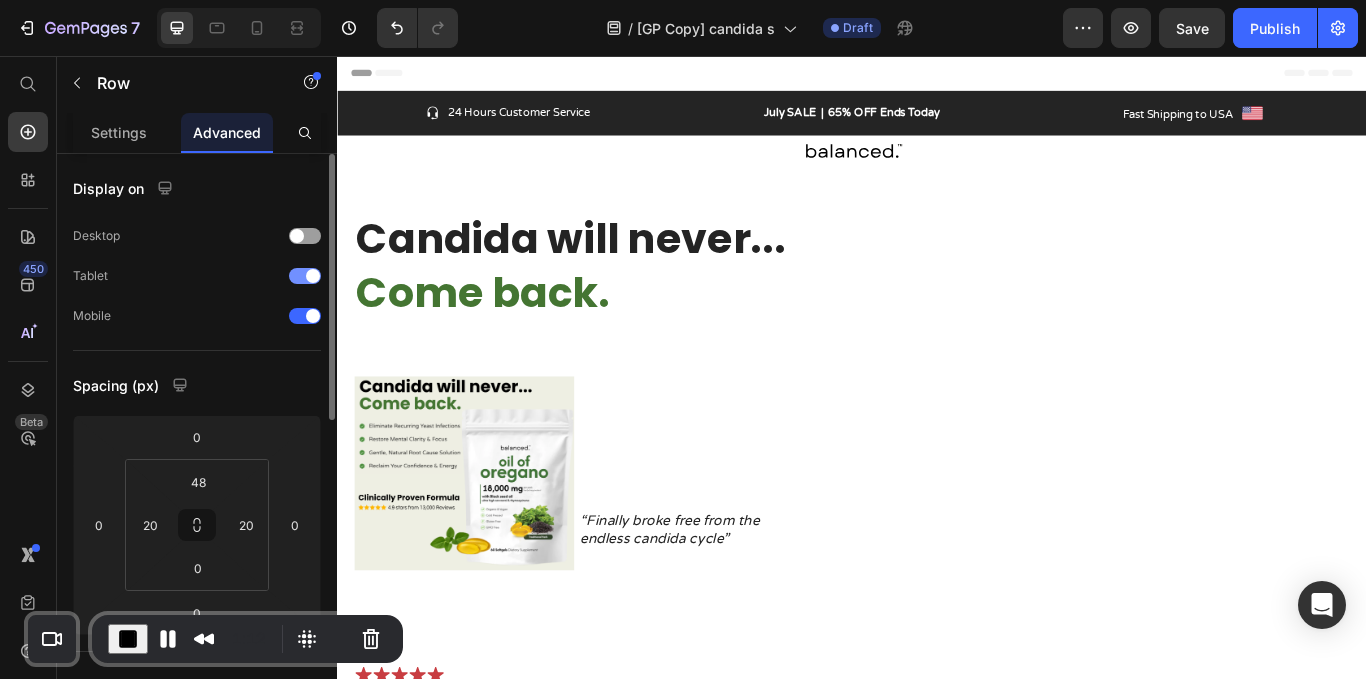 click at bounding box center [305, 276] 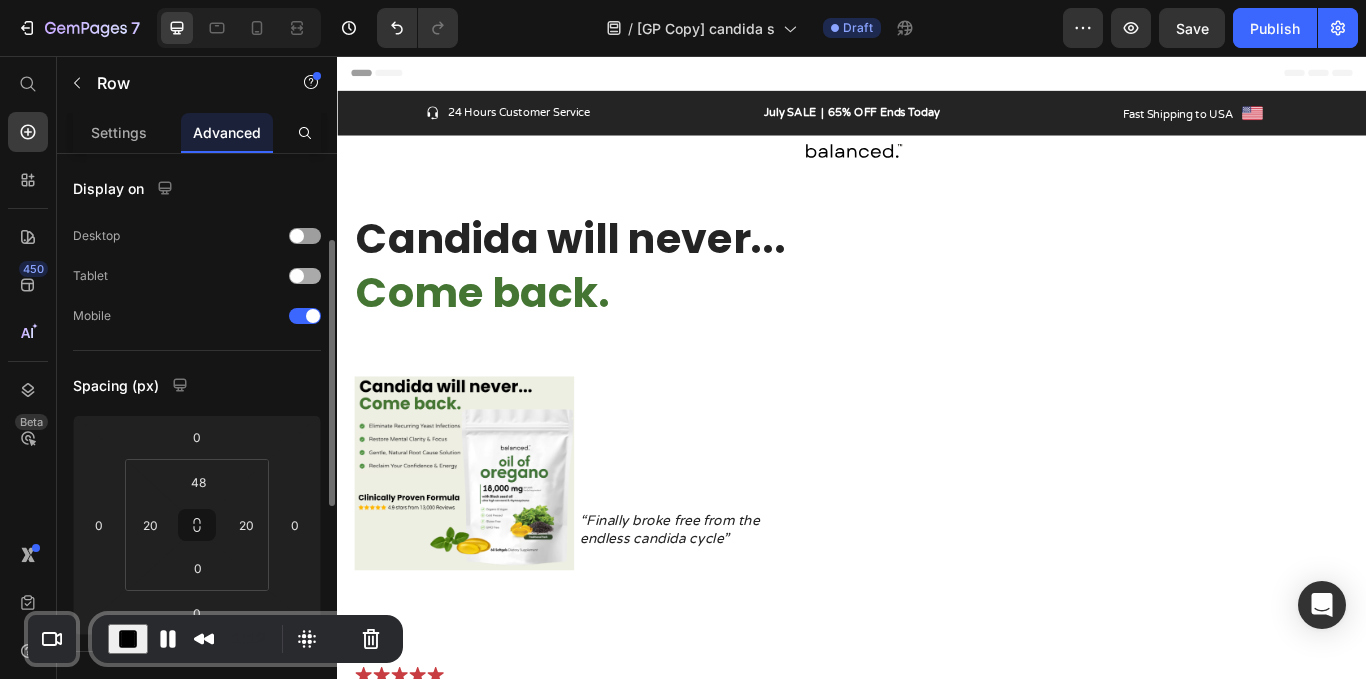 scroll, scrollTop: 68, scrollLeft: 0, axis: vertical 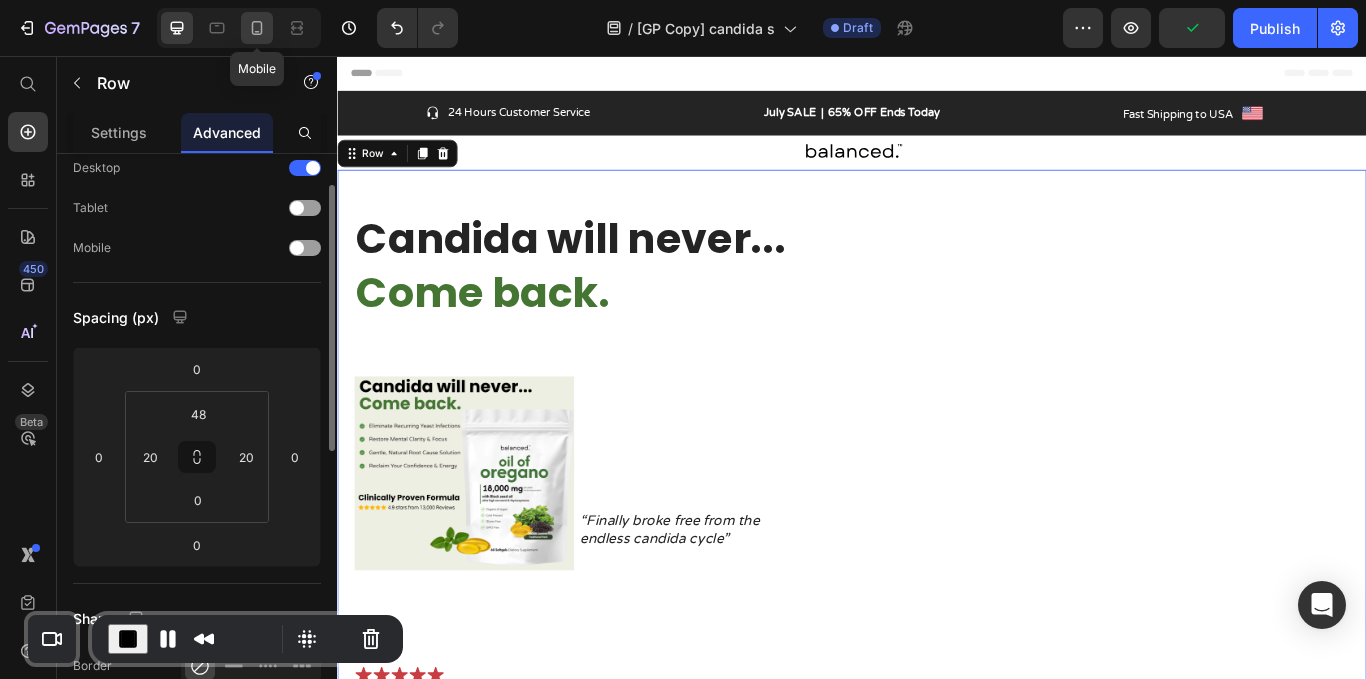 click 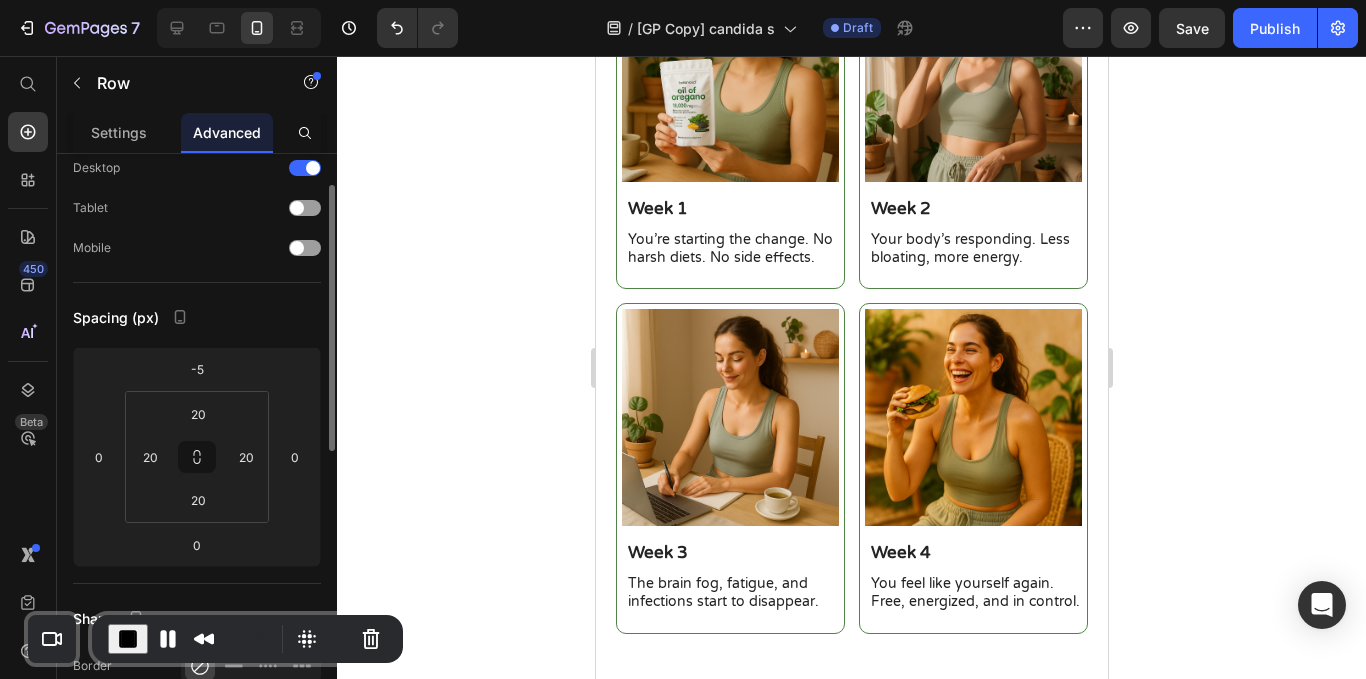 scroll, scrollTop: 0, scrollLeft: 0, axis: both 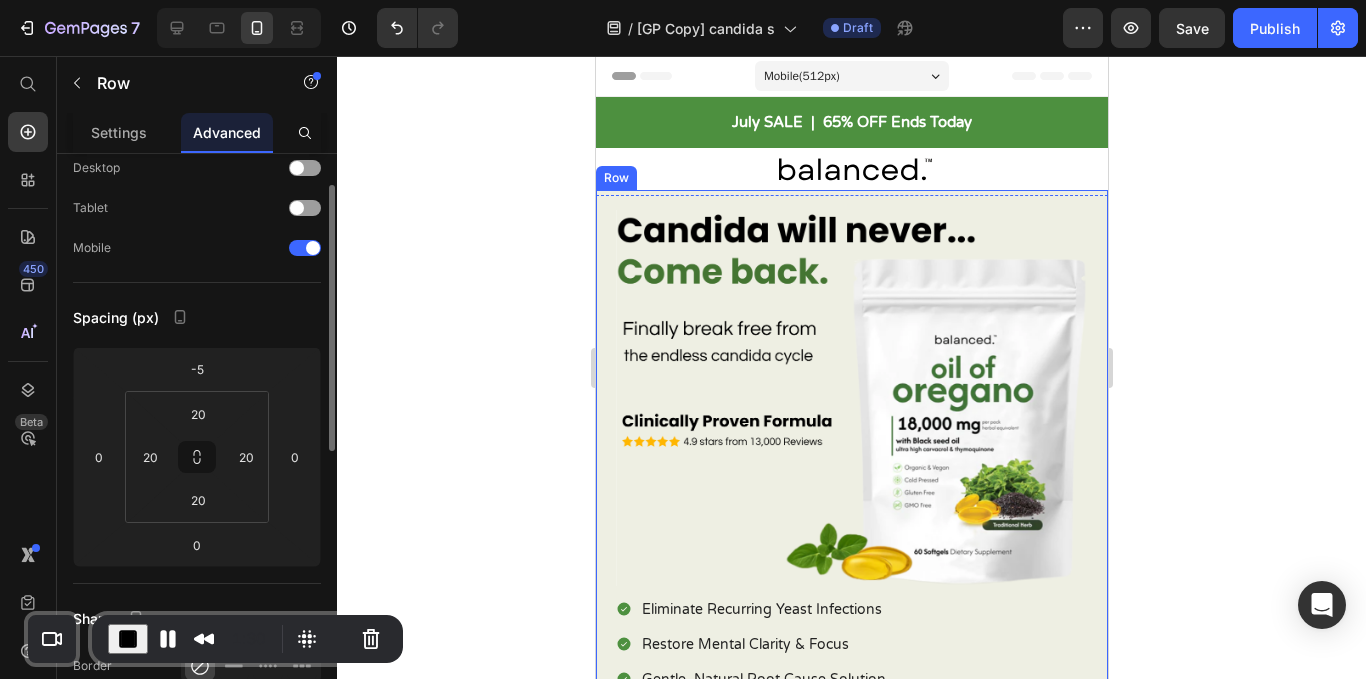 click on "Candida will never... Come back. Heading Image
Icon
Icon
Icon
Icon
Icon Icon List “Finally broke free from the endless candida cycle” Text Block Row
Eliminate Recurring Yeast Infections
Restore Mental Clarity & Focus
Gentle, Natural Root Cause Solution
Reclaim Your Confidence & Energy Item List Get -65% Discount Button
Icon Break the candida cycle  or your money back Text Block Row Row Text Block Row" at bounding box center [851, 525] 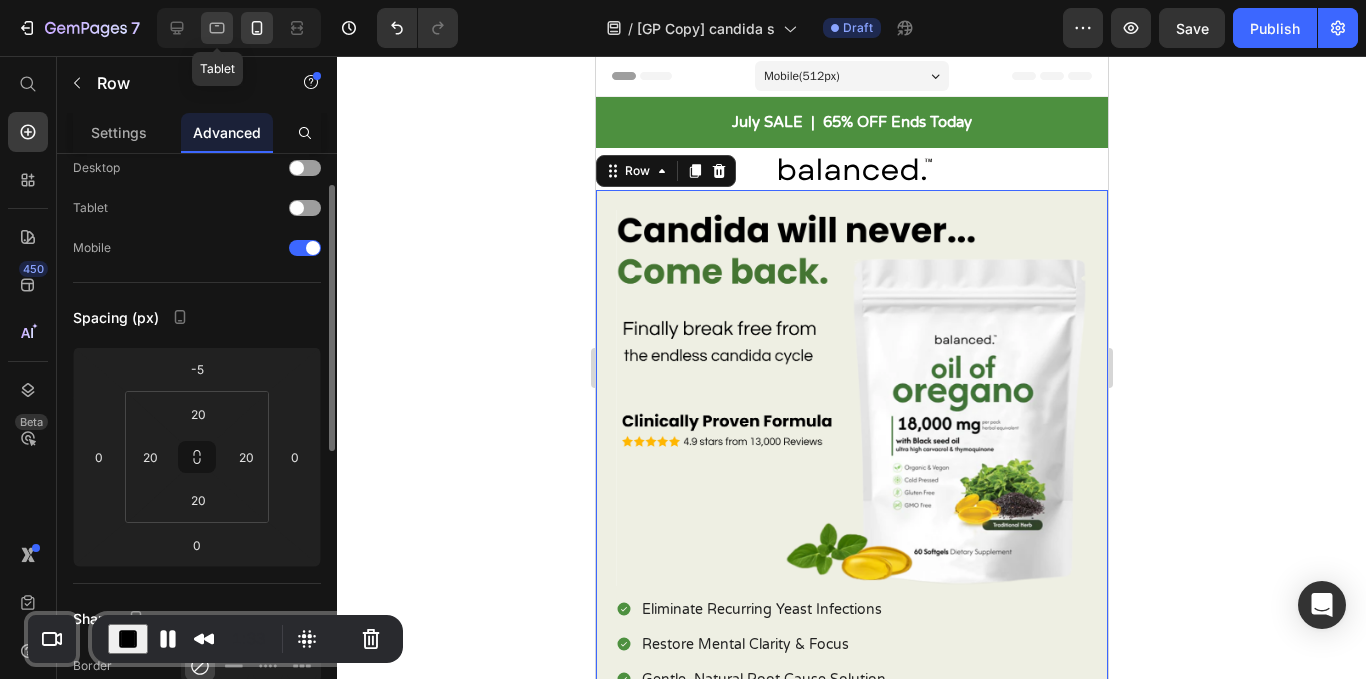 click 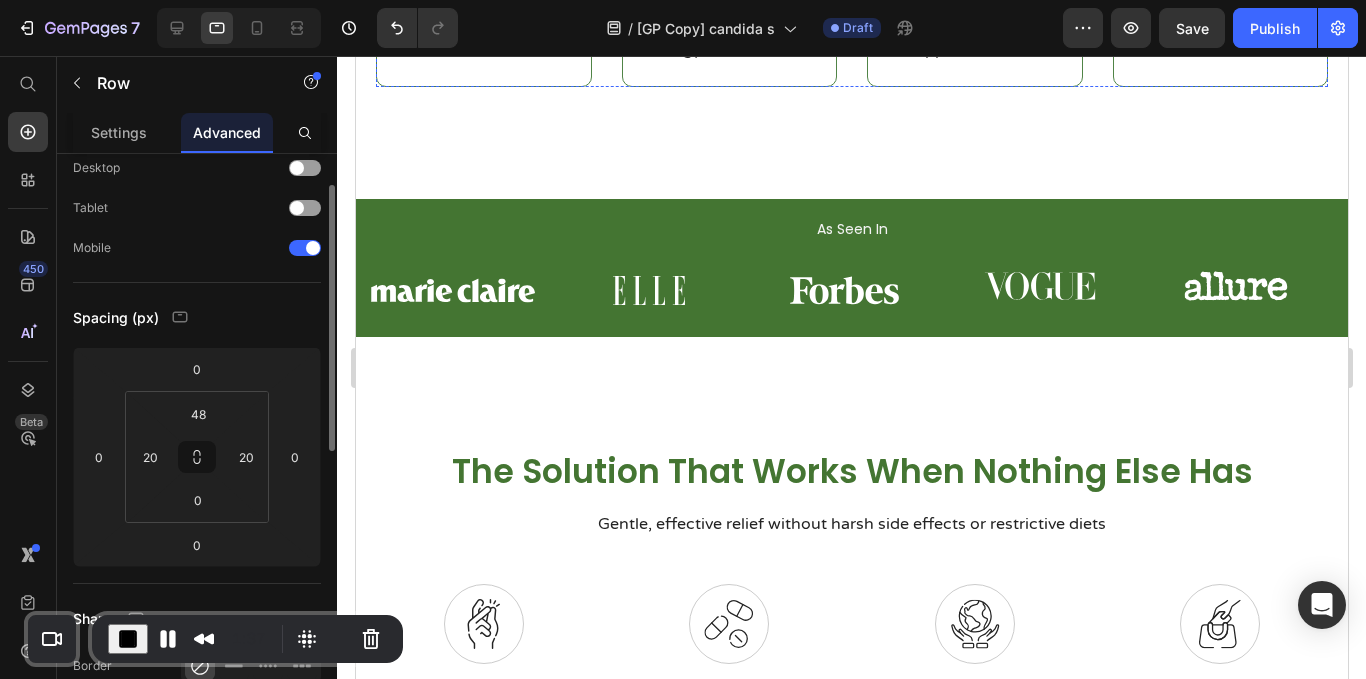 scroll, scrollTop: 0, scrollLeft: 0, axis: both 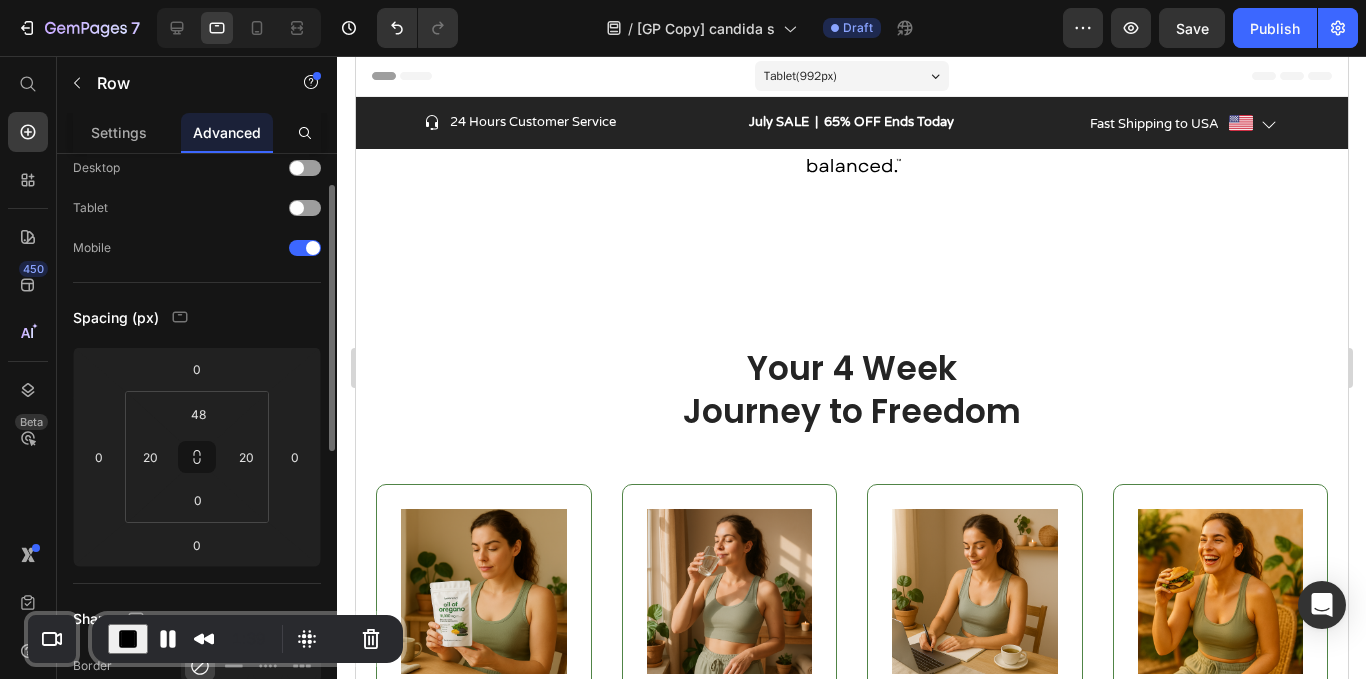 click on "Advanced" at bounding box center (227, 132) 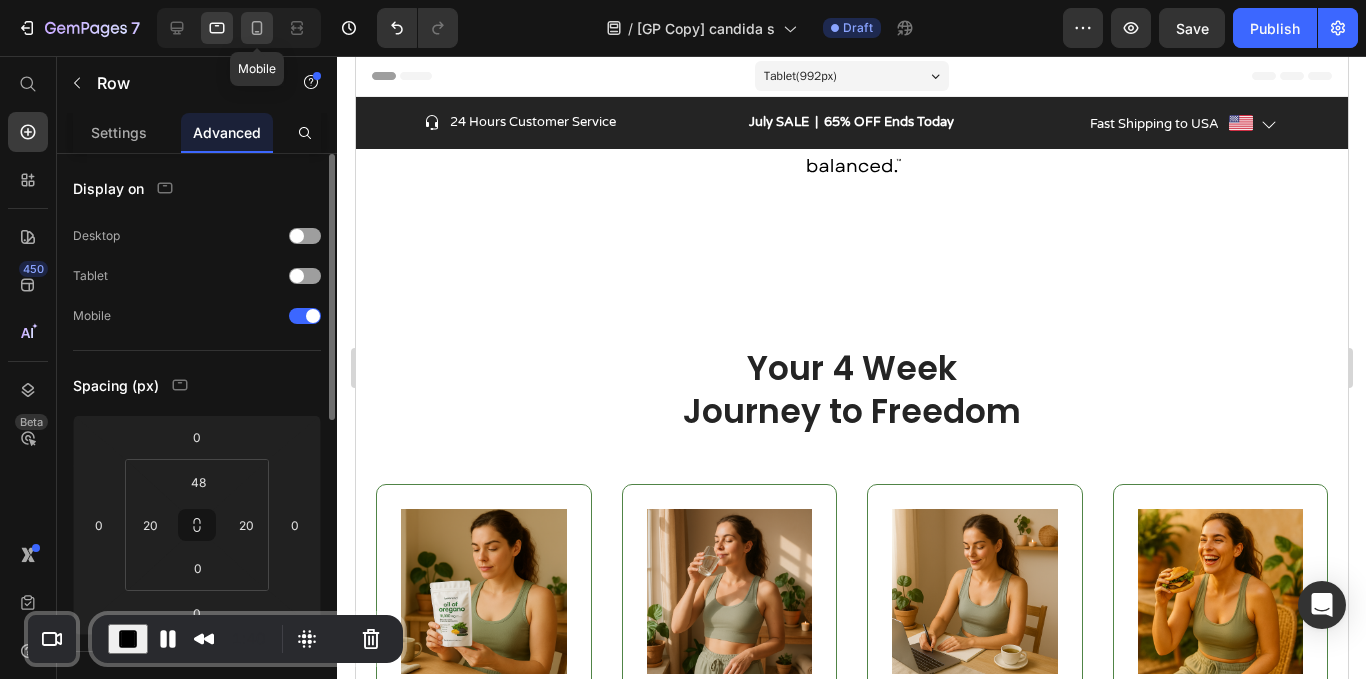 click 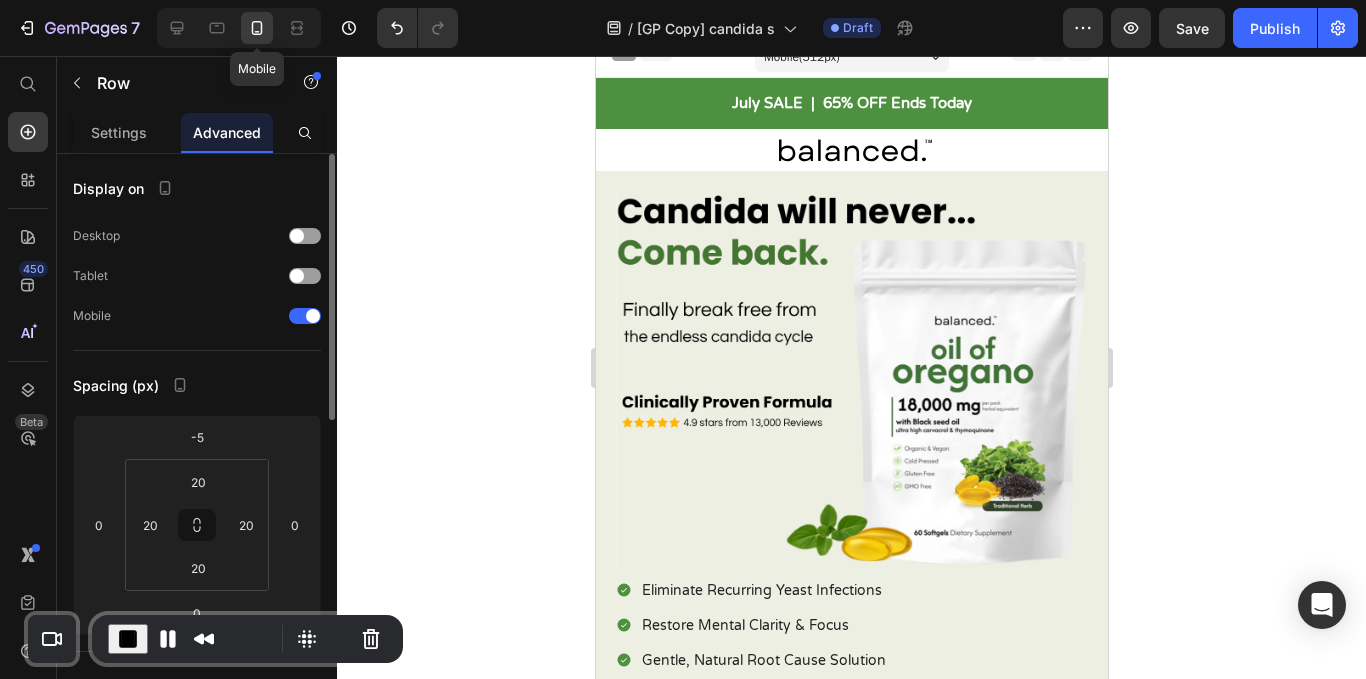 scroll, scrollTop: 63, scrollLeft: 0, axis: vertical 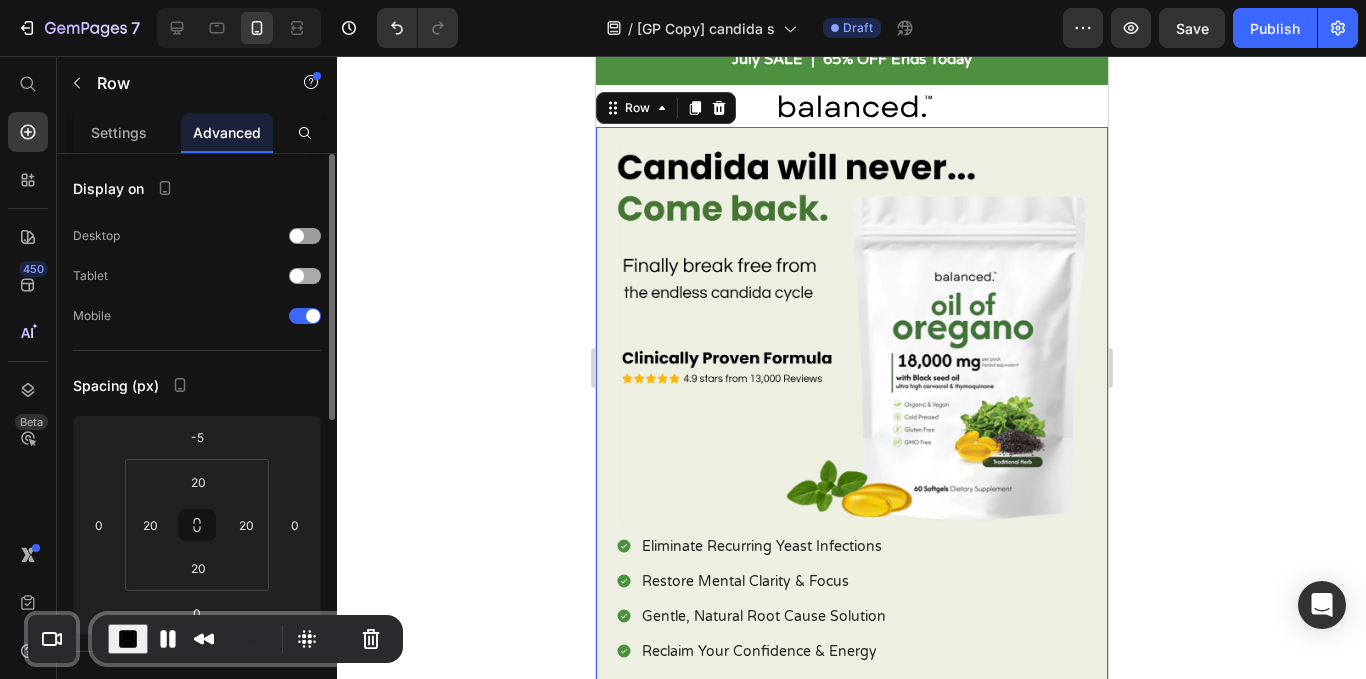 click at bounding box center [297, 276] 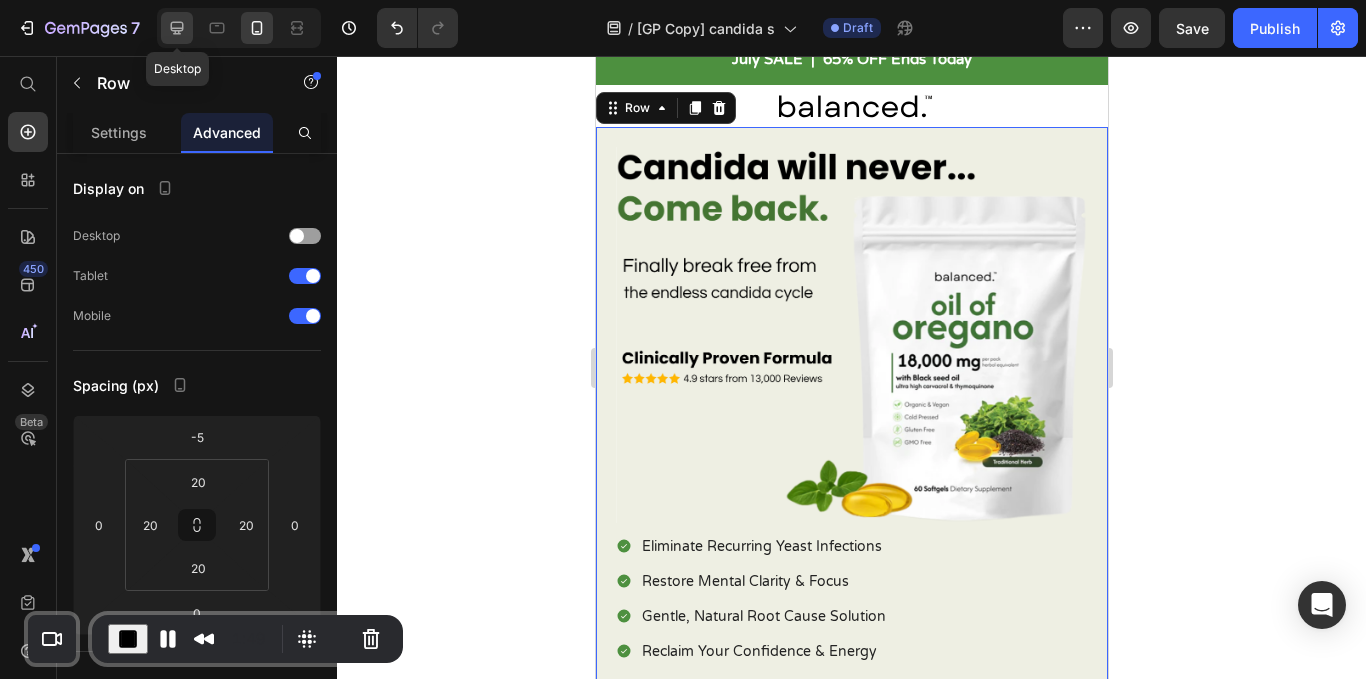 click 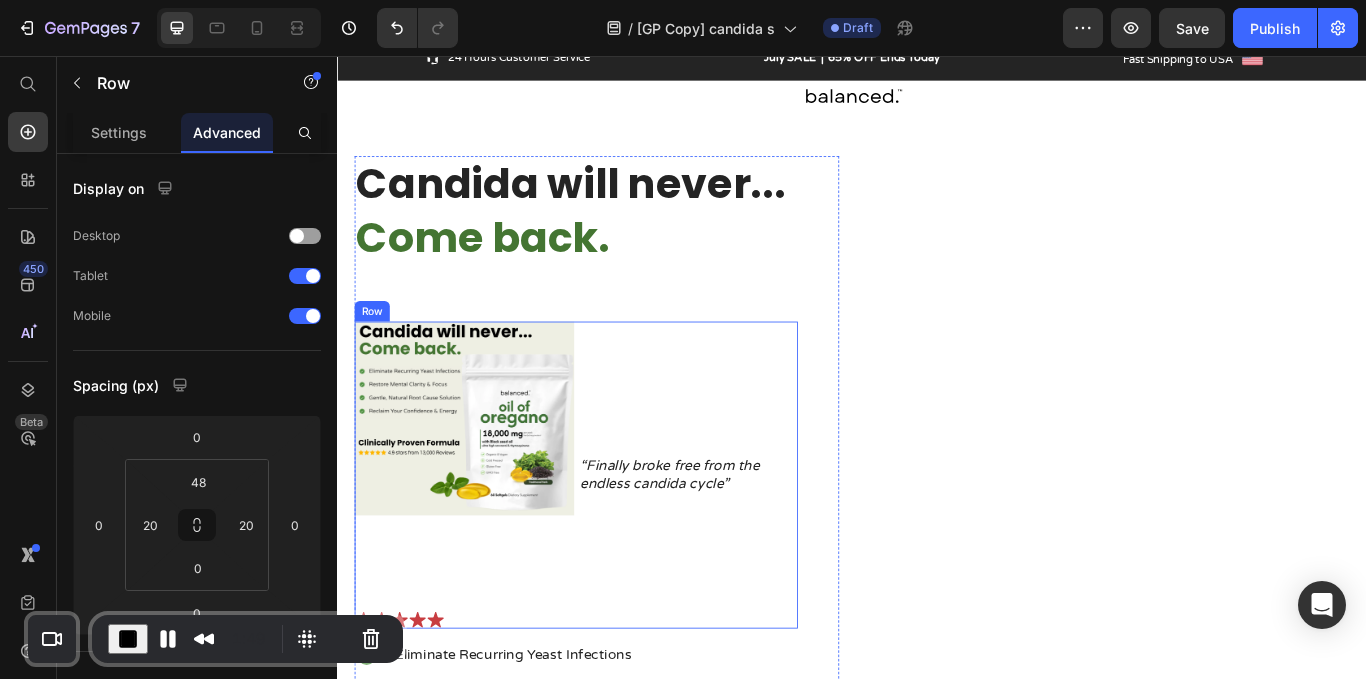 scroll, scrollTop: 0, scrollLeft: 0, axis: both 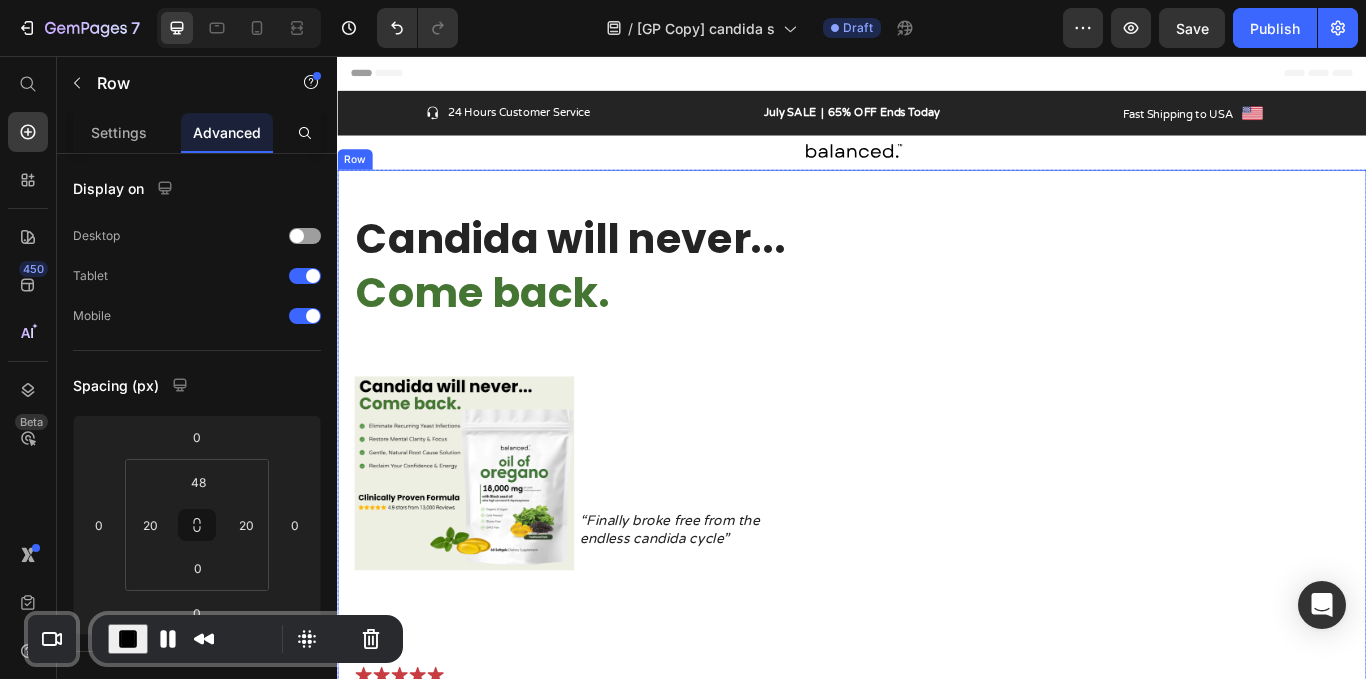 click on "Text Block" at bounding box center (1234, 674) 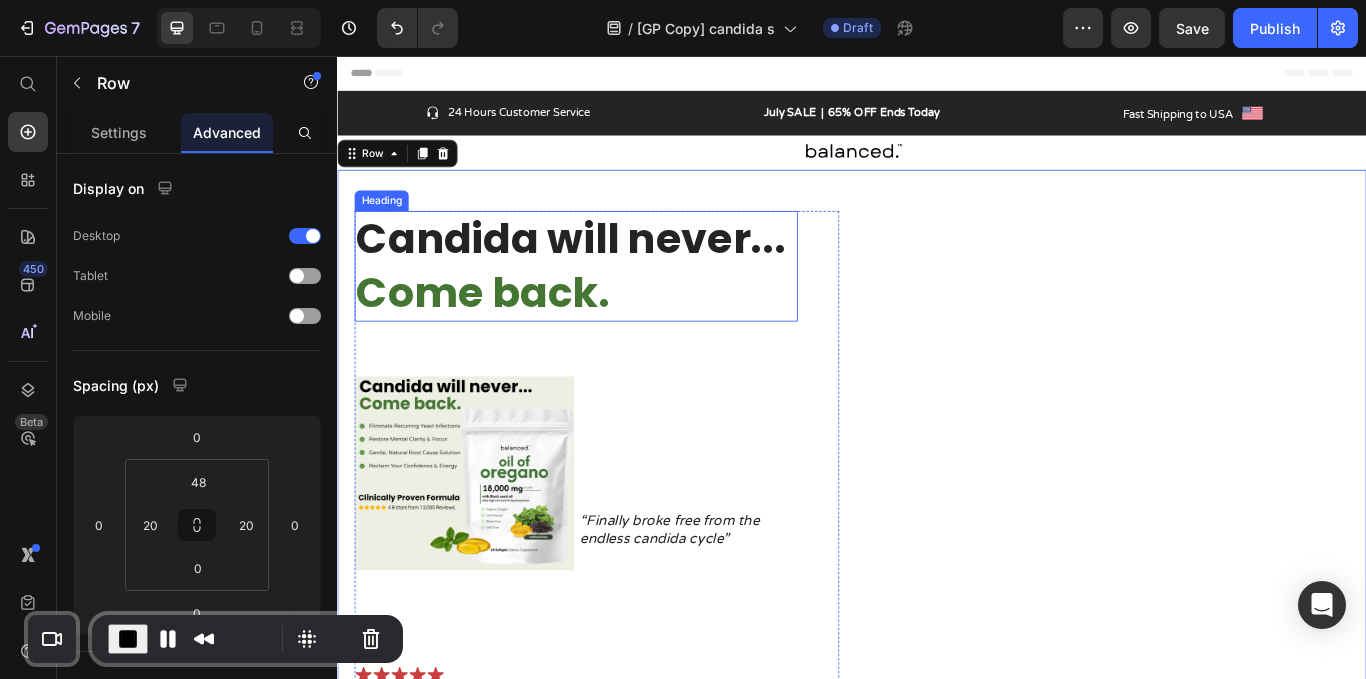 click on "Come back." at bounding box center (507, 332) 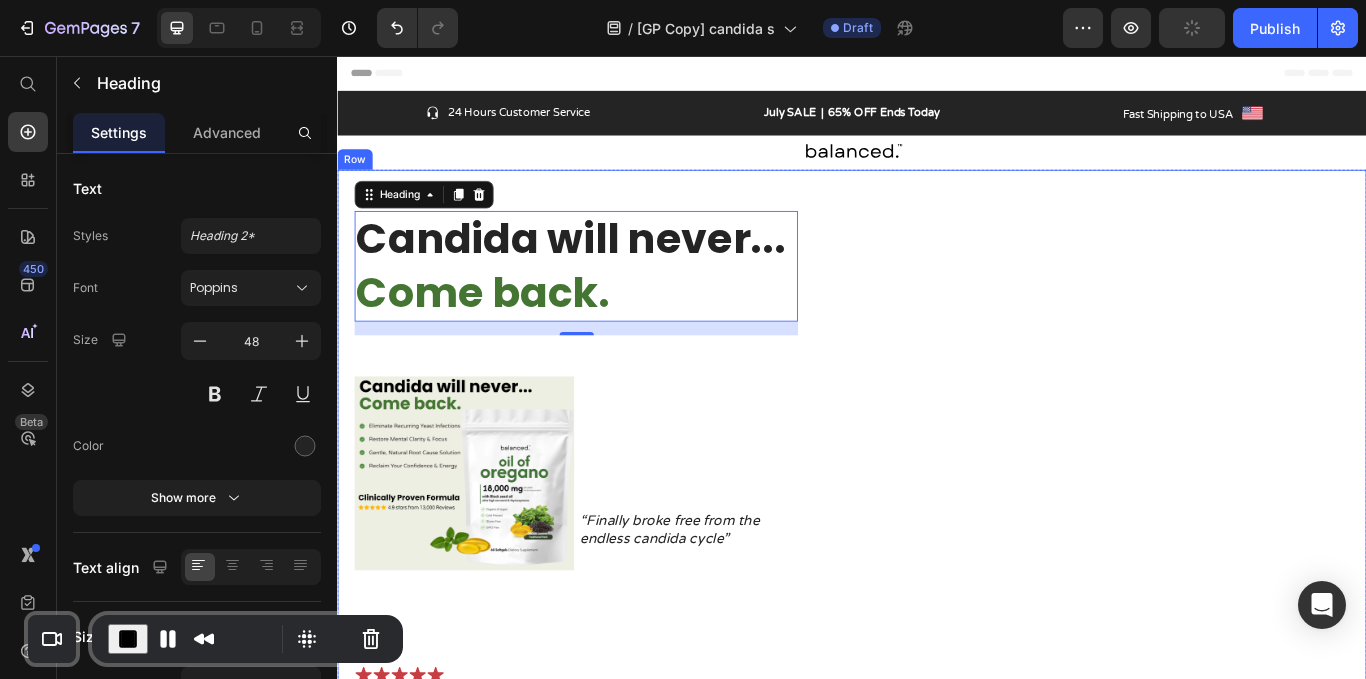 click on "Text Block" at bounding box center (1234, 674) 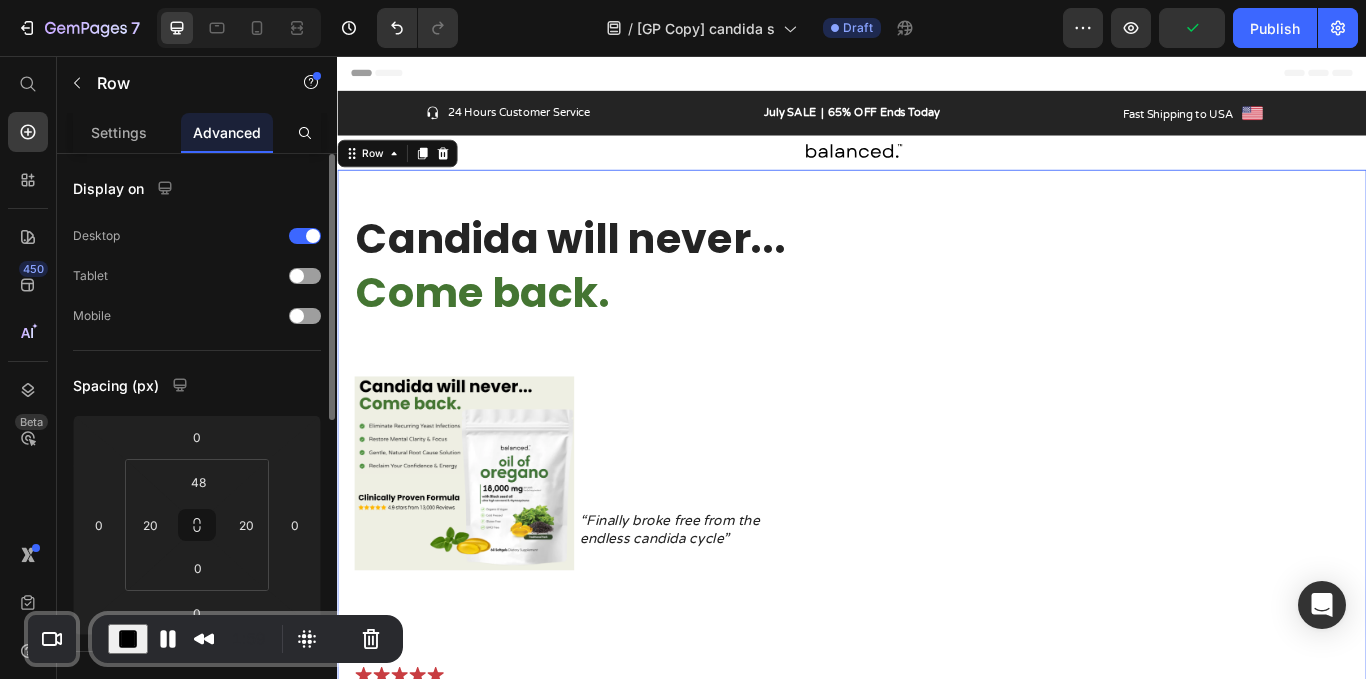 scroll, scrollTop: 176, scrollLeft: 0, axis: vertical 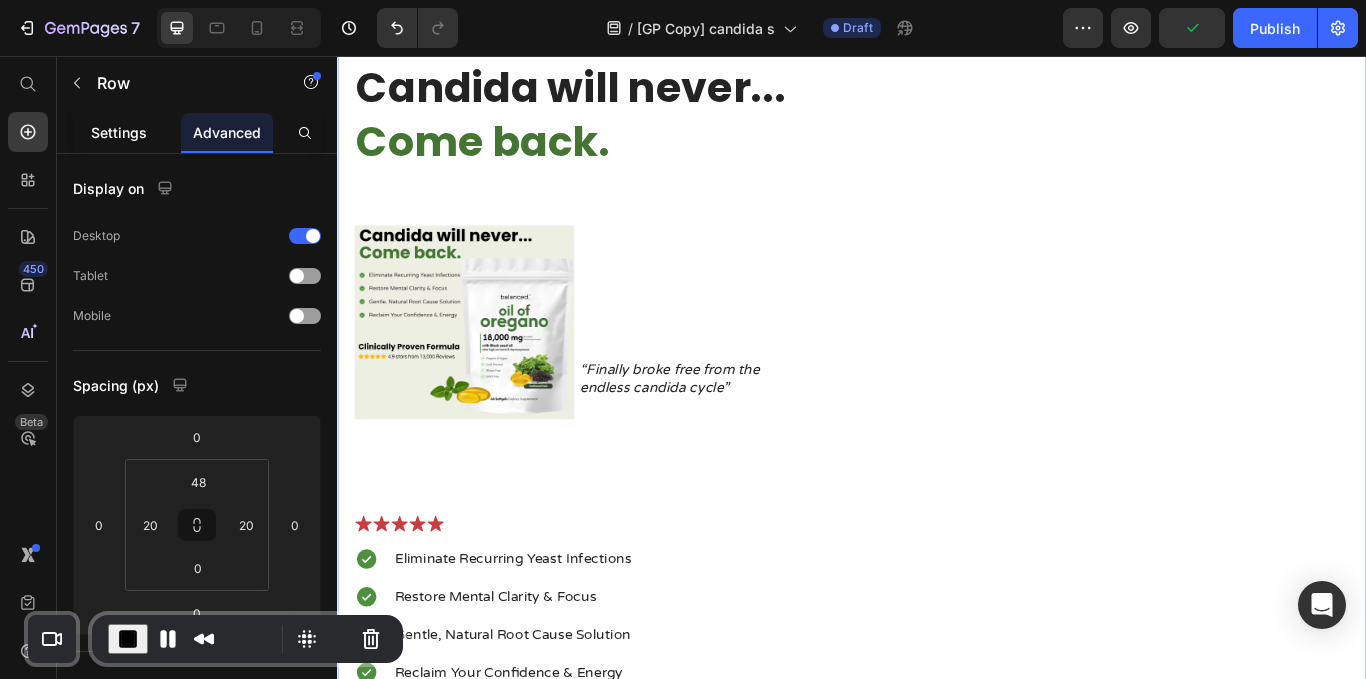 click on "Settings" at bounding box center (119, 132) 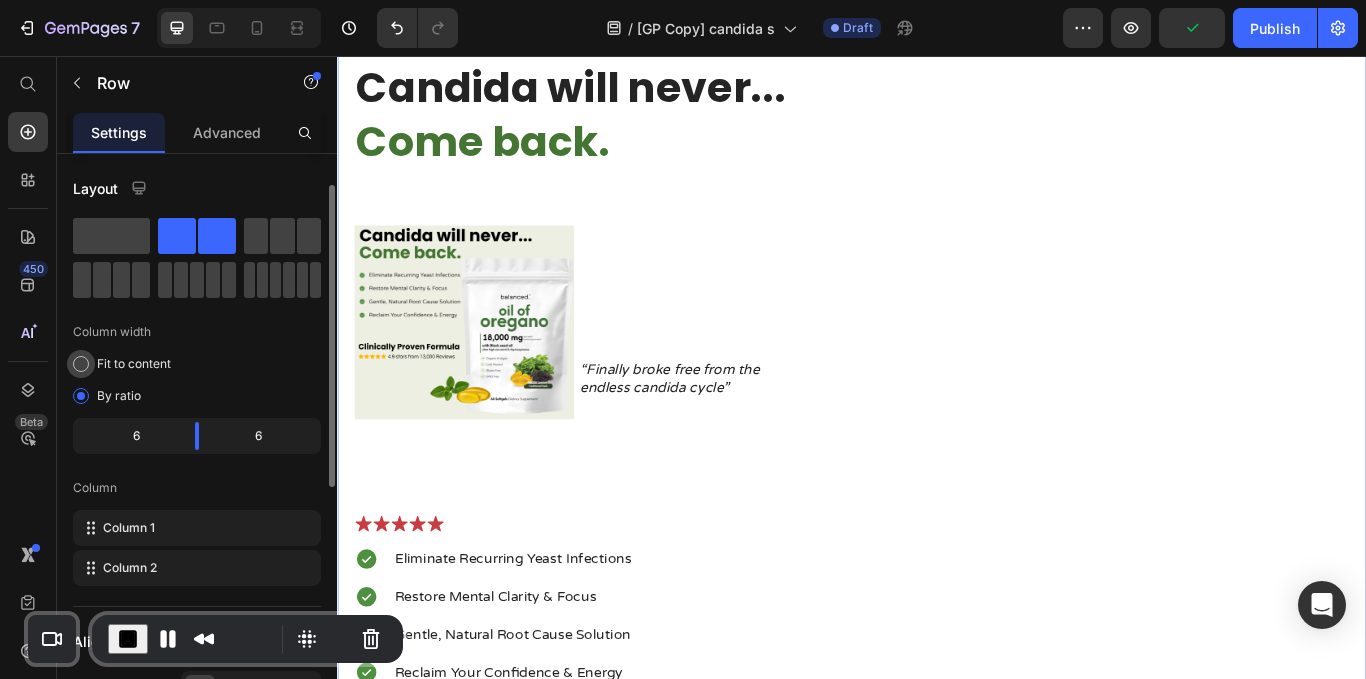 scroll, scrollTop: 60, scrollLeft: 0, axis: vertical 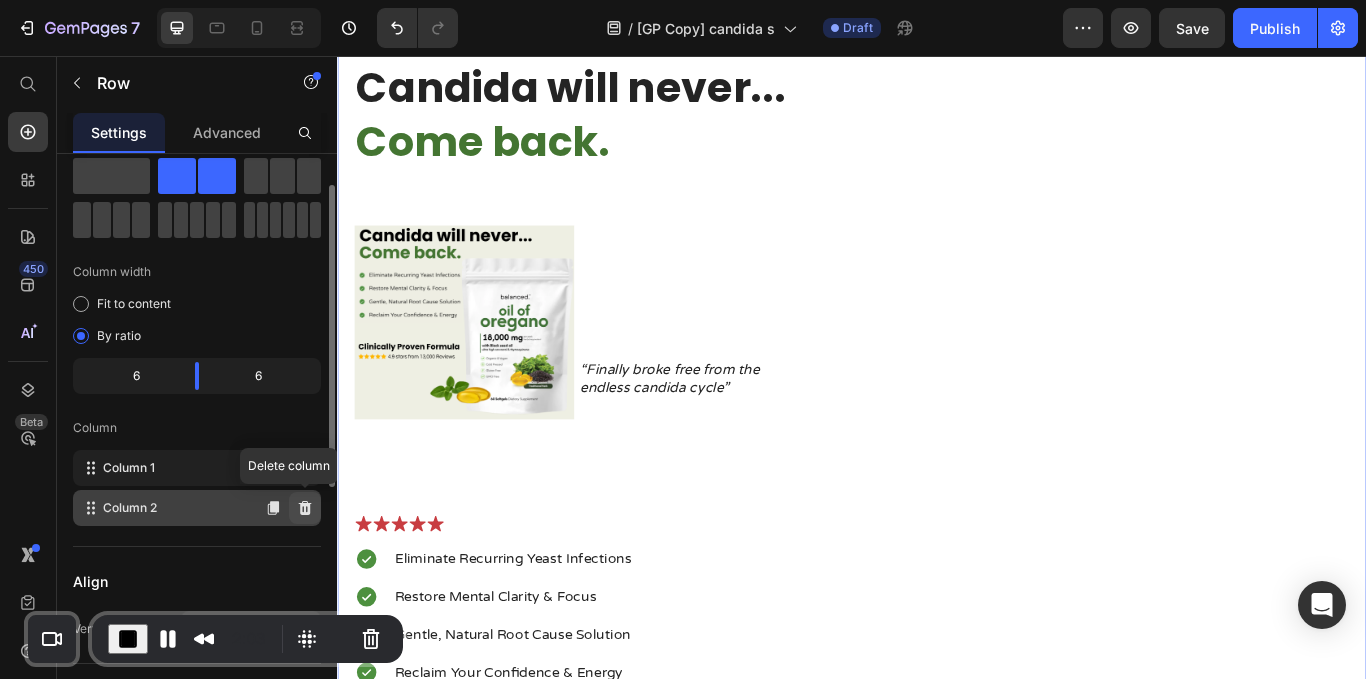 click 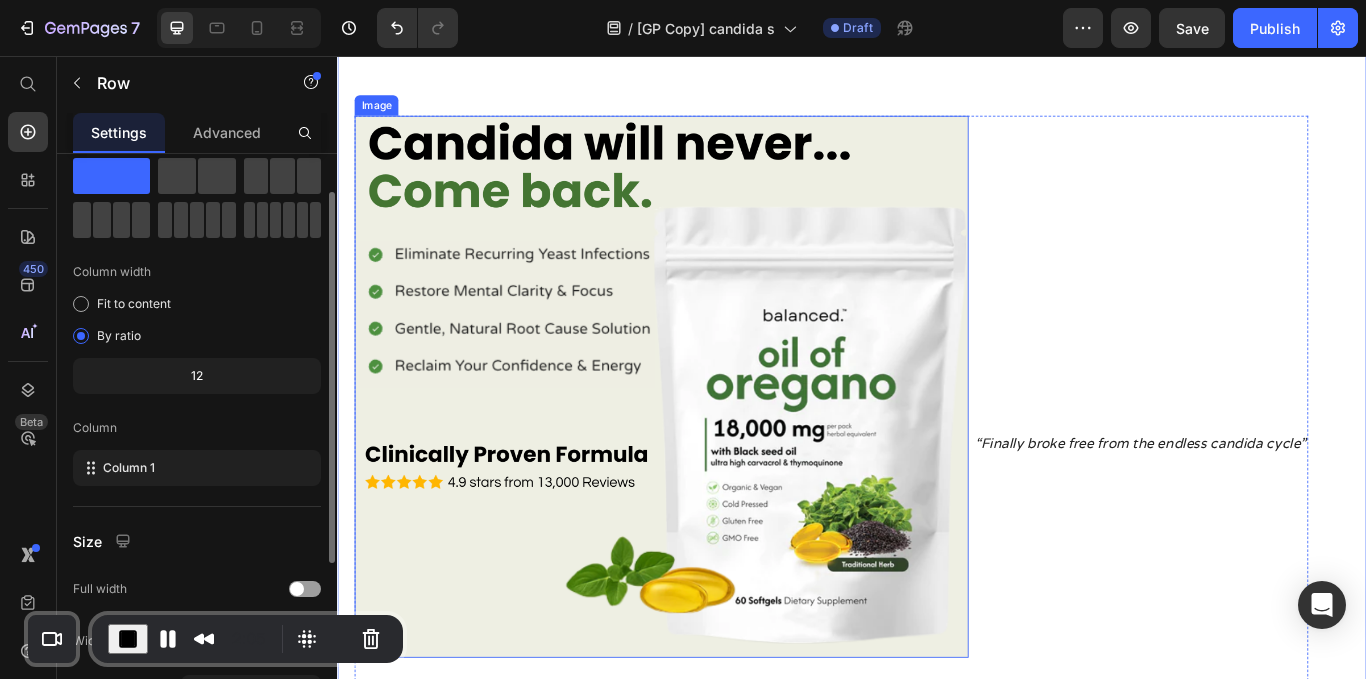 scroll, scrollTop: 305, scrollLeft: 0, axis: vertical 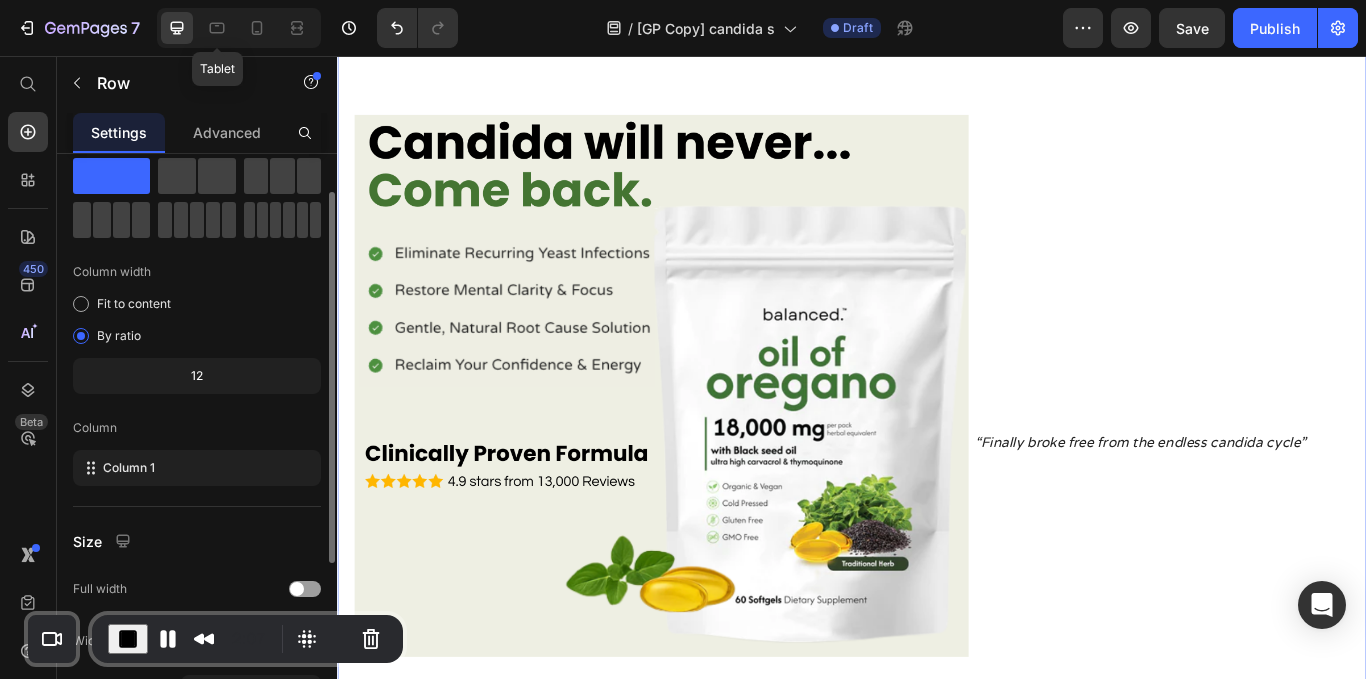 drag, startPoint x: 208, startPoint y: 33, endPoint x: 220, endPoint y: 45, distance: 16.970562 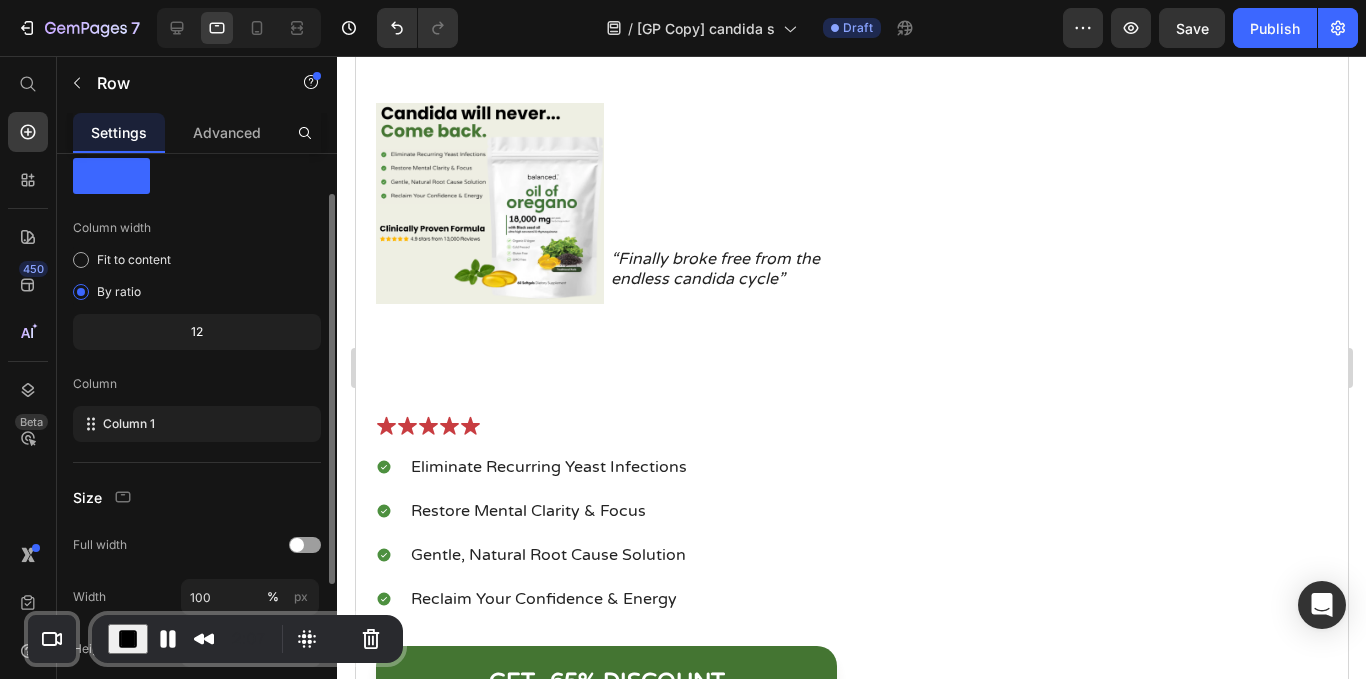 scroll, scrollTop: 232, scrollLeft: 0, axis: vertical 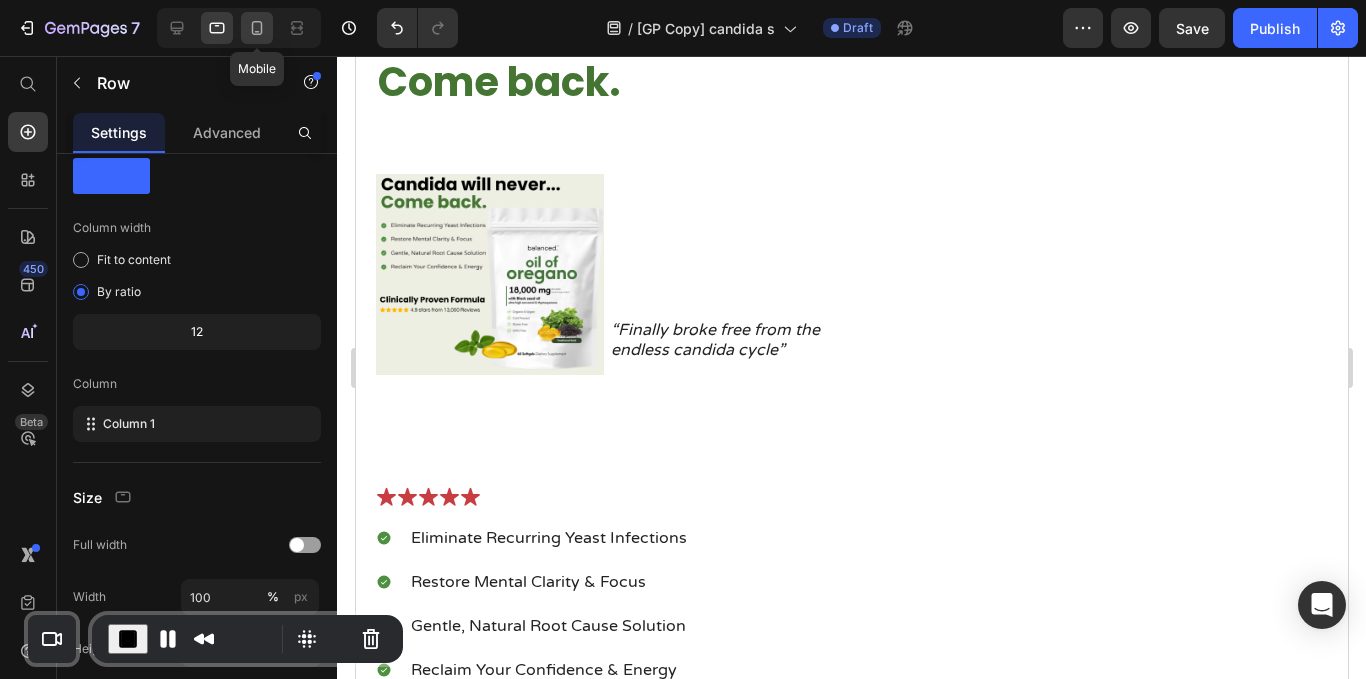 click 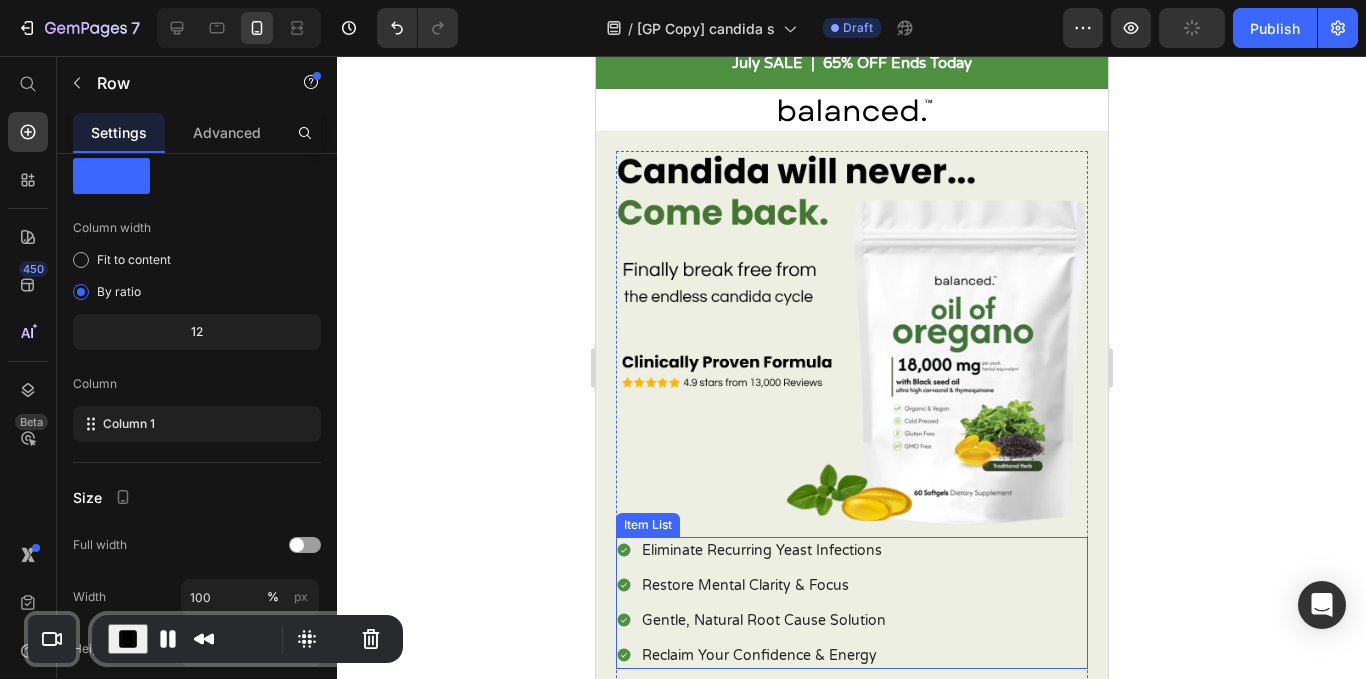 scroll, scrollTop: 0, scrollLeft: 0, axis: both 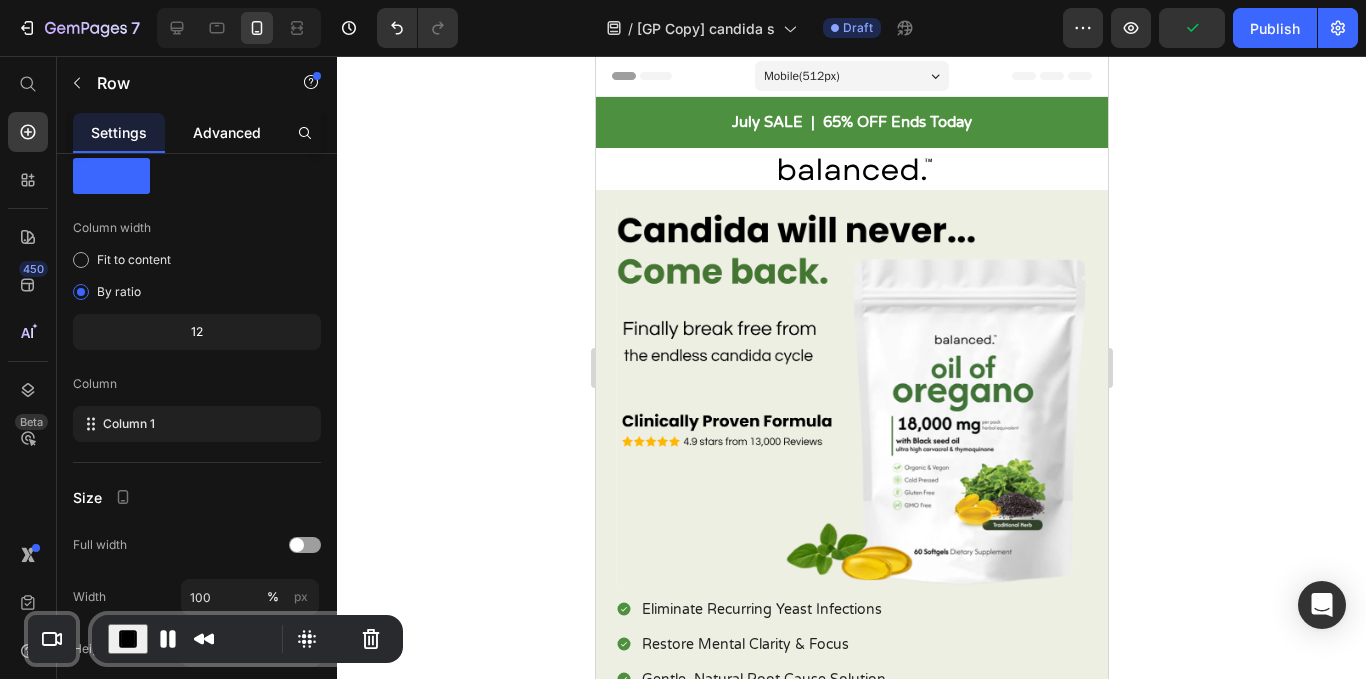click on "Advanced" at bounding box center (227, 132) 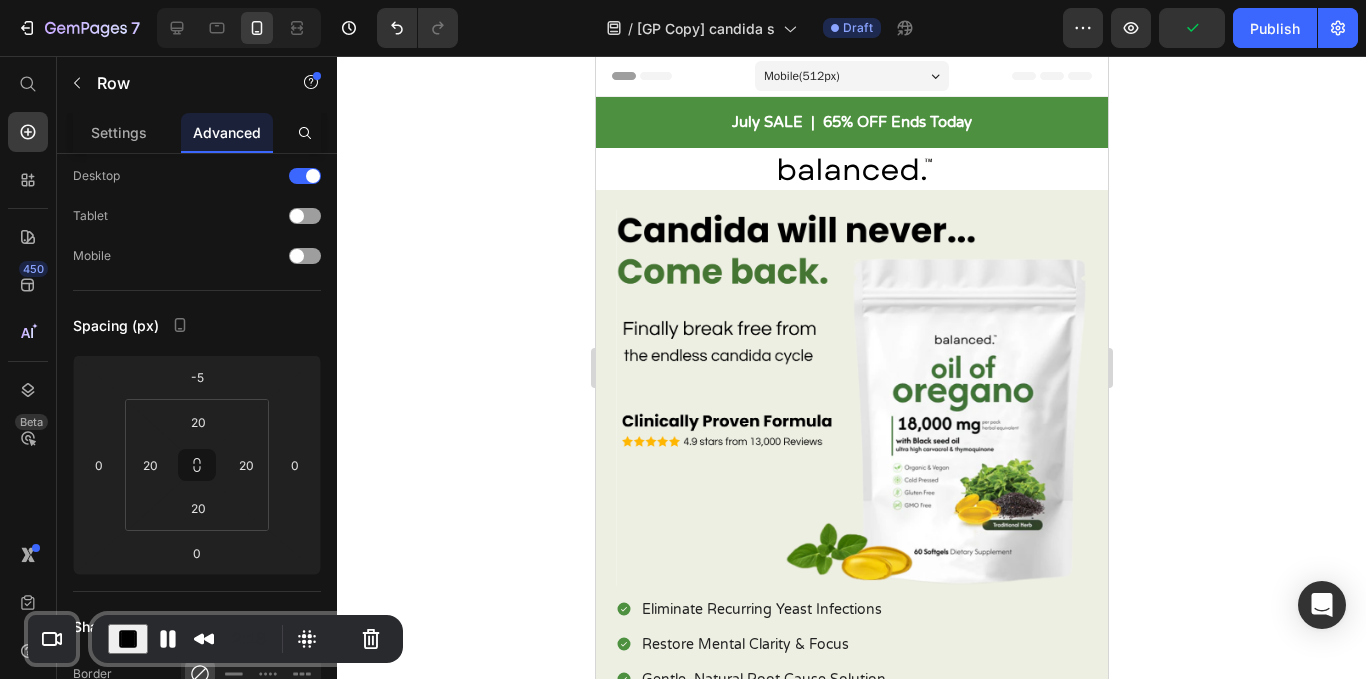 scroll, scrollTop: 0, scrollLeft: 0, axis: both 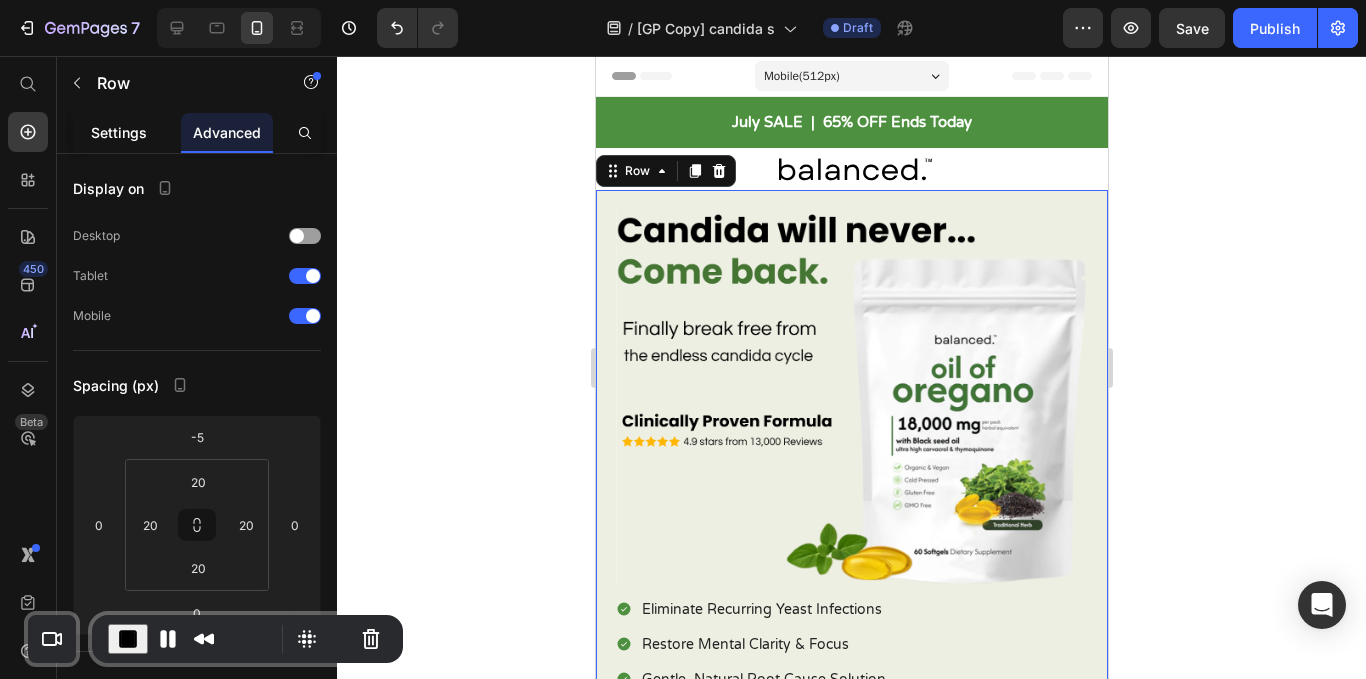 click on "Settings" at bounding box center (119, 132) 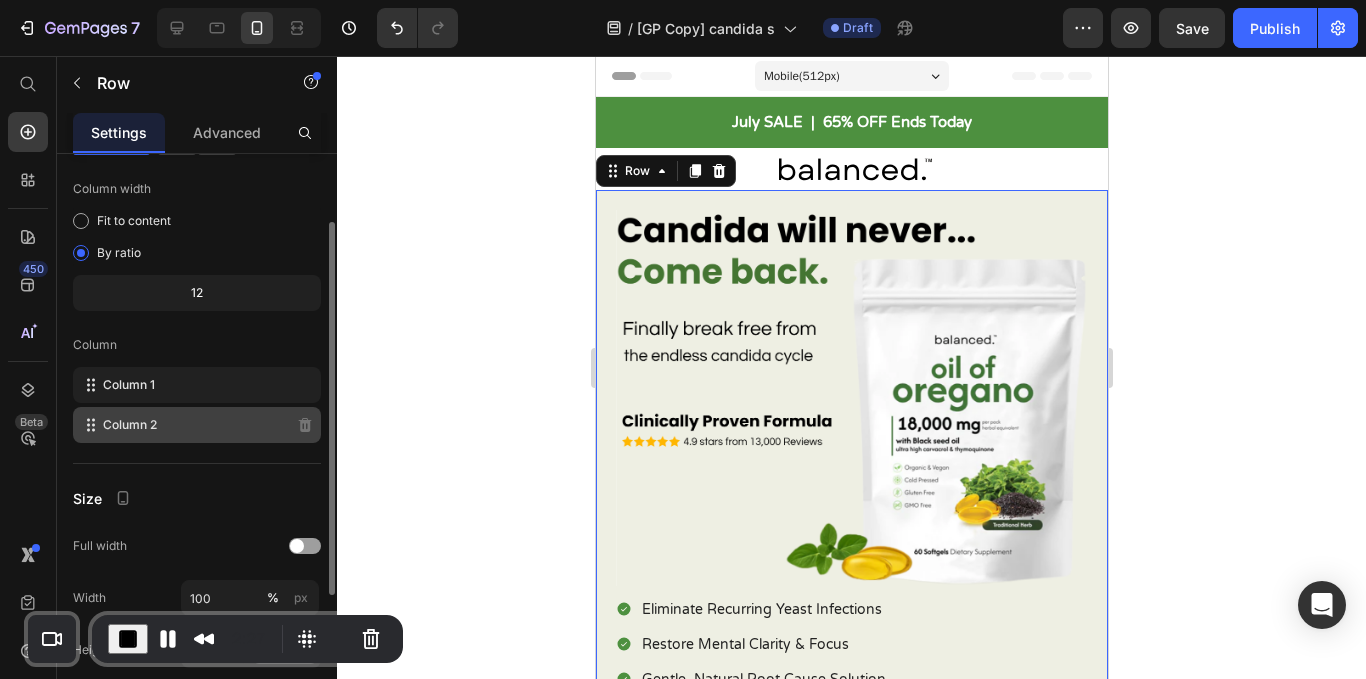 scroll, scrollTop: 102, scrollLeft: 0, axis: vertical 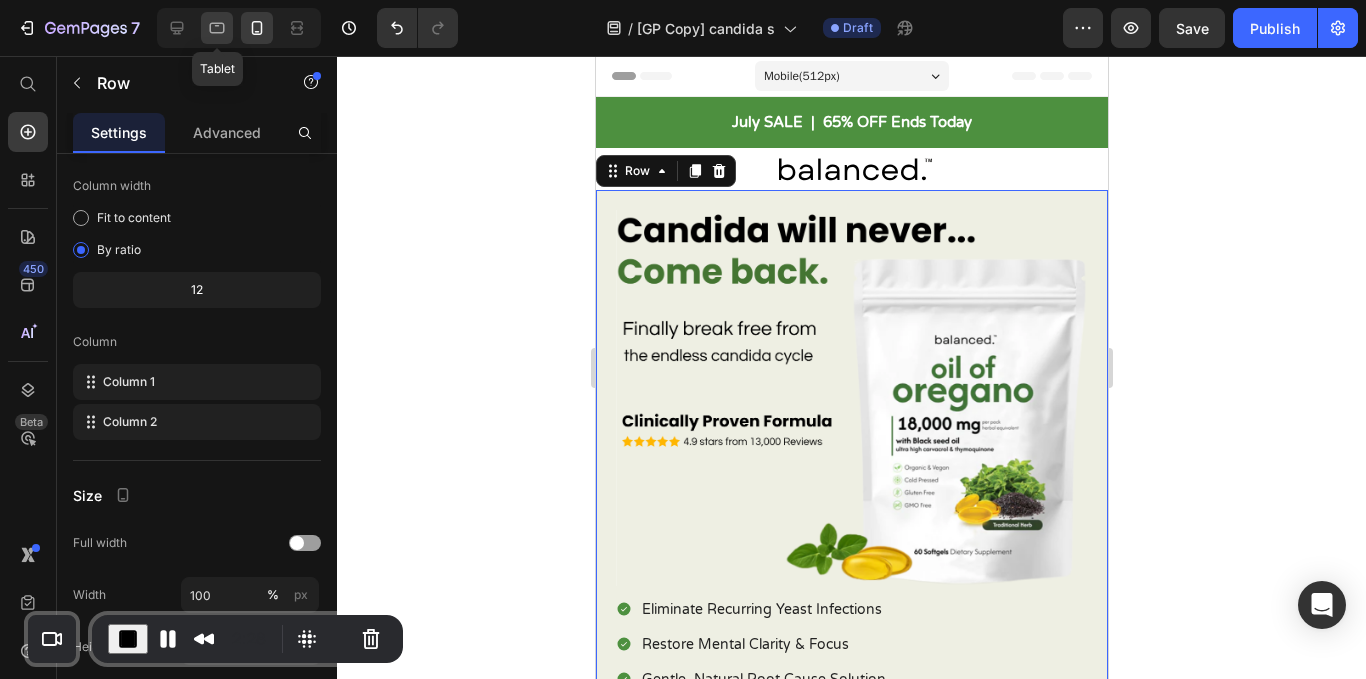 click 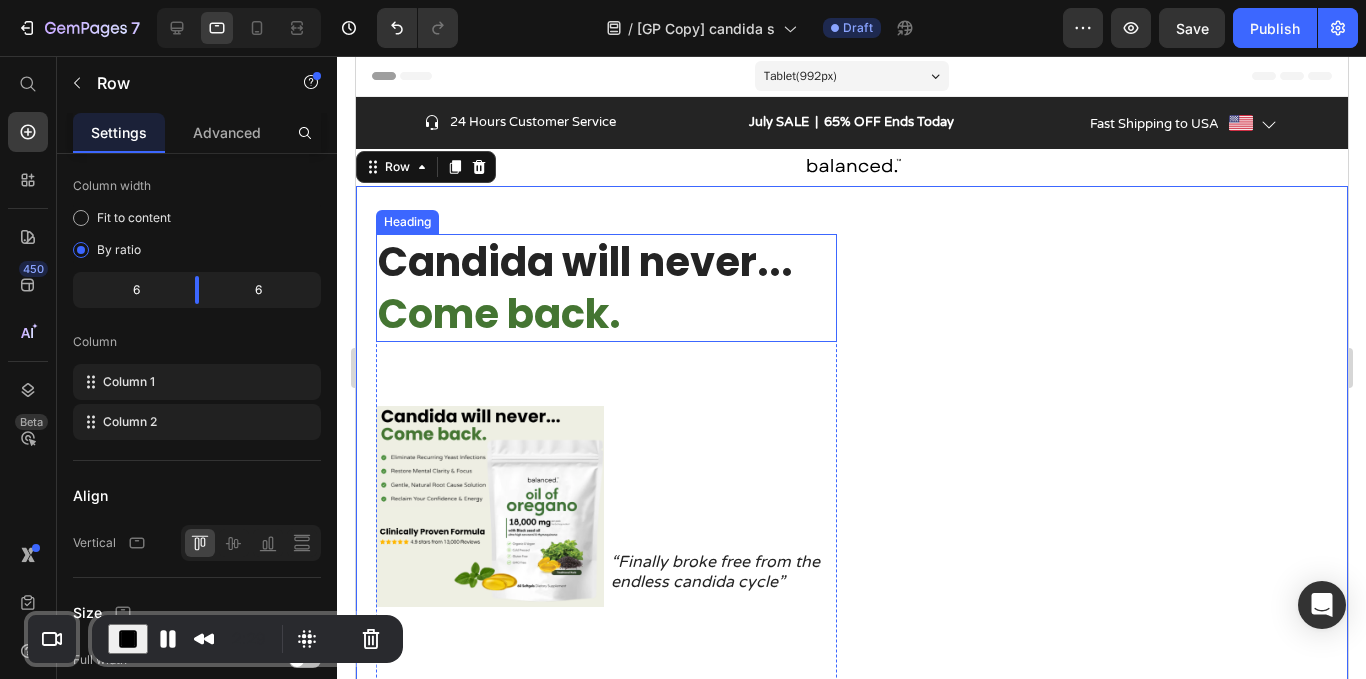 scroll, scrollTop: 60, scrollLeft: 0, axis: vertical 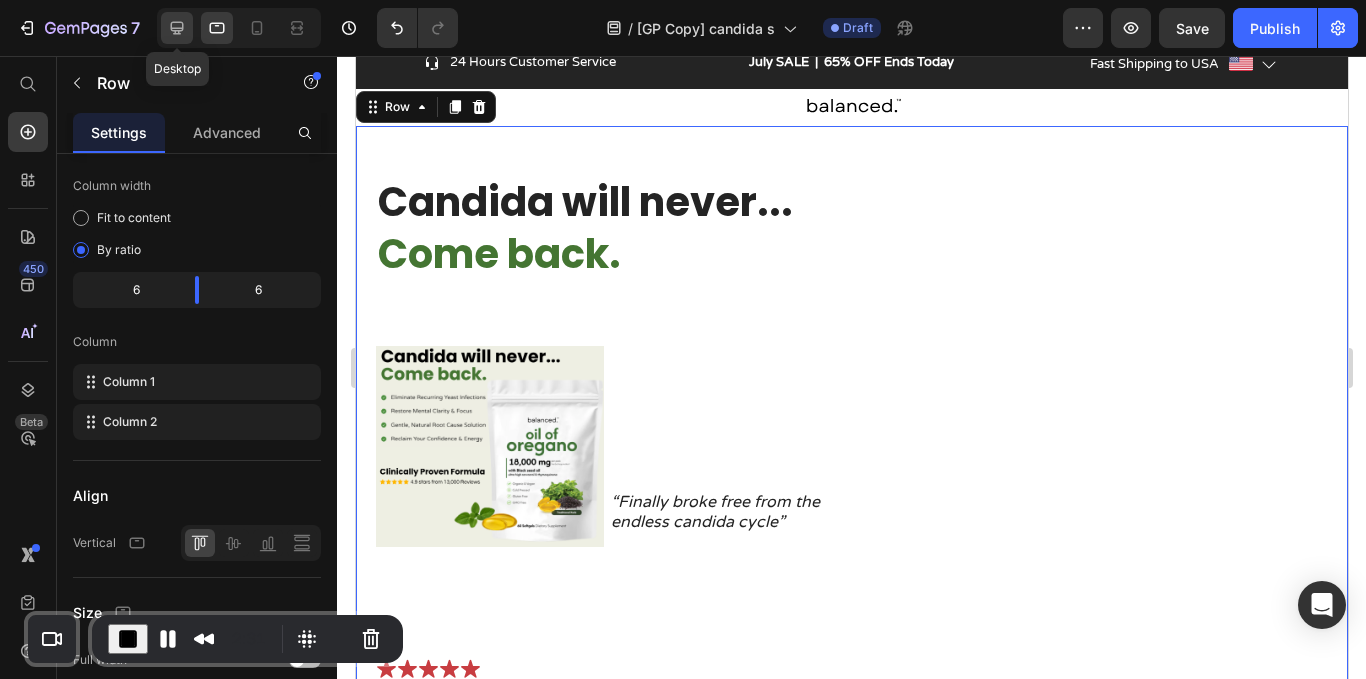 click 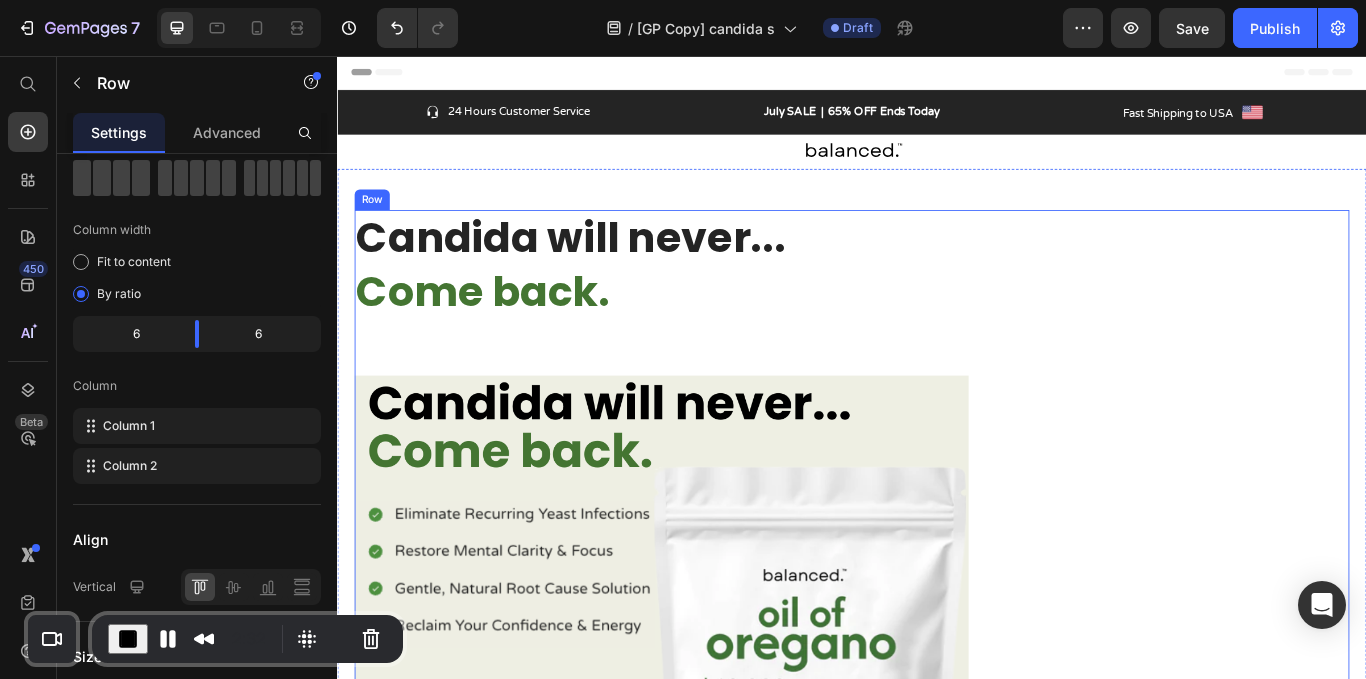 scroll, scrollTop: 0, scrollLeft: 0, axis: both 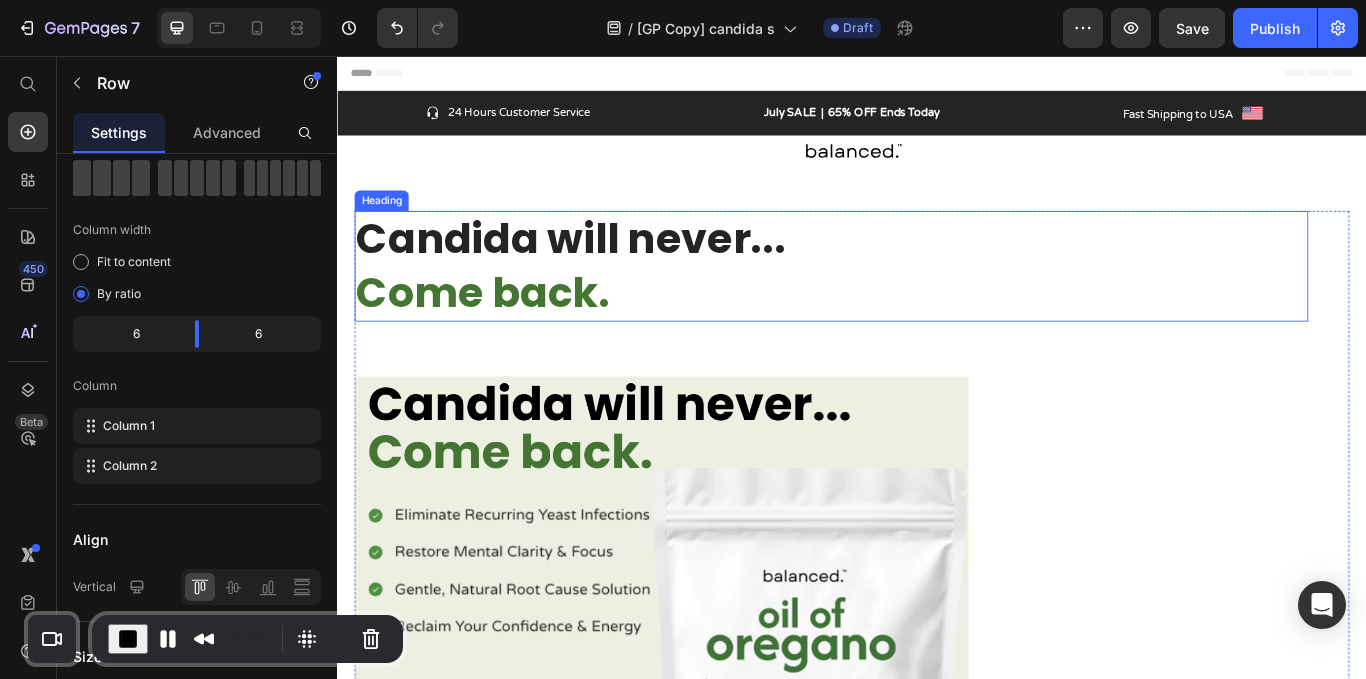 click on "Candida will never... Come back." at bounding box center (913, 301) 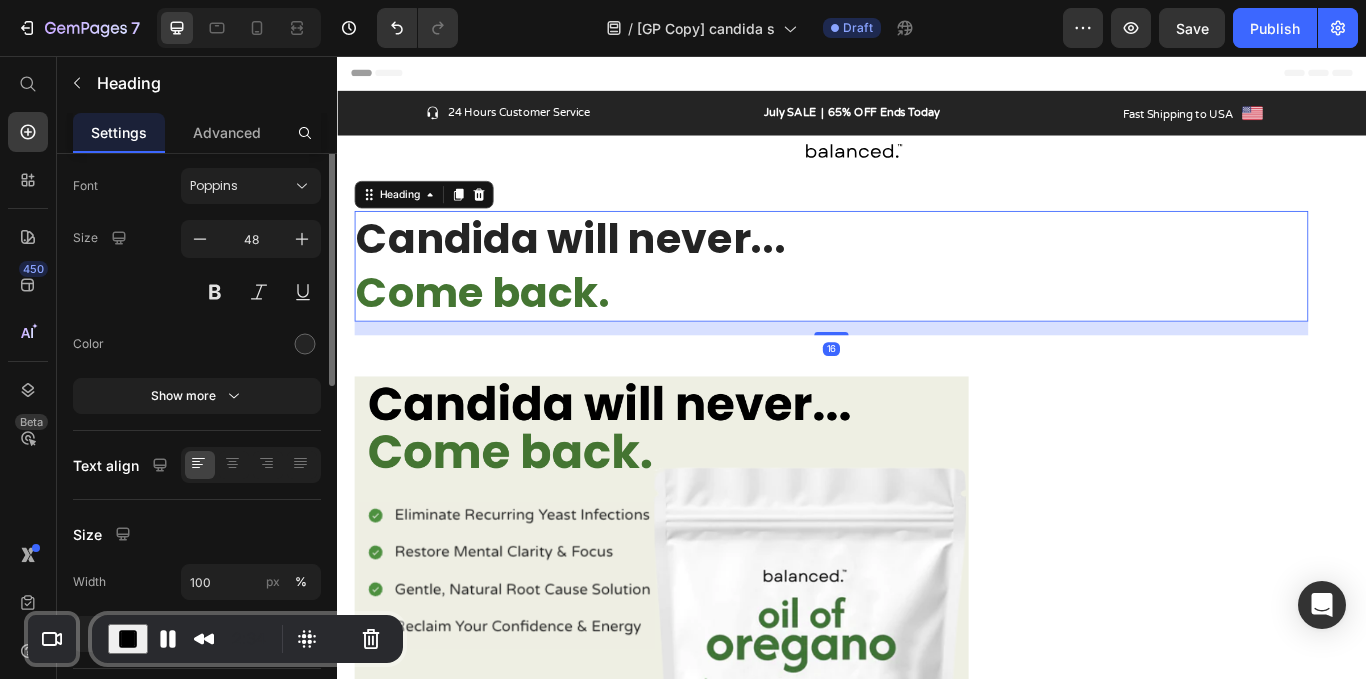 scroll, scrollTop: 0, scrollLeft: 0, axis: both 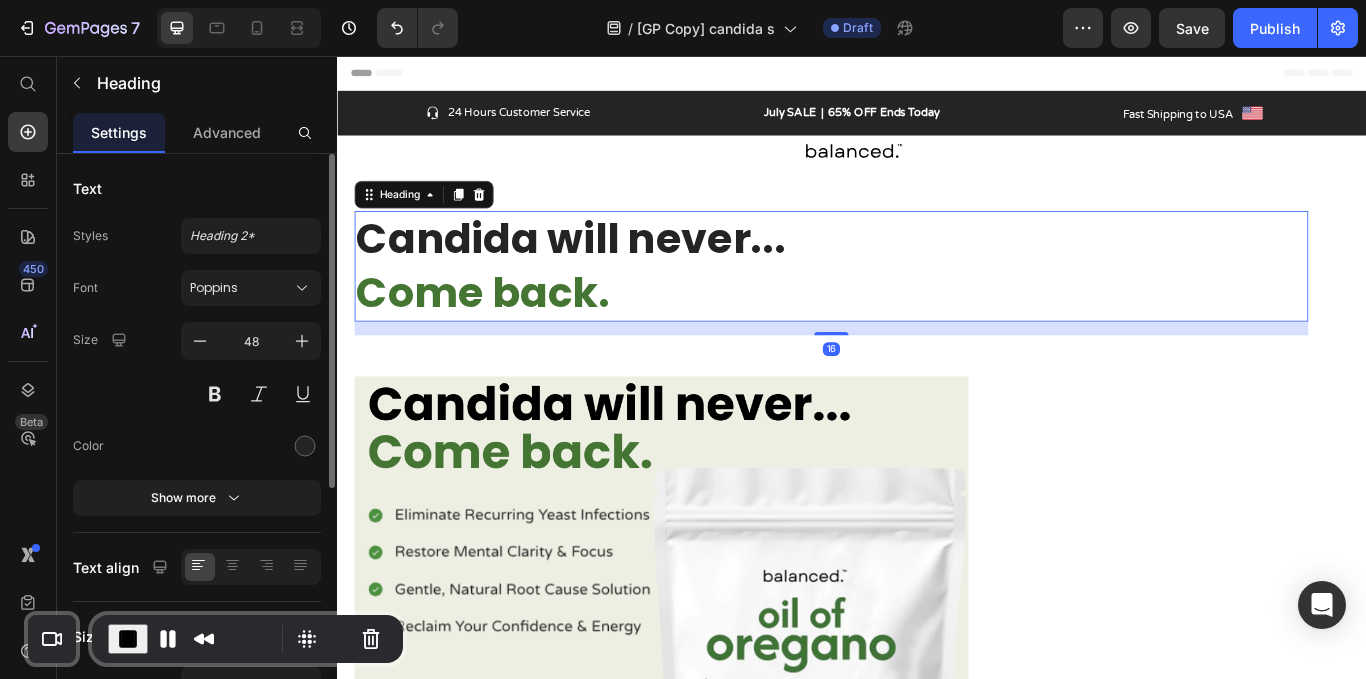 click on "Candida will never... Come back. Heading   16 Image
Icon
Icon
Icon
Icon
Icon Icon List “Finally broke free from the endless candida cycle” Text Block Row
Eliminate Recurring Yeast Infections
Restore Mental Clarity & Focus
Gentle, Natural Root Cause Solution
Reclaim Your Confidence & Energy Item List Get -65% Discount Button
Icon Break the candida cycle  or your money back Text Block Row Row Row" at bounding box center [937, 853] 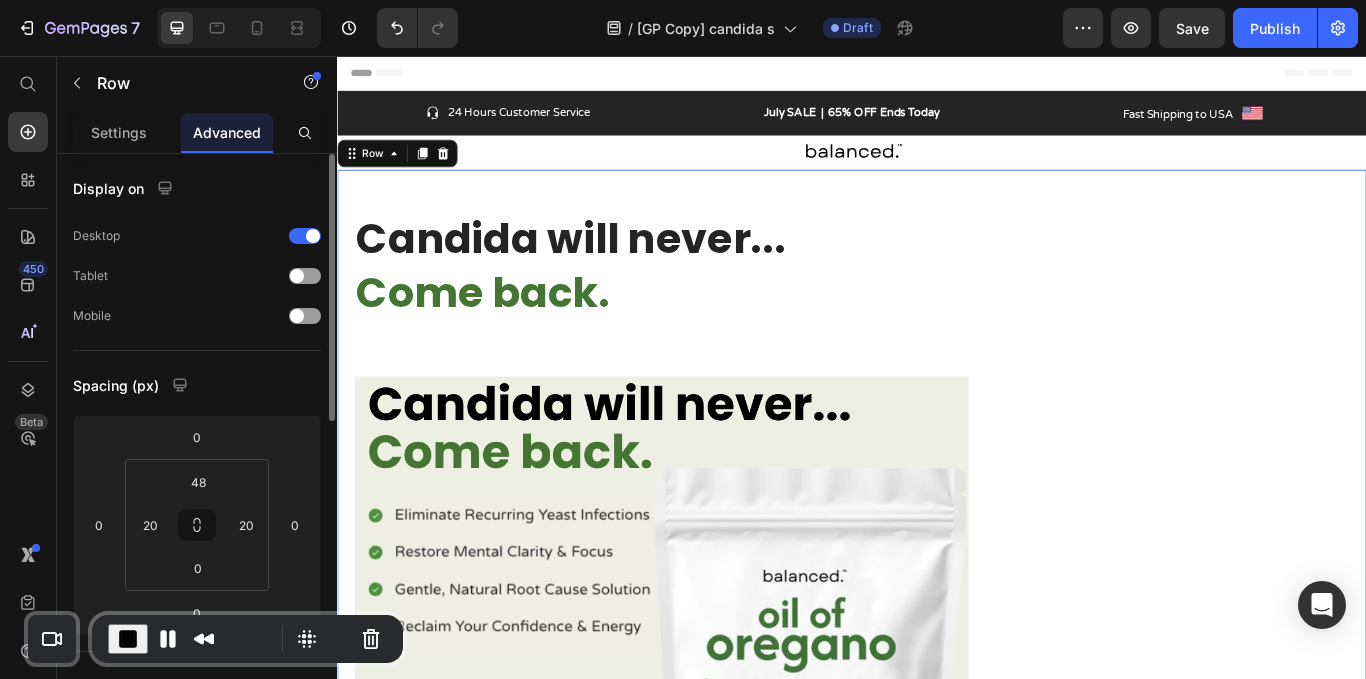 scroll, scrollTop: 30, scrollLeft: 0, axis: vertical 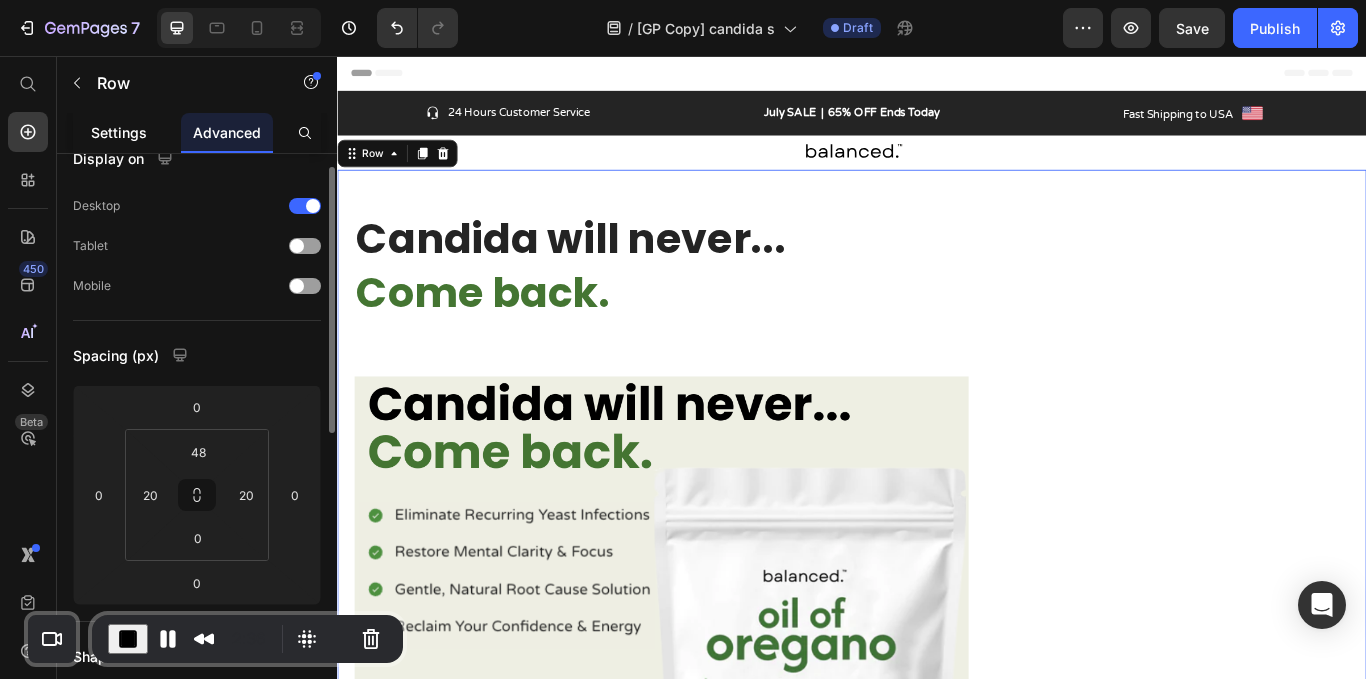 click on "Settings" at bounding box center [119, 132] 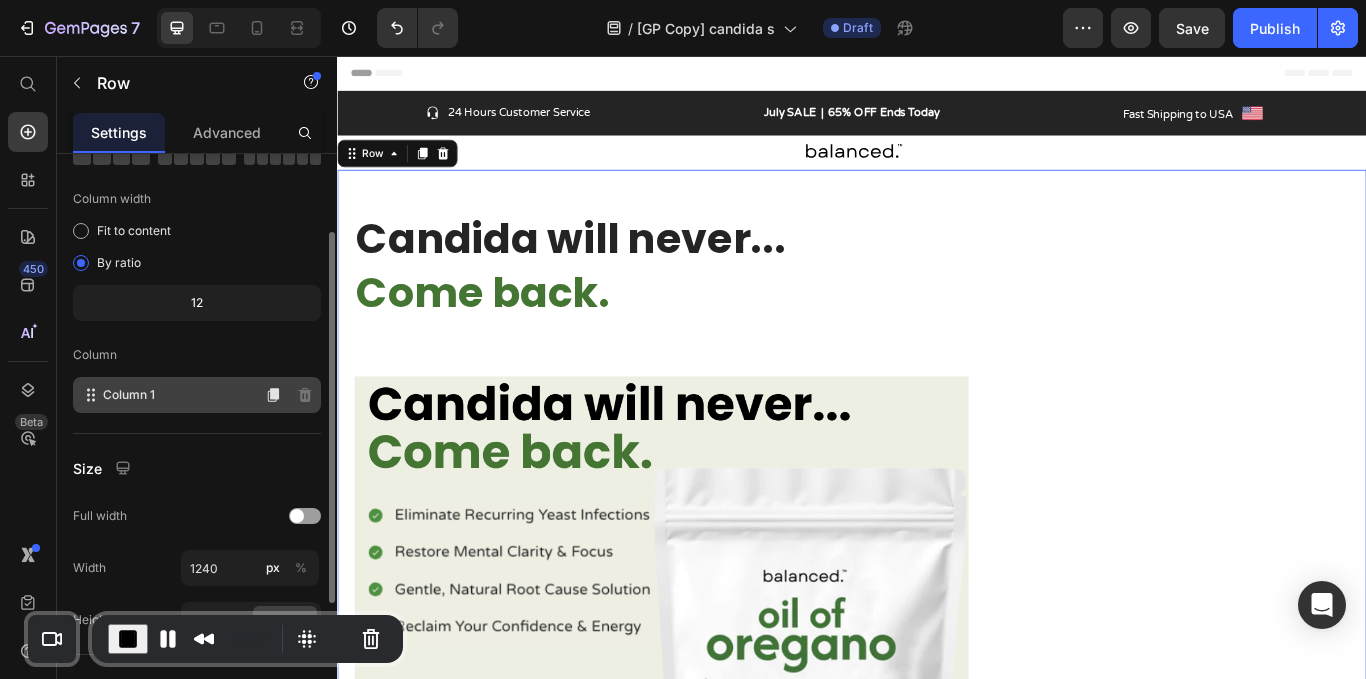 scroll, scrollTop: 135, scrollLeft: 0, axis: vertical 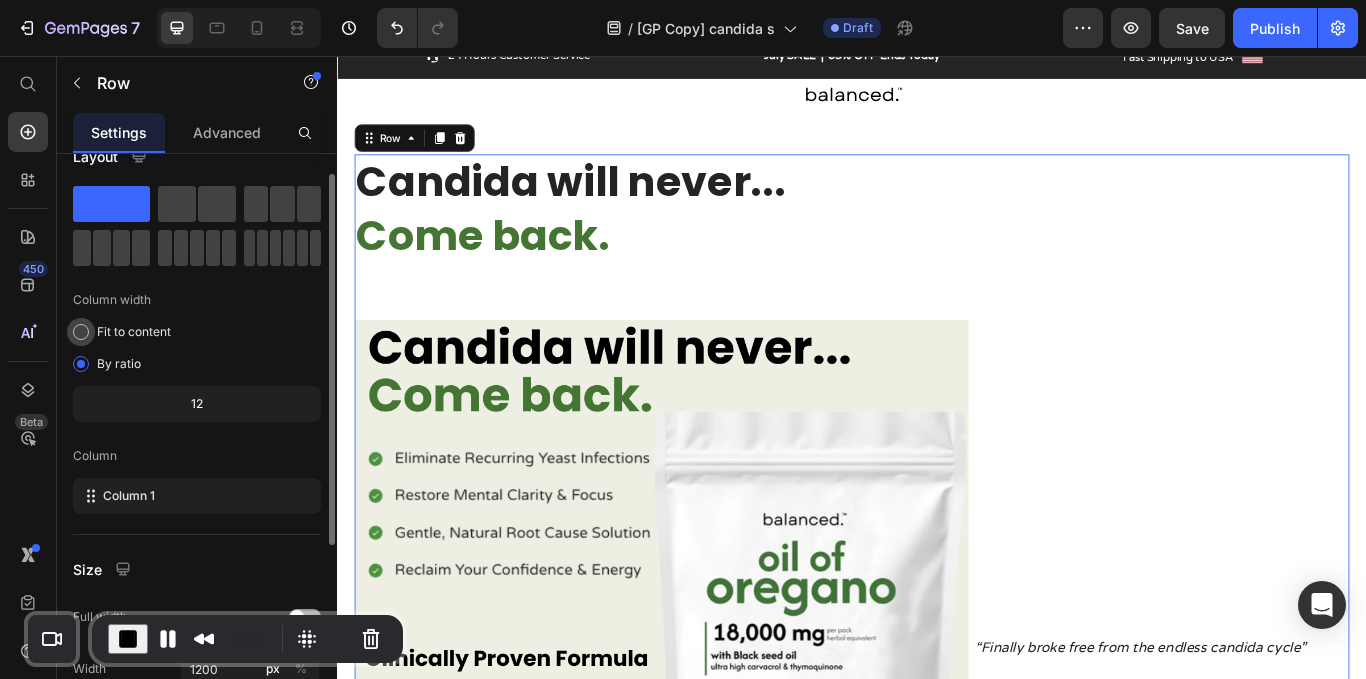 click on "Fit to content" at bounding box center [134, 332] 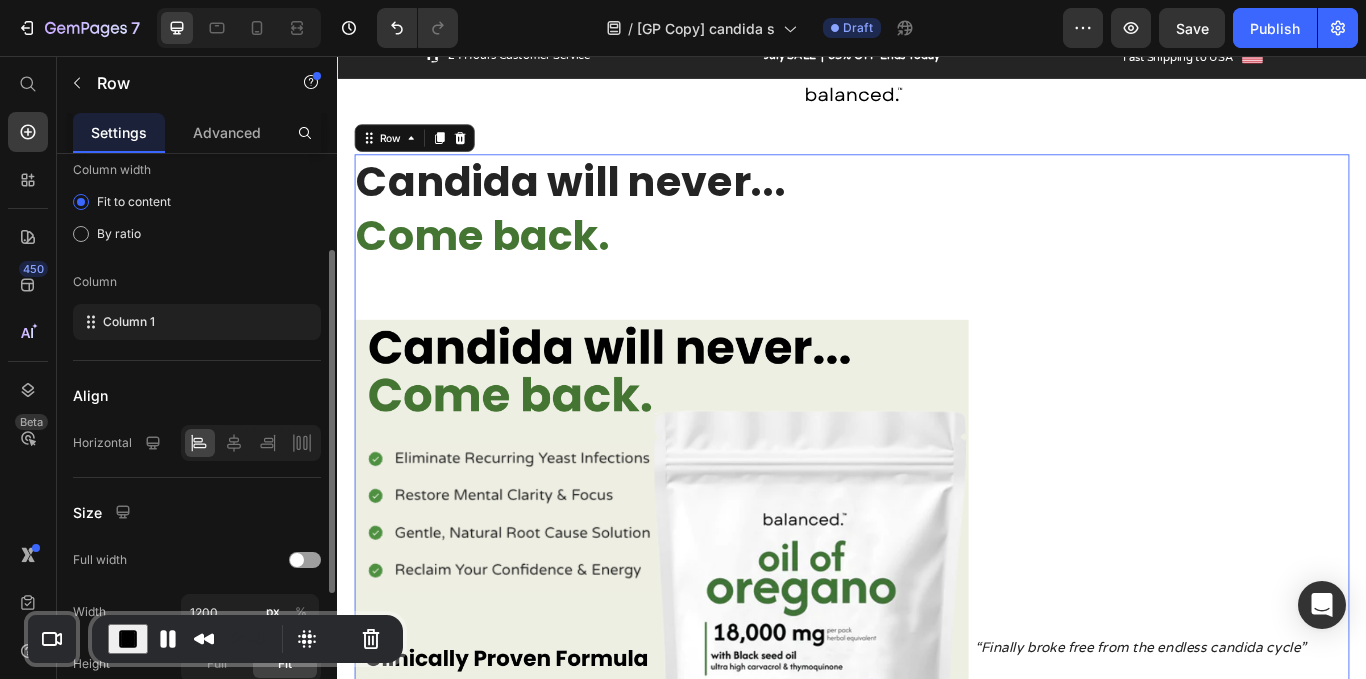 scroll, scrollTop: 165, scrollLeft: 0, axis: vertical 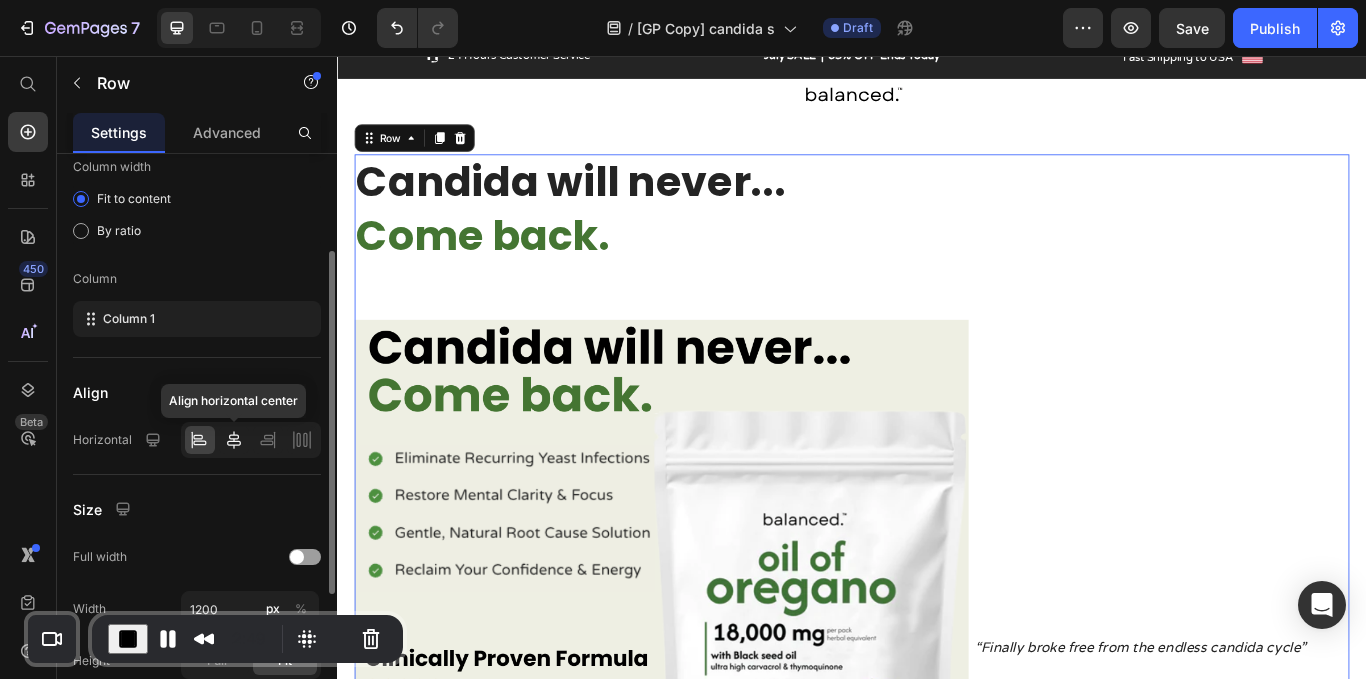 click 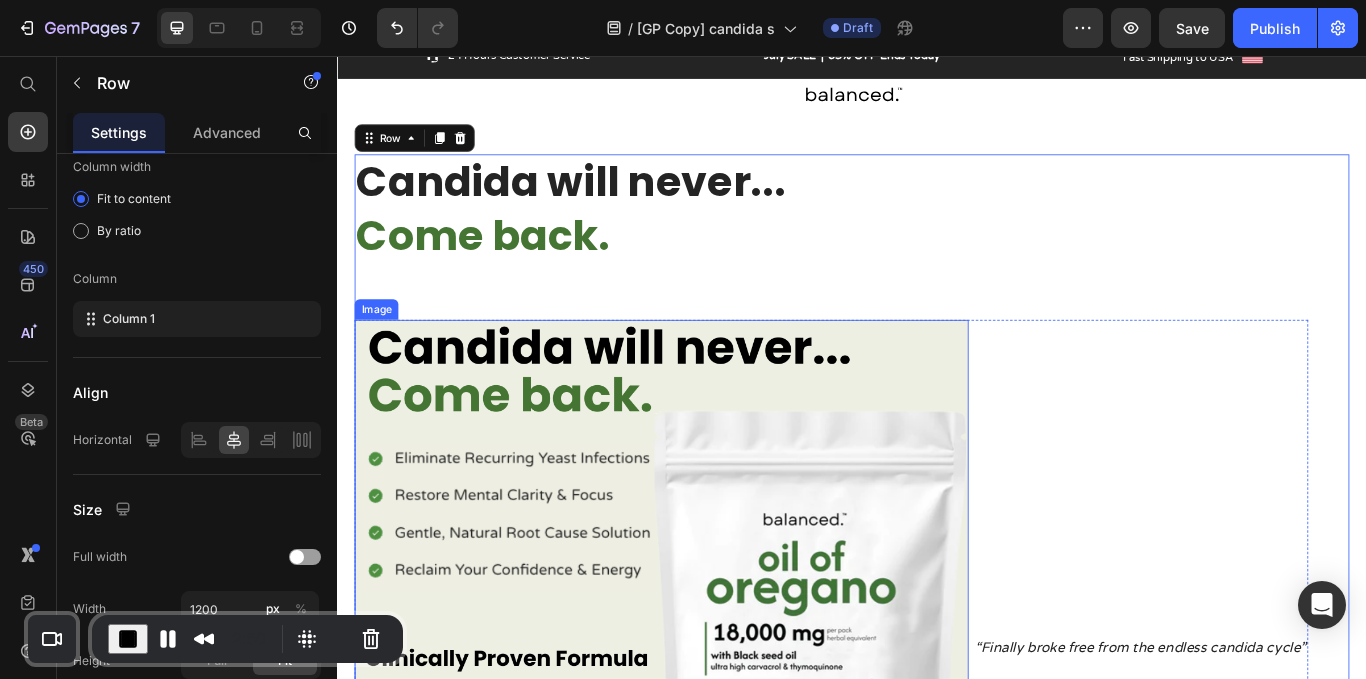 scroll, scrollTop: 454, scrollLeft: 0, axis: vertical 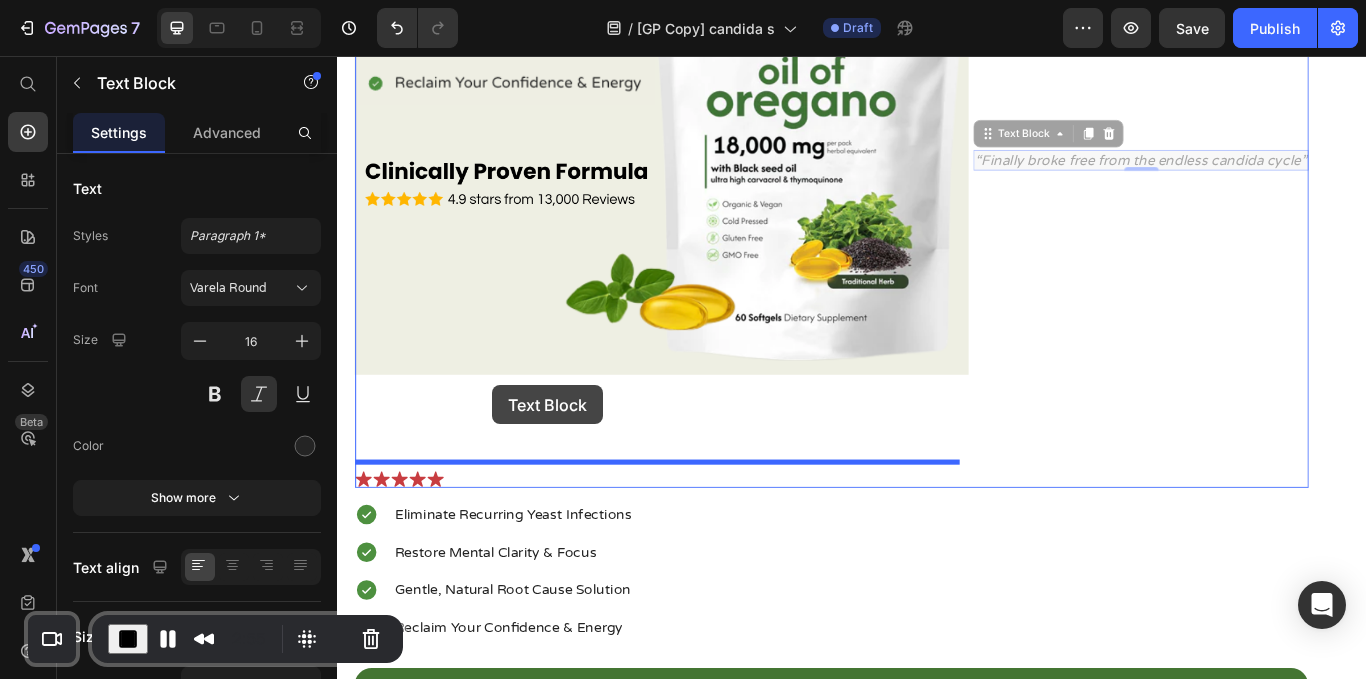 drag, startPoint x: 1140, startPoint y: 148, endPoint x: 518, endPoint y: 440, distance: 687.13025 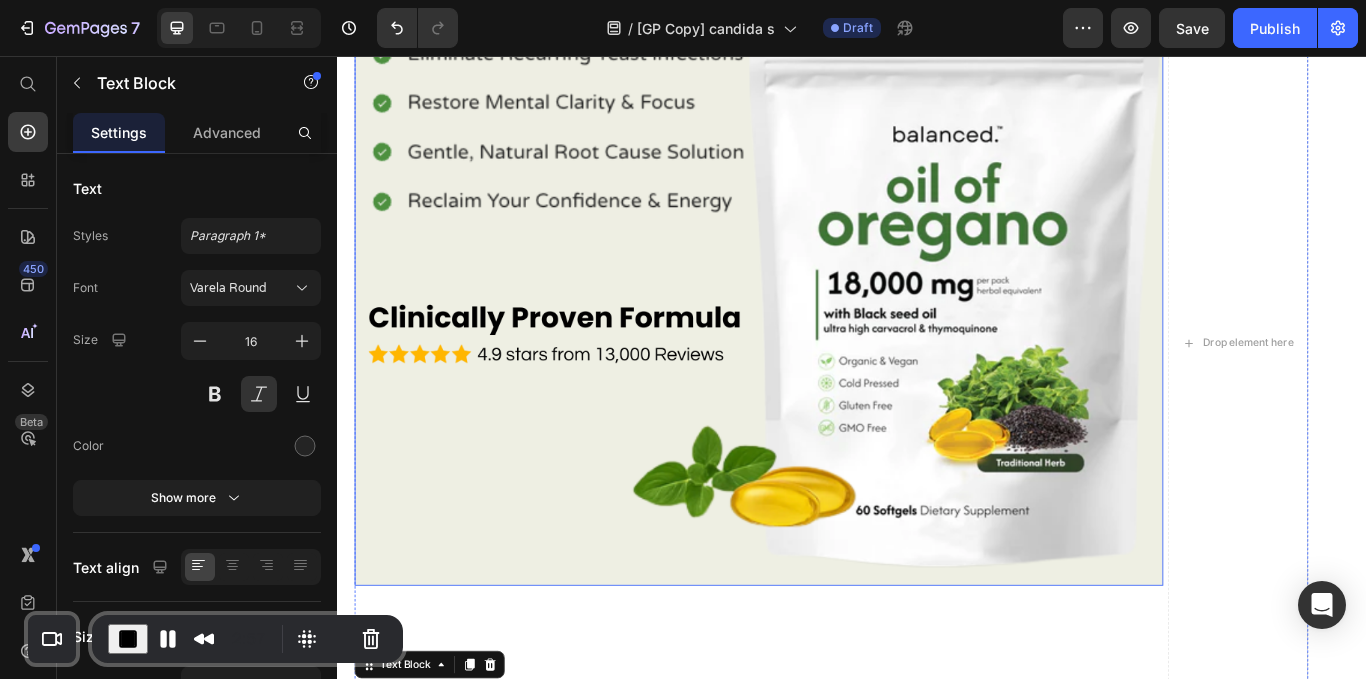 scroll, scrollTop: 359, scrollLeft: 0, axis: vertical 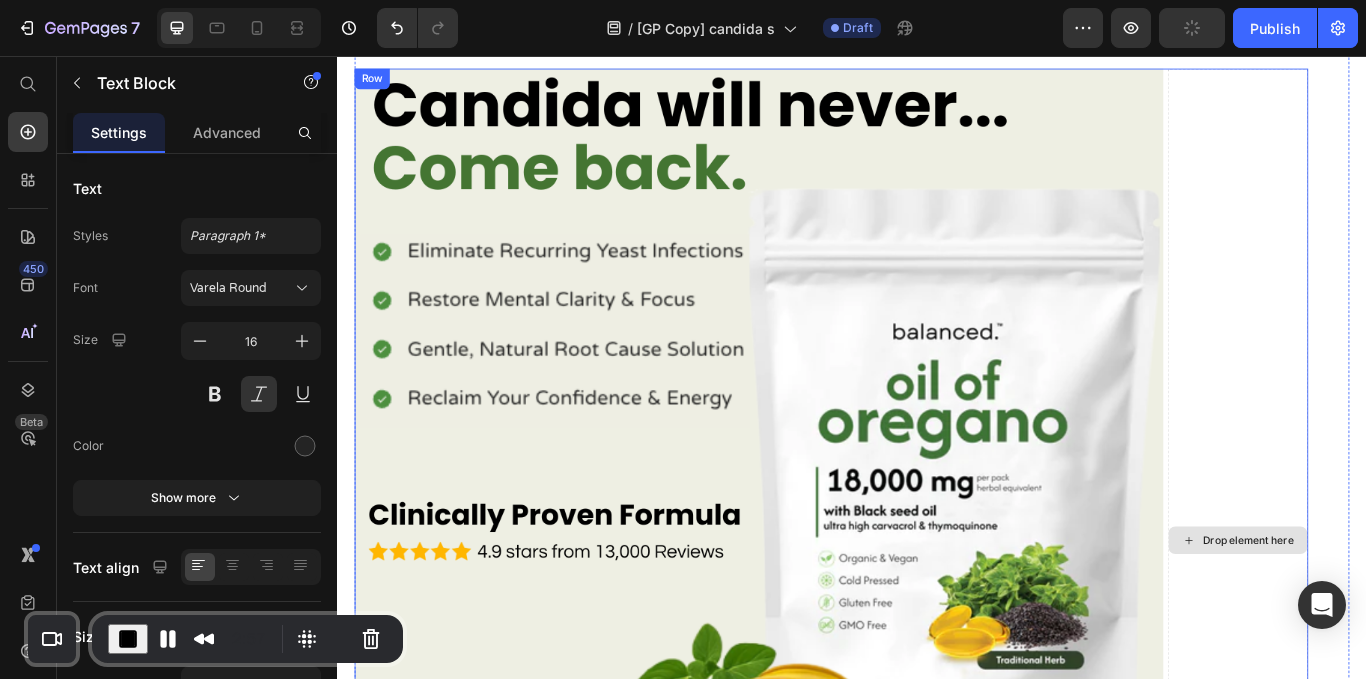 click on "Drop element here" at bounding box center [1387, 621] 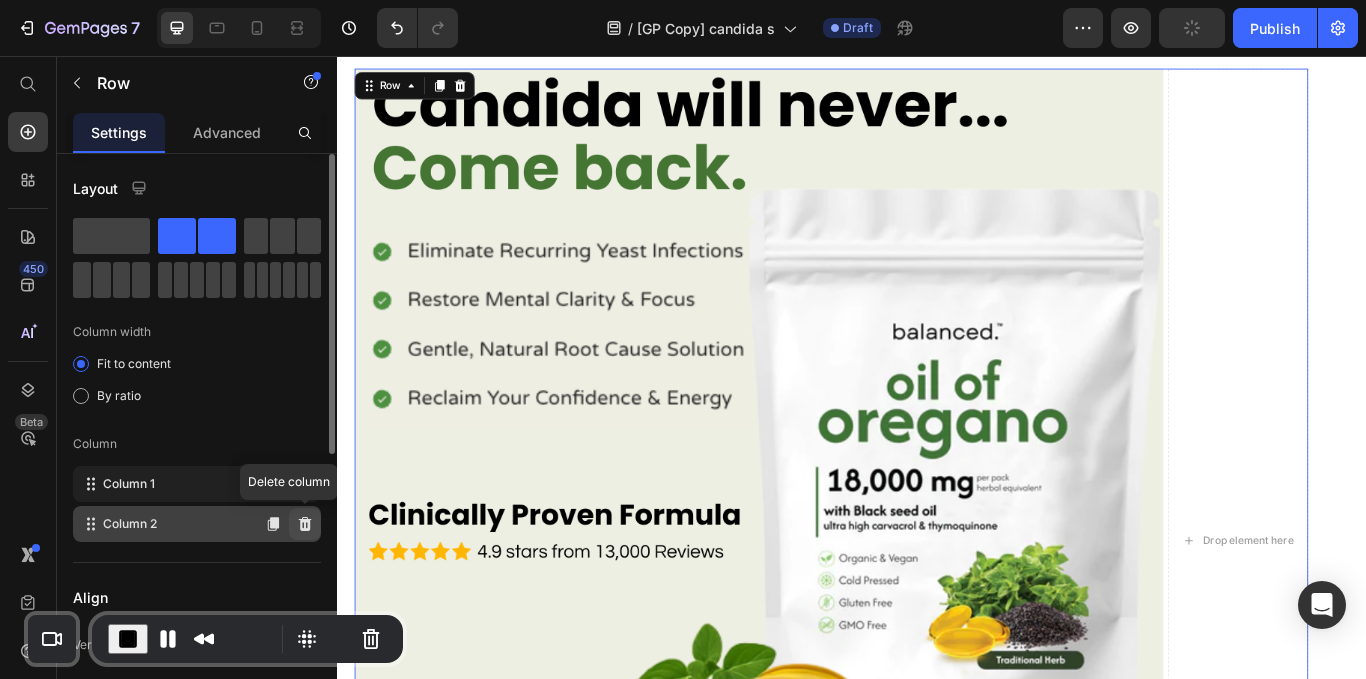 click 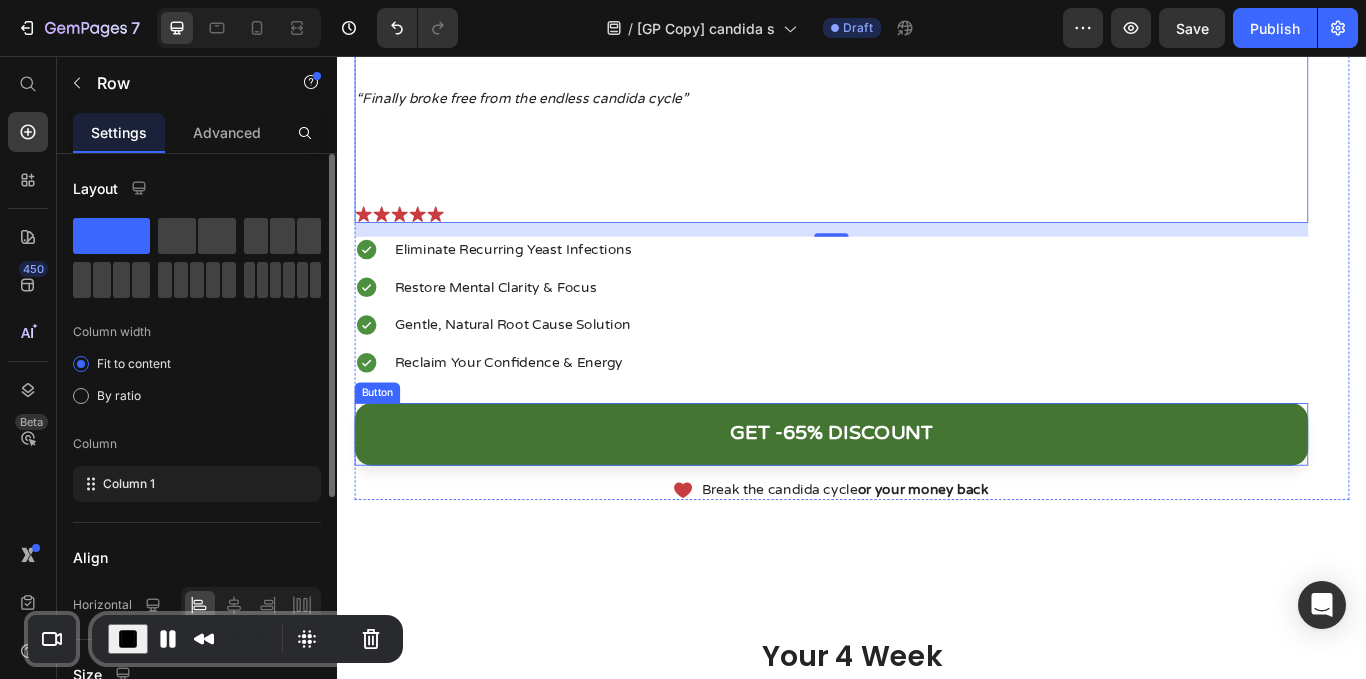 scroll, scrollTop: 1402, scrollLeft: 0, axis: vertical 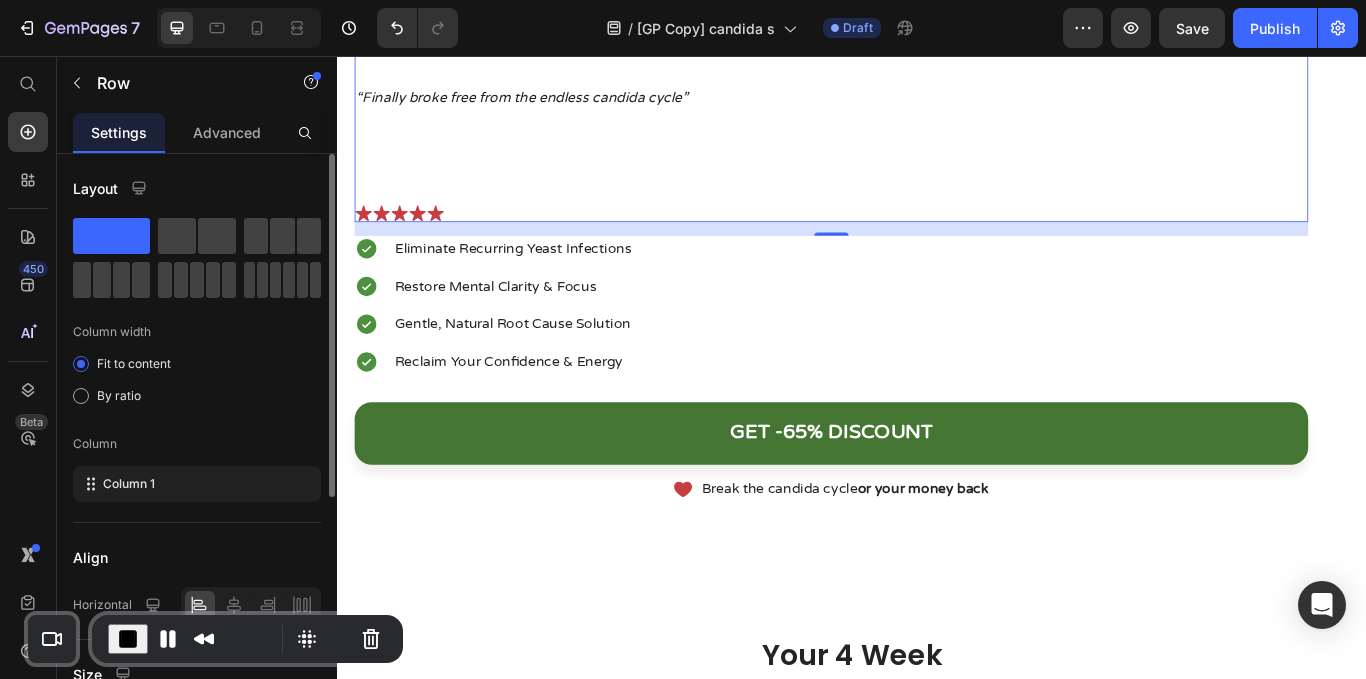 click at bounding box center (239, 28) 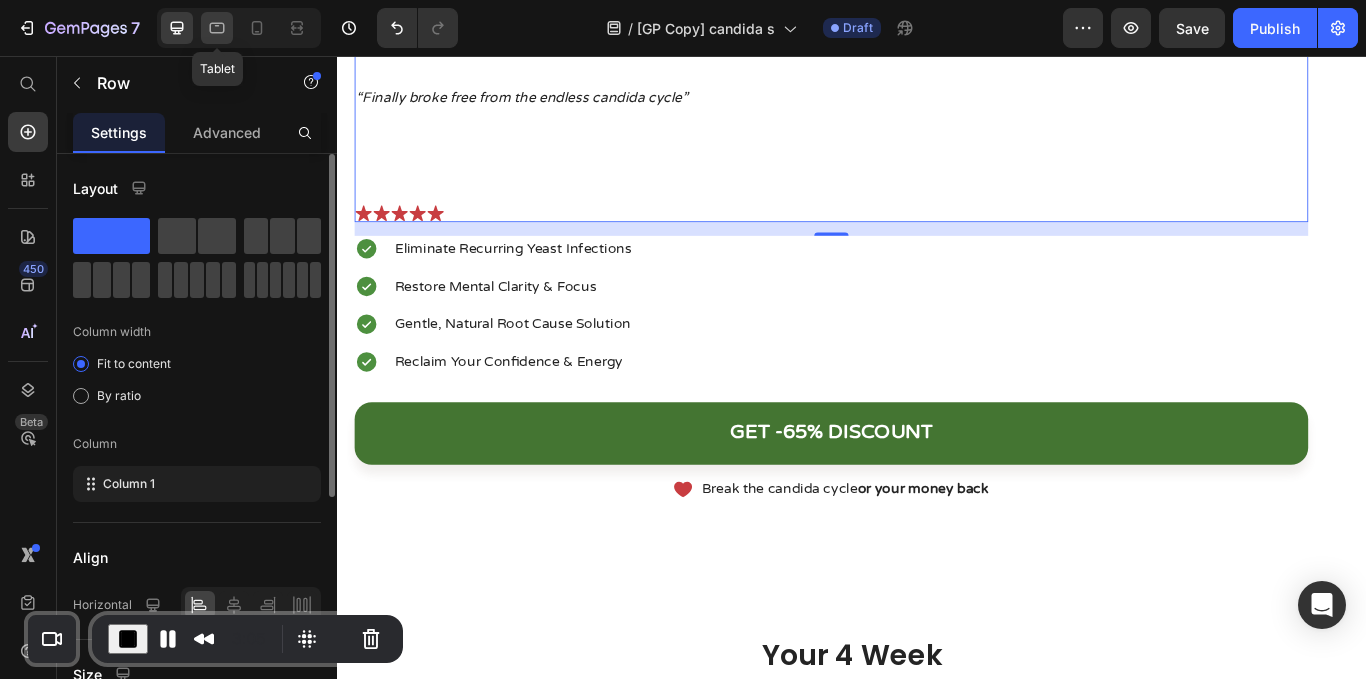 click 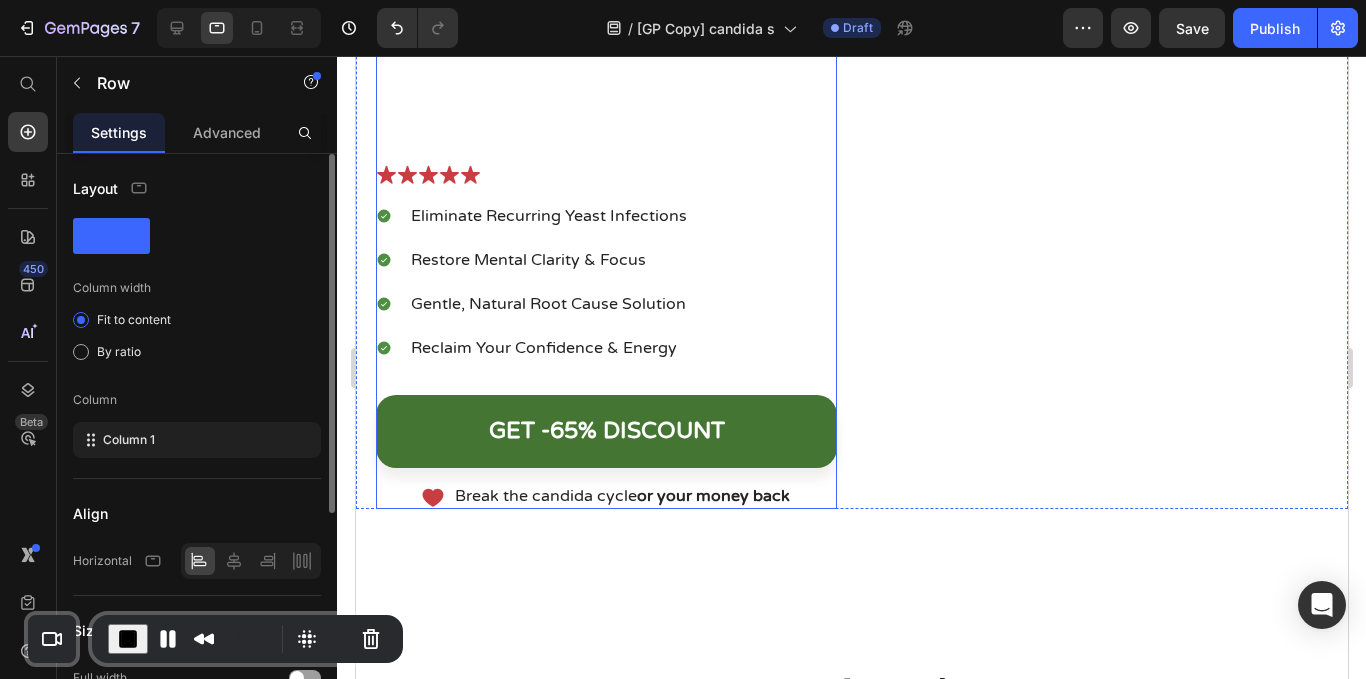 scroll, scrollTop: 0, scrollLeft: 0, axis: both 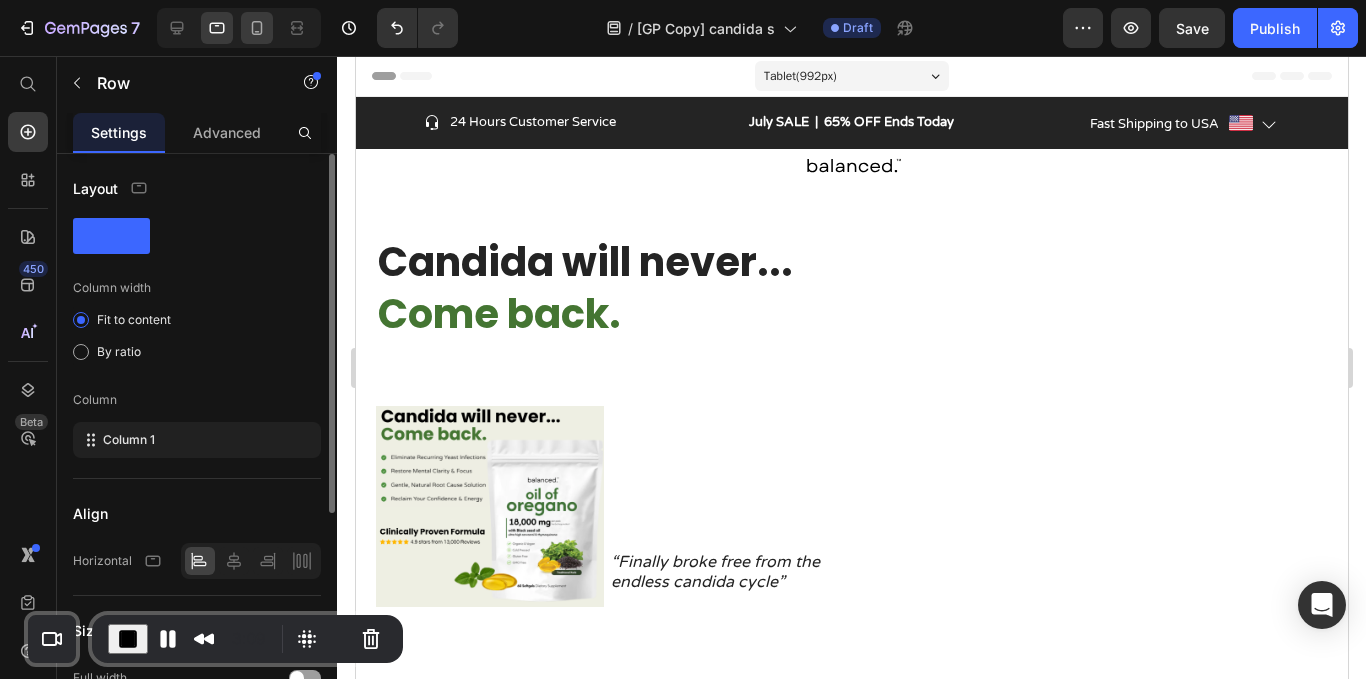 click 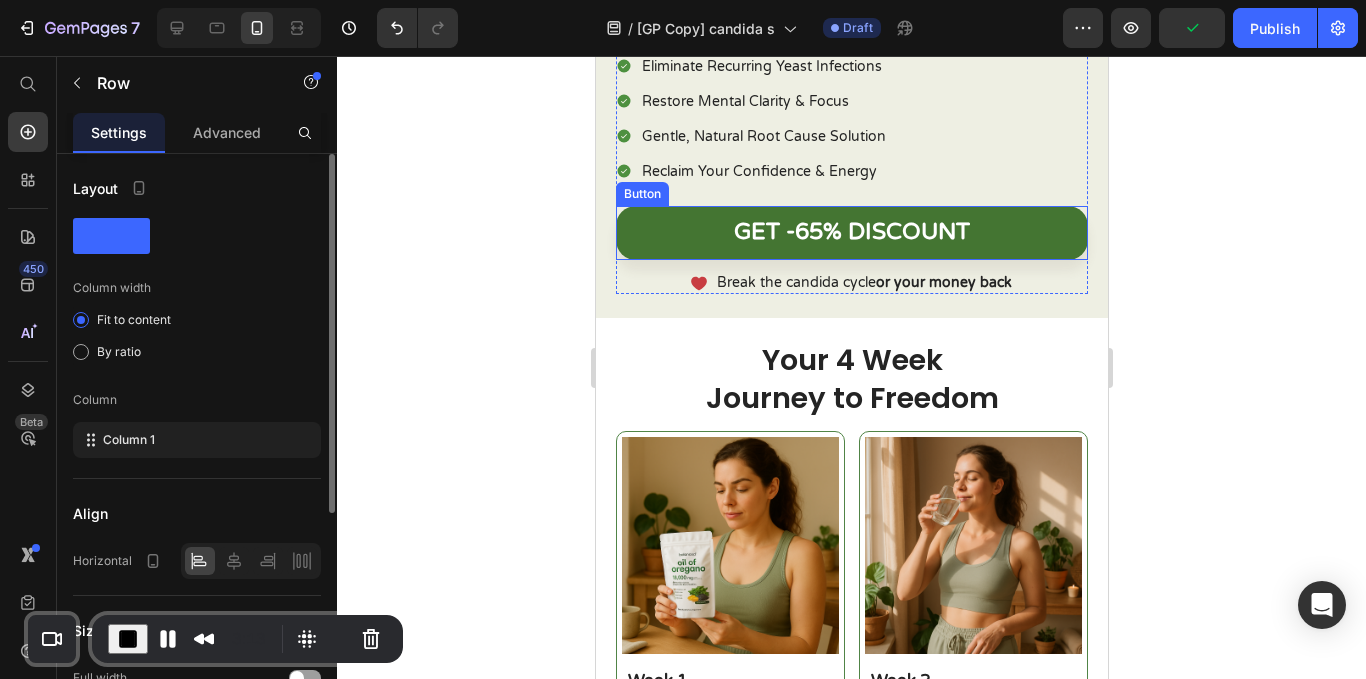 scroll, scrollTop: 0, scrollLeft: 0, axis: both 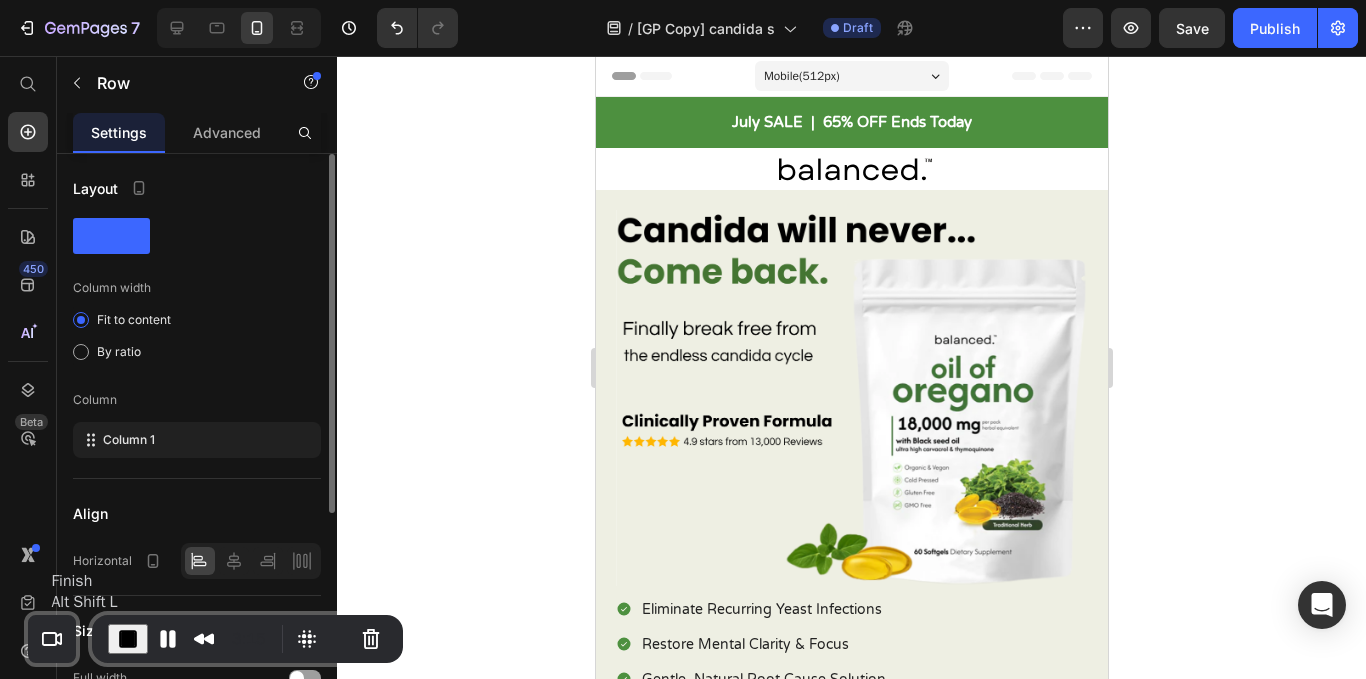 click at bounding box center [128, 639] 